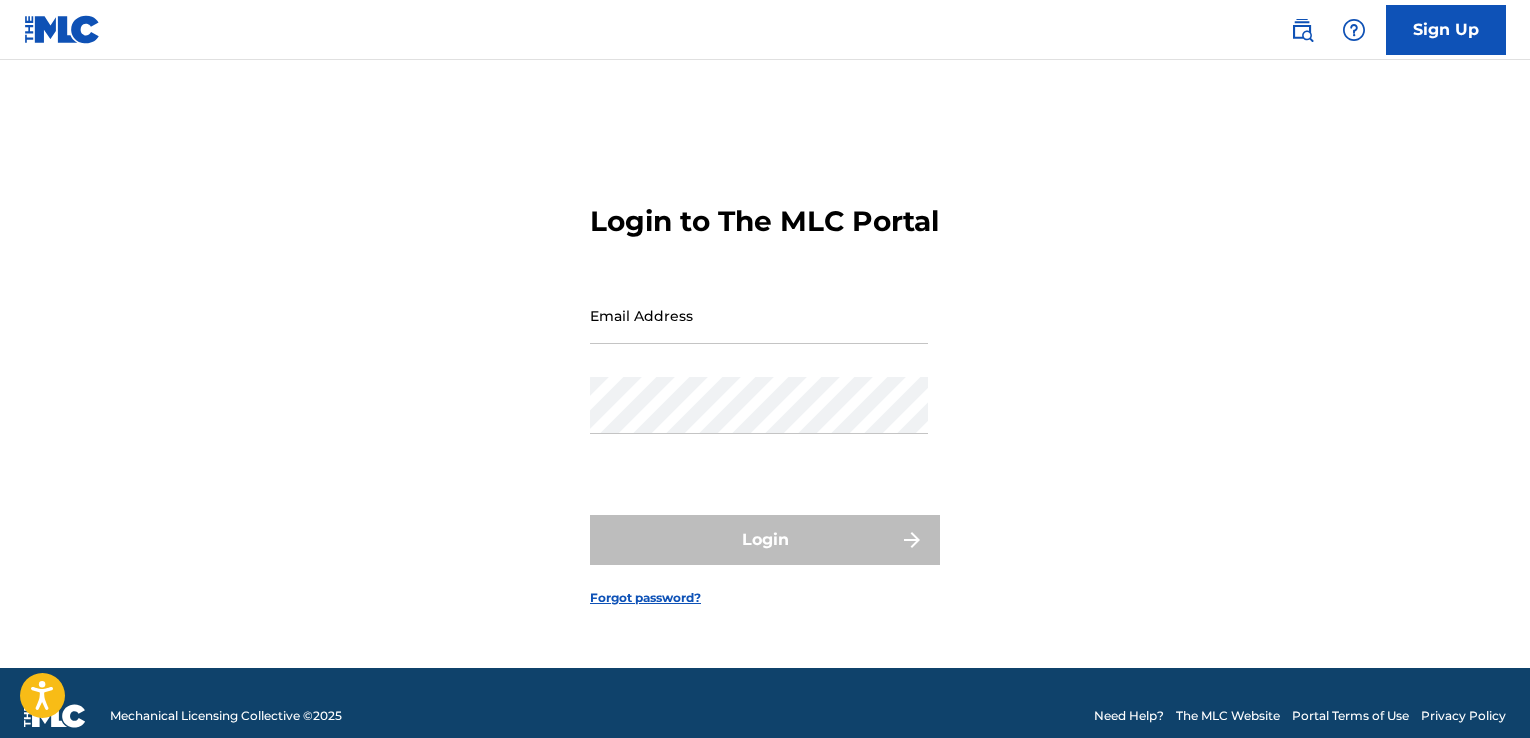scroll, scrollTop: 0, scrollLeft: 0, axis: both 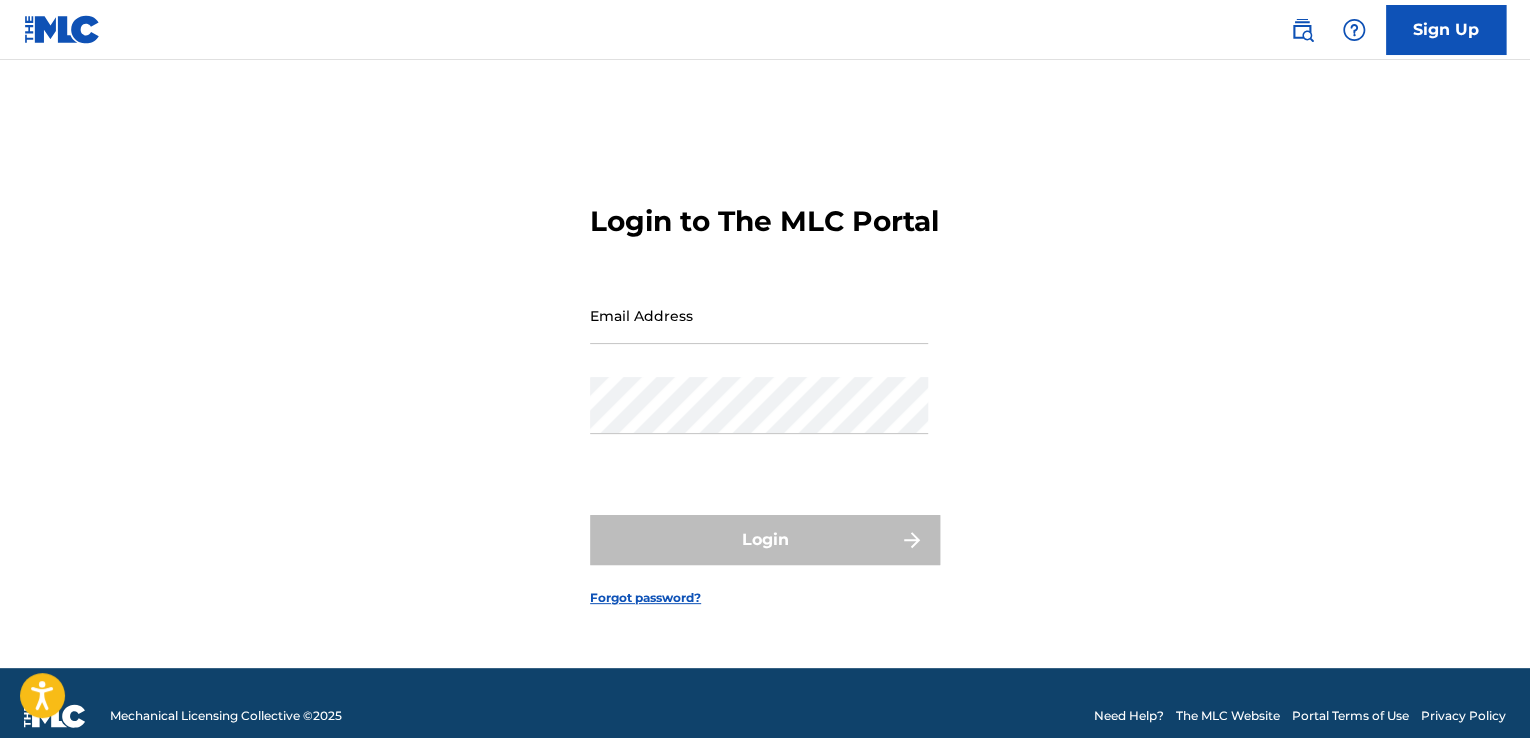 drag, startPoint x: 640, startPoint y: 373, endPoint x: 652, endPoint y: 353, distance: 23.323807 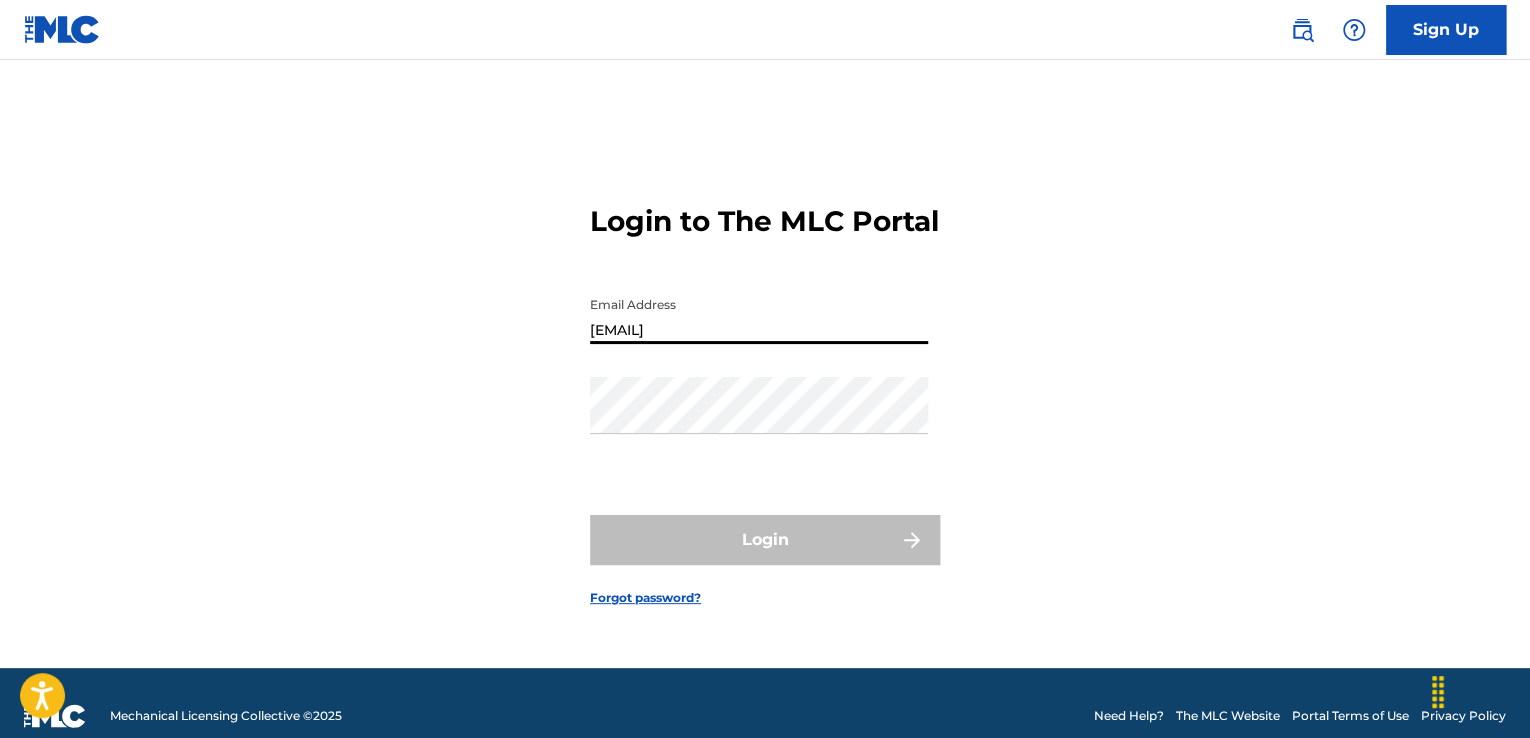 type on "[EMAIL]" 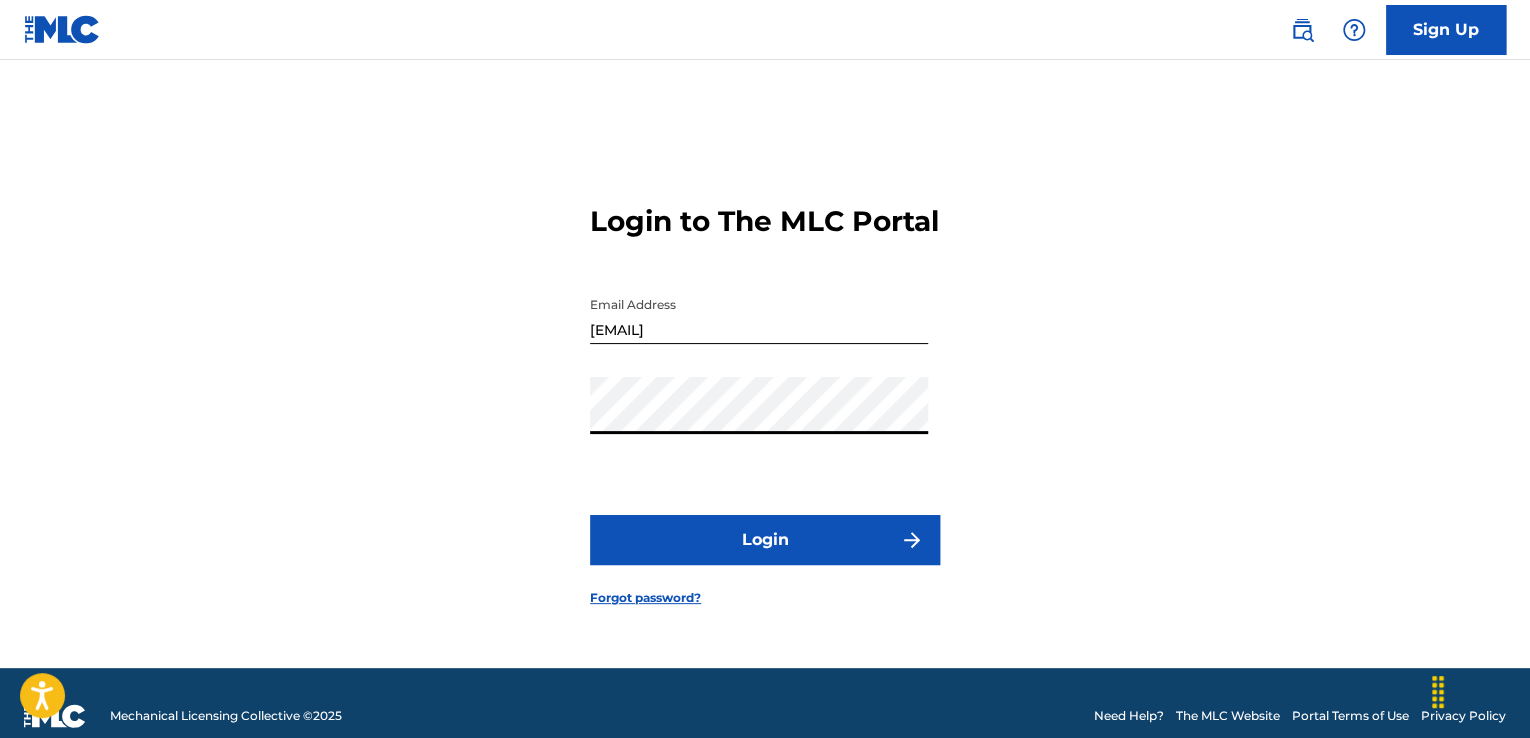 click on "Login" at bounding box center (765, 540) 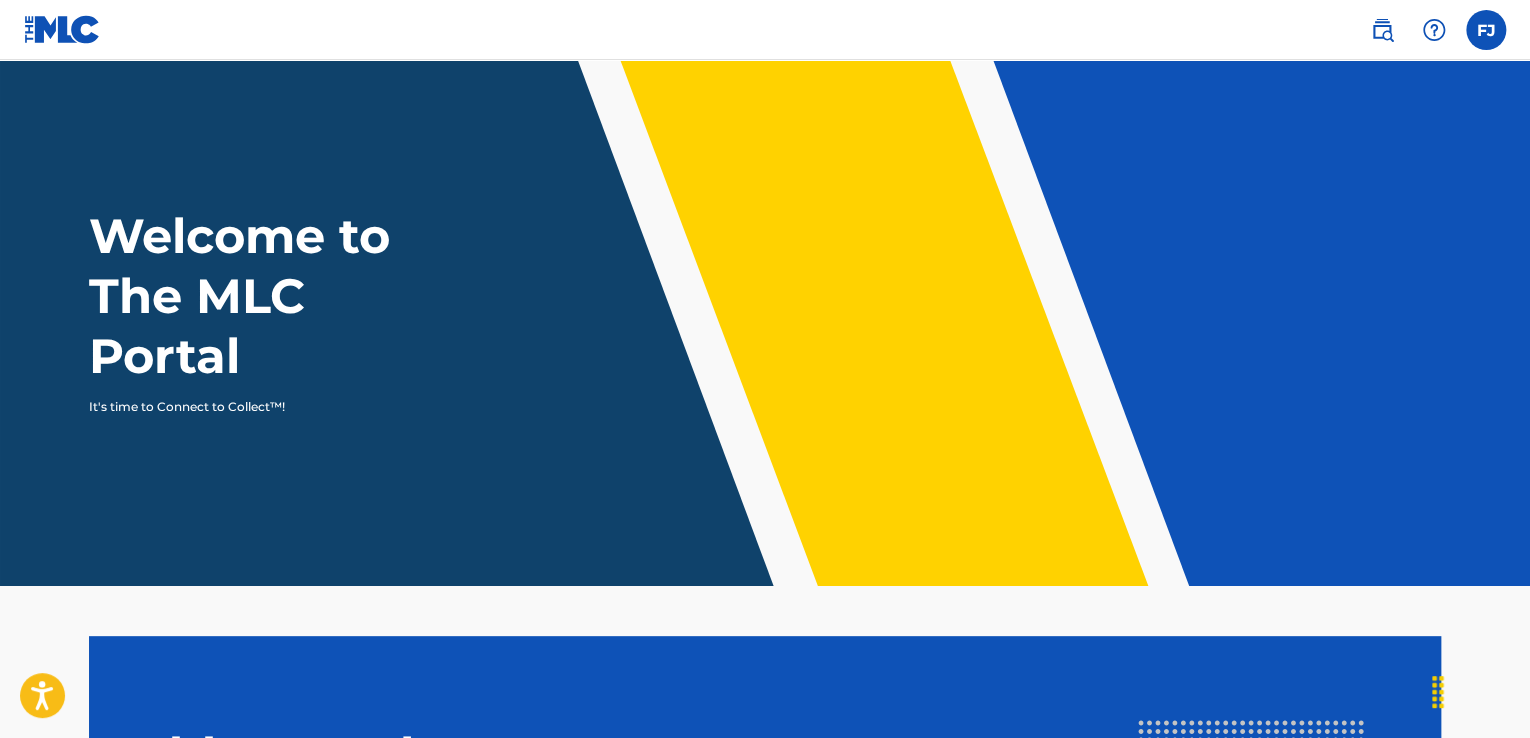 scroll, scrollTop: 0, scrollLeft: 0, axis: both 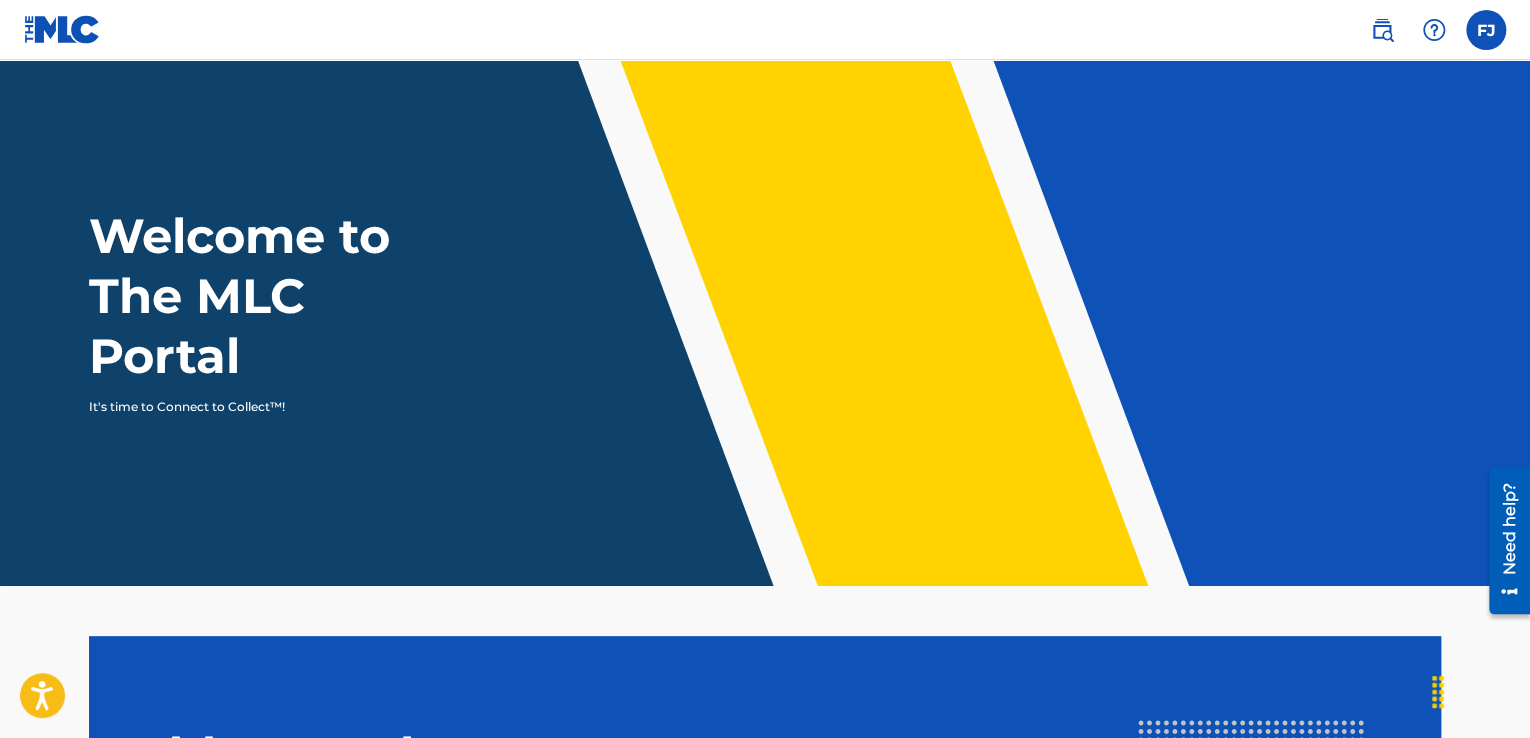 click at bounding box center [1486, 30] 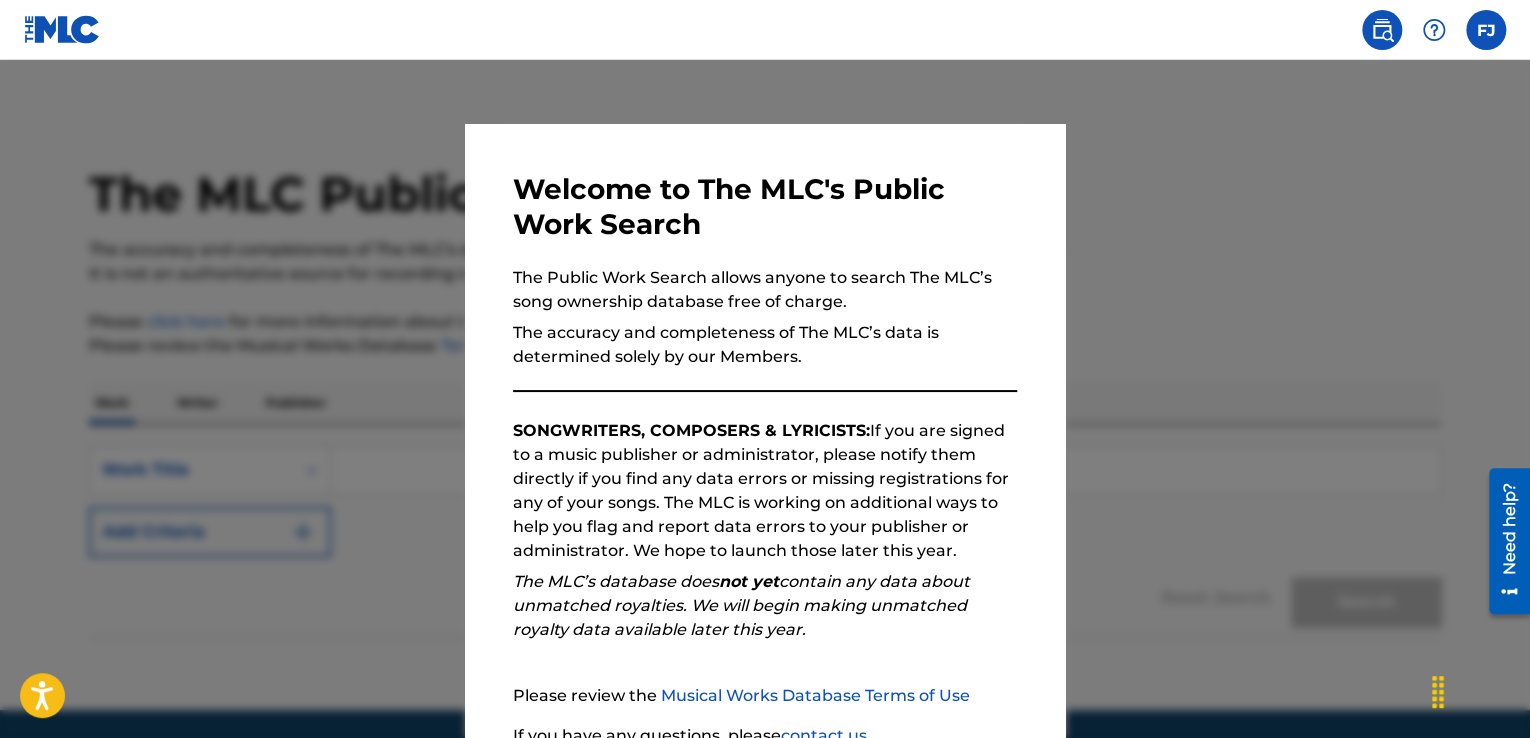 drag, startPoint x: 925, startPoint y: 162, endPoint x: 987, endPoint y: 154, distance: 62.514 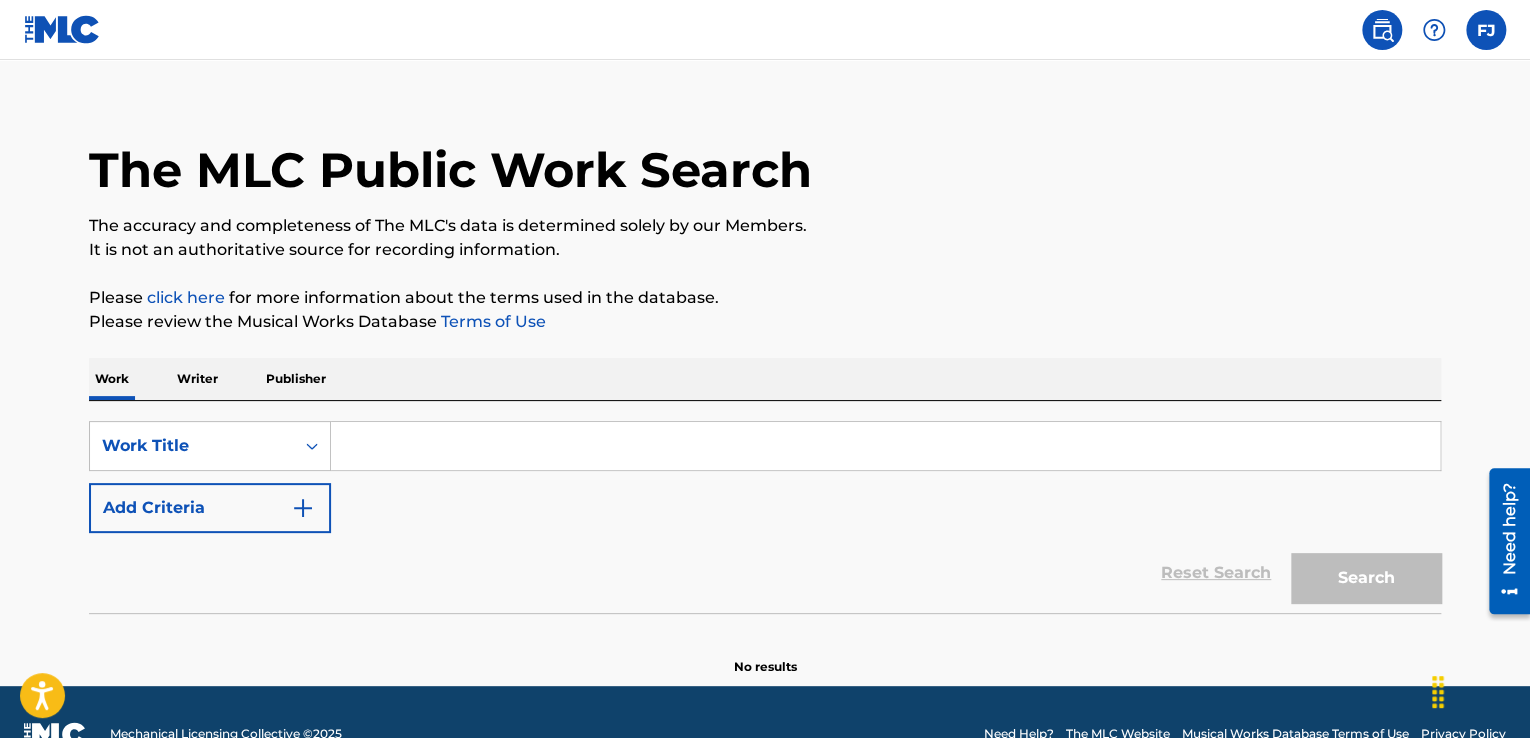 scroll, scrollTop: 0, scrollLeft: 0, axis: both 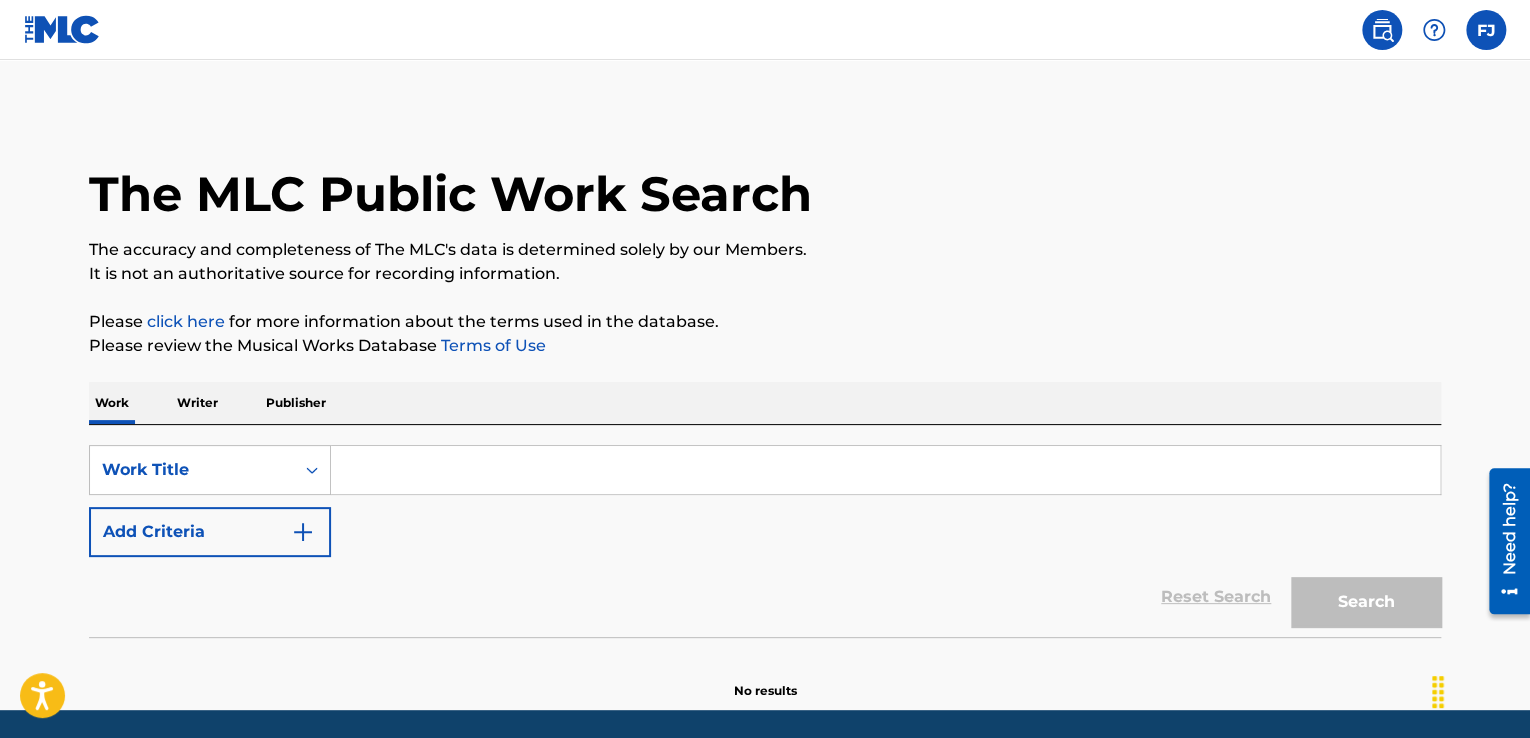 click at bounding box center (885, 470) 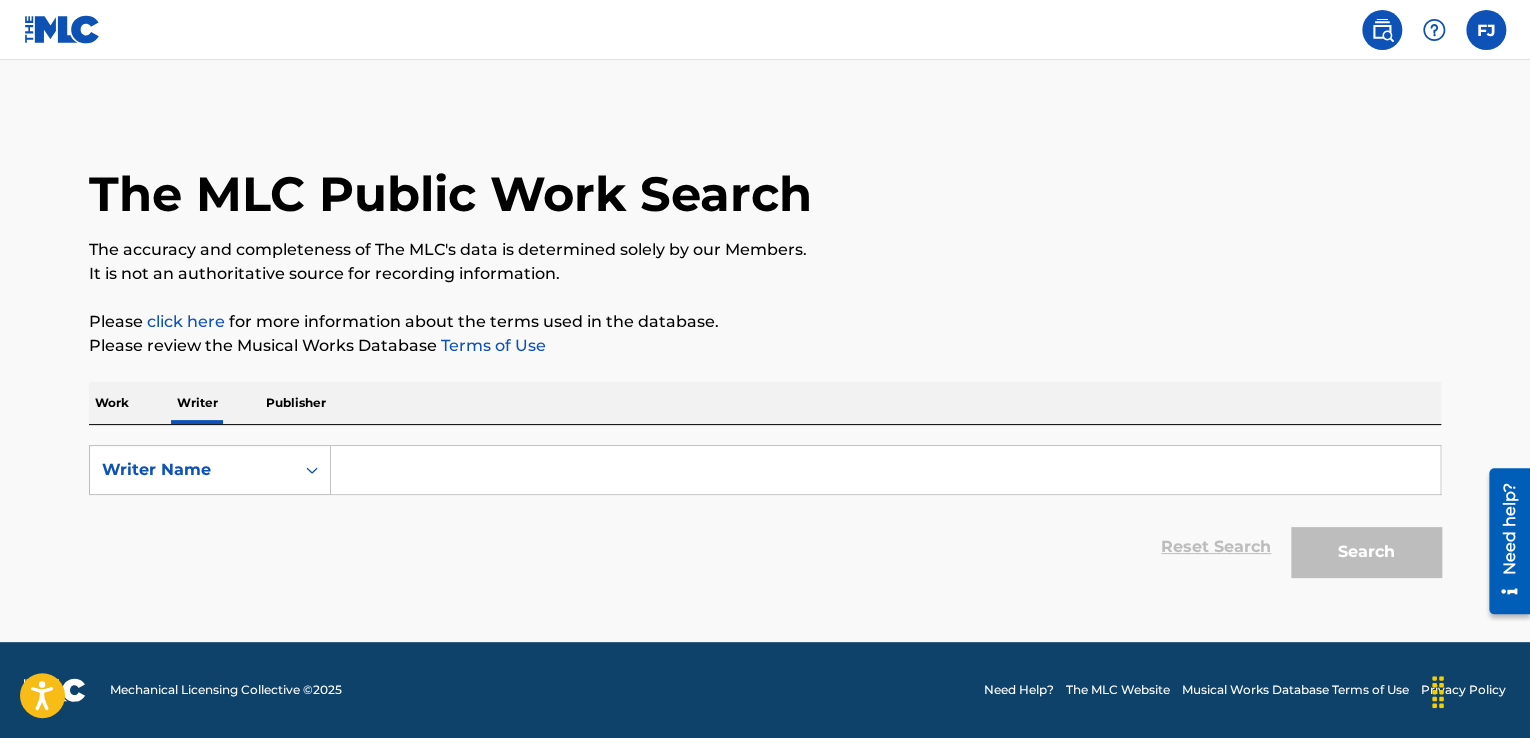 drag, startPoint x: 404, startPoint y: 443, endPoint x: 412, endPoint y: 483, distance: 40.792156 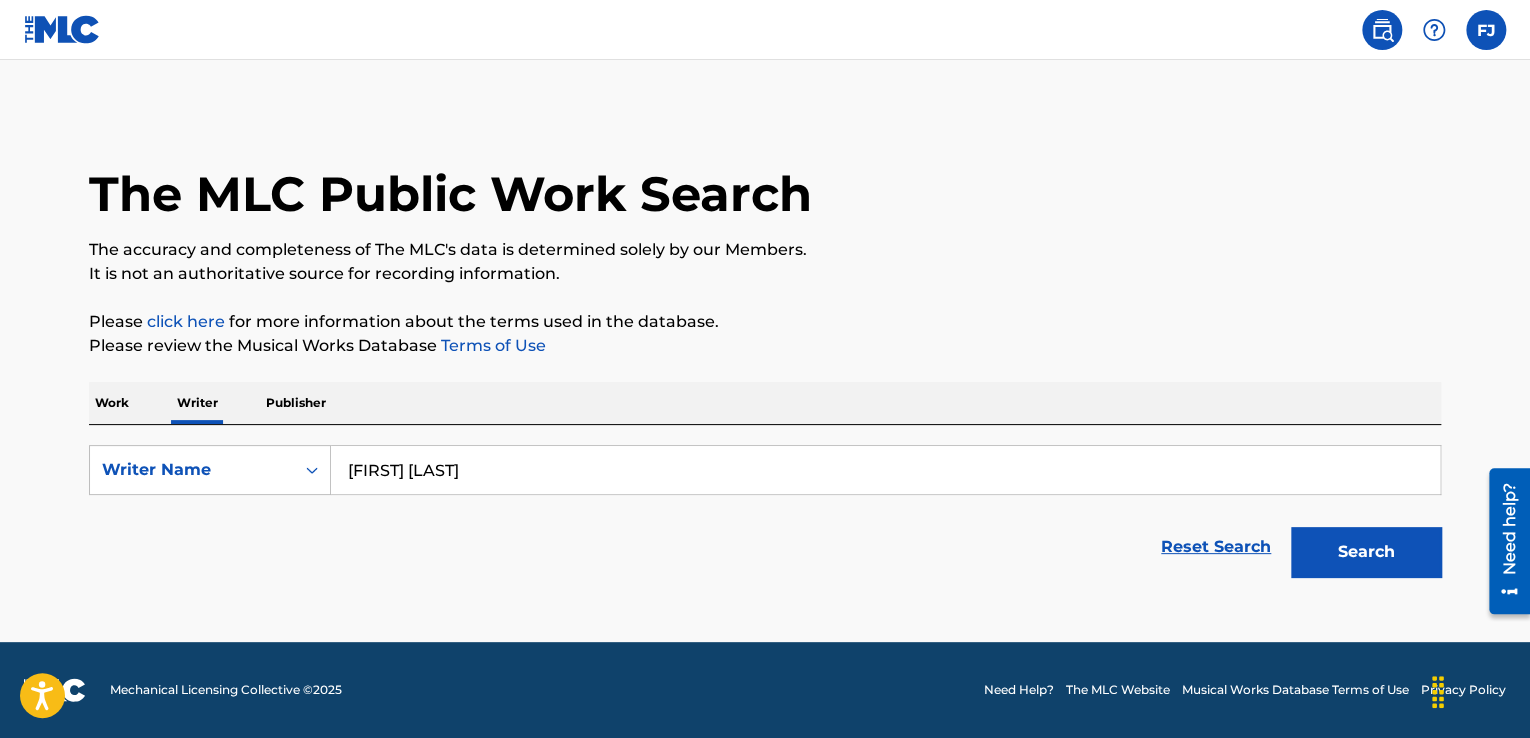 type on "[FIRST] [LAST]" 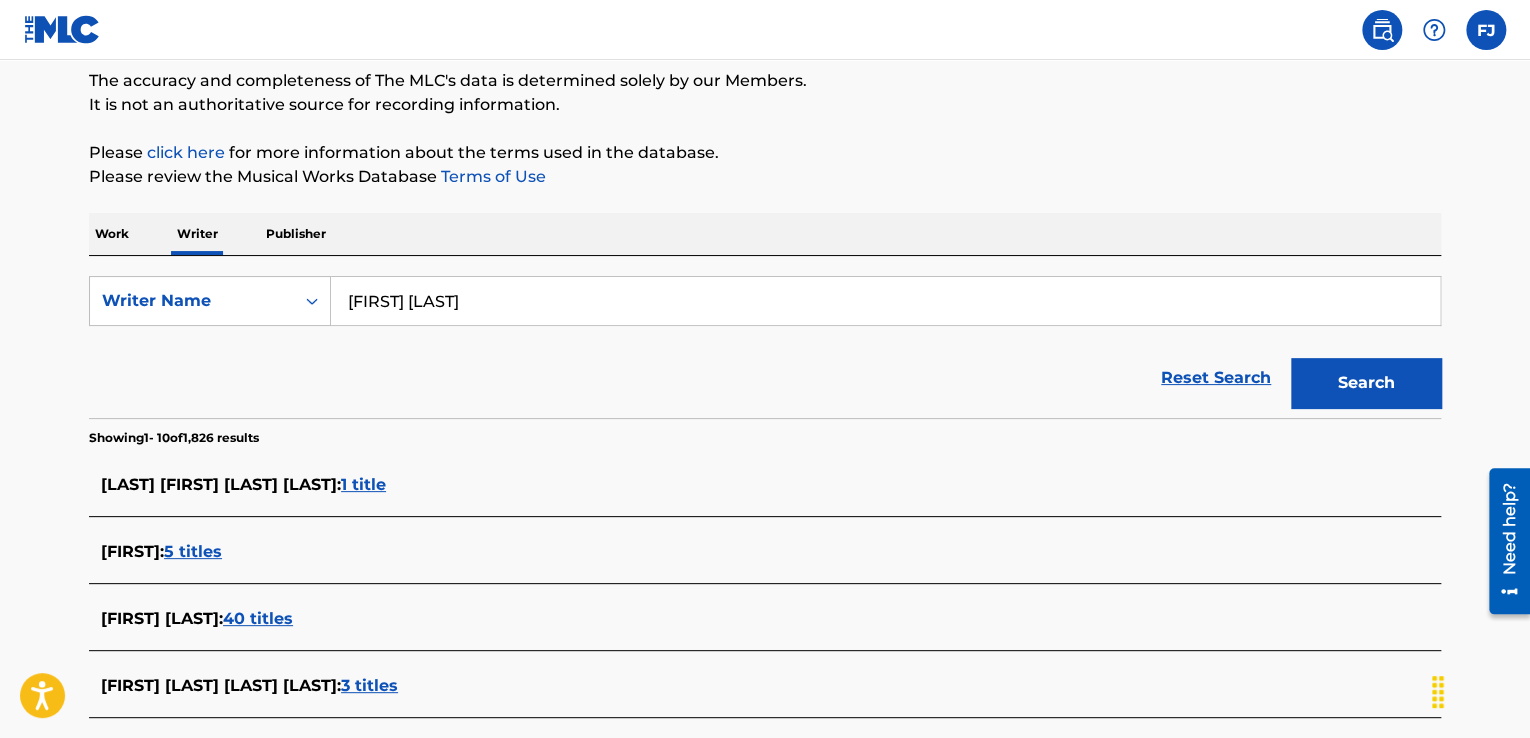 scroll, scrollTop: 500, scrollLeft: 0, axis: vertical 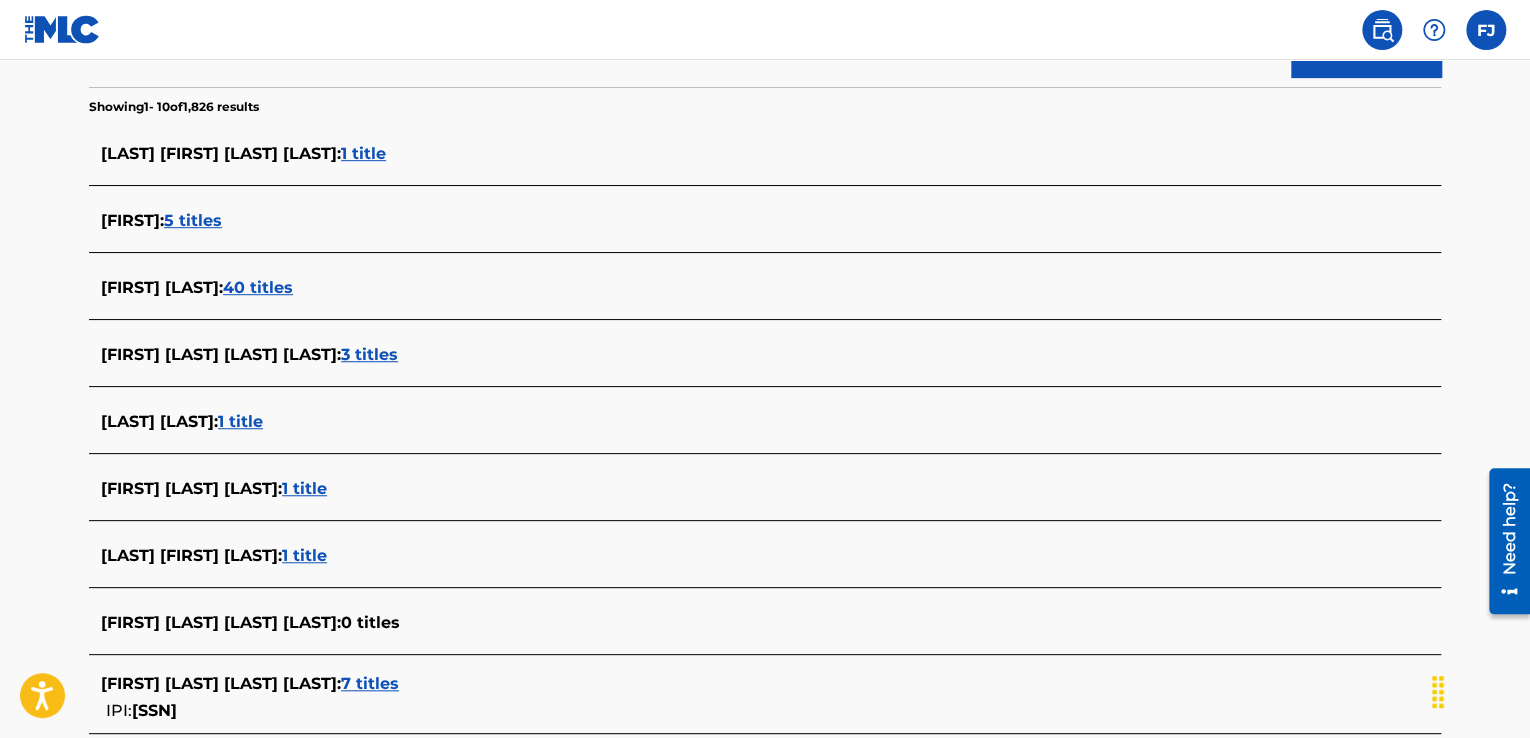 click on "3 titles" at bounding box center [369, 354] 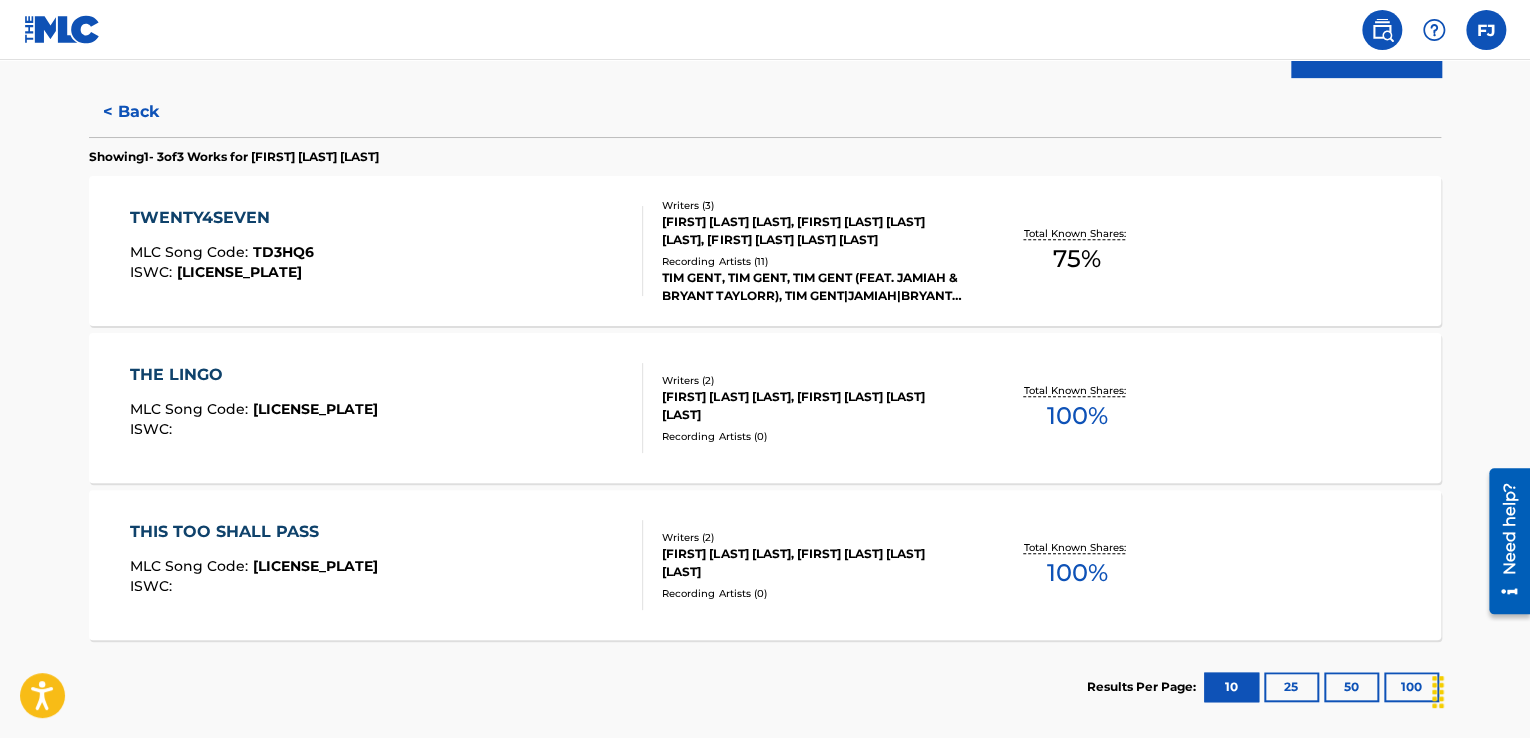 click on "< Back" at bounding box center [149, 112] 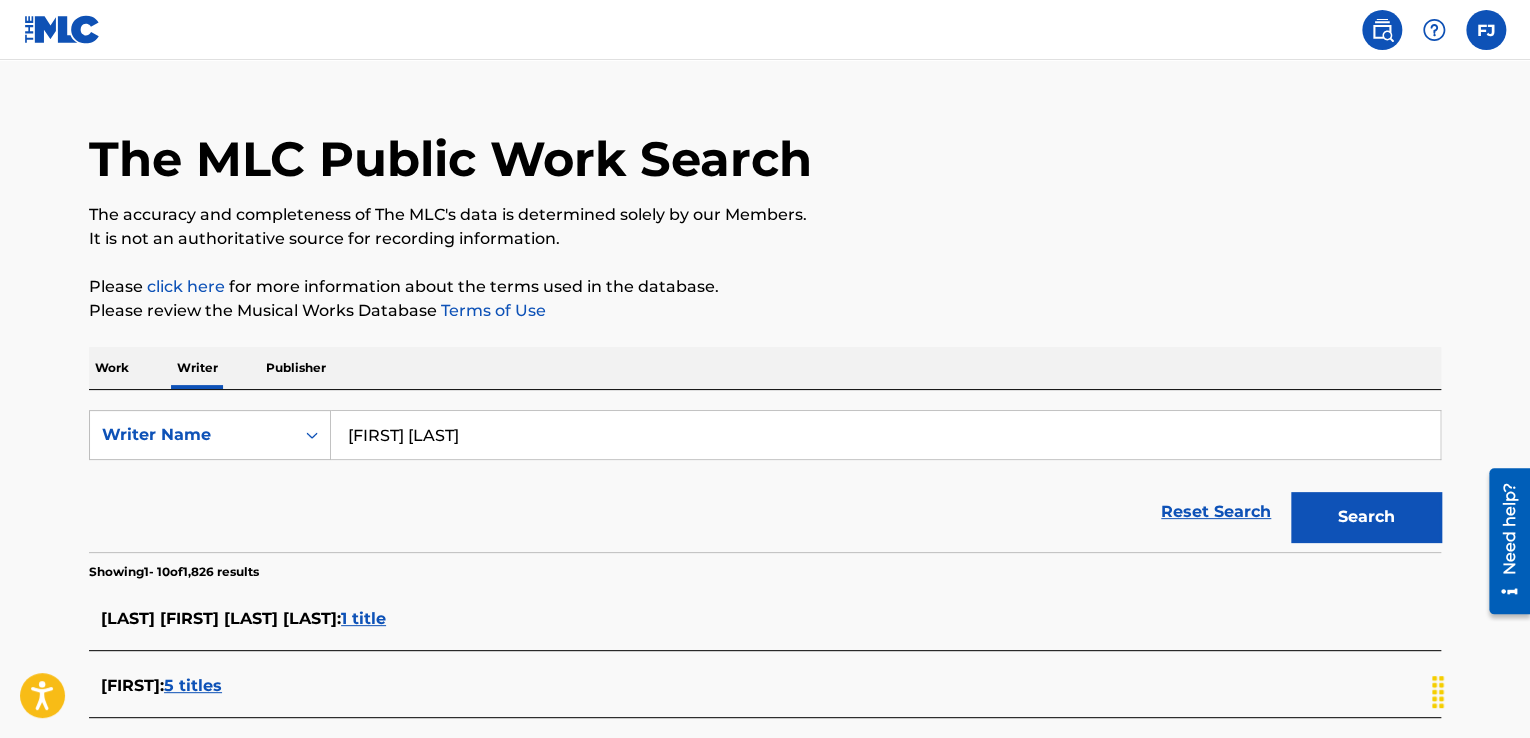 scroll, scrollTop: 0, scrollLeft: 0, axis: both 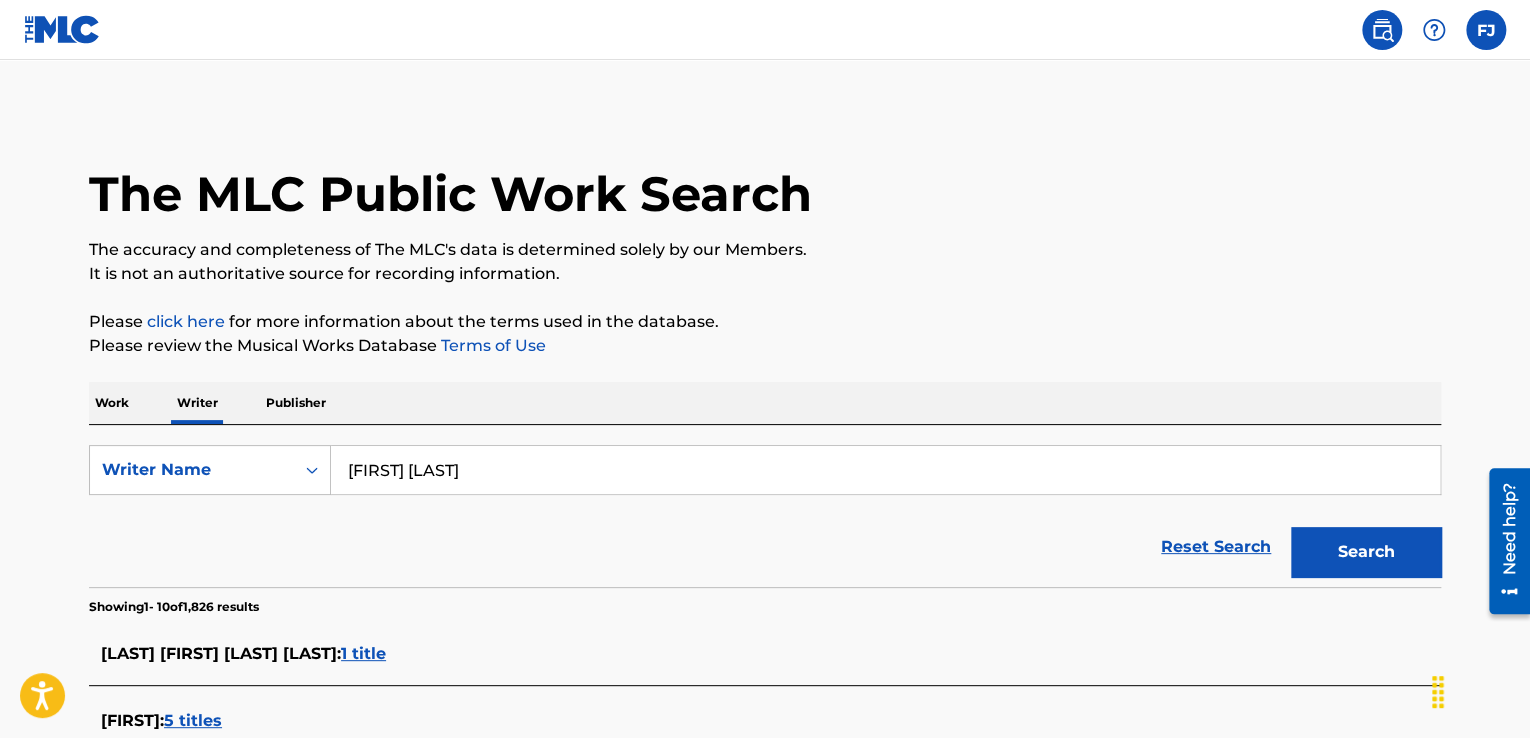 click on "The MLC Public Work Search" at bounding box center (450, 194) 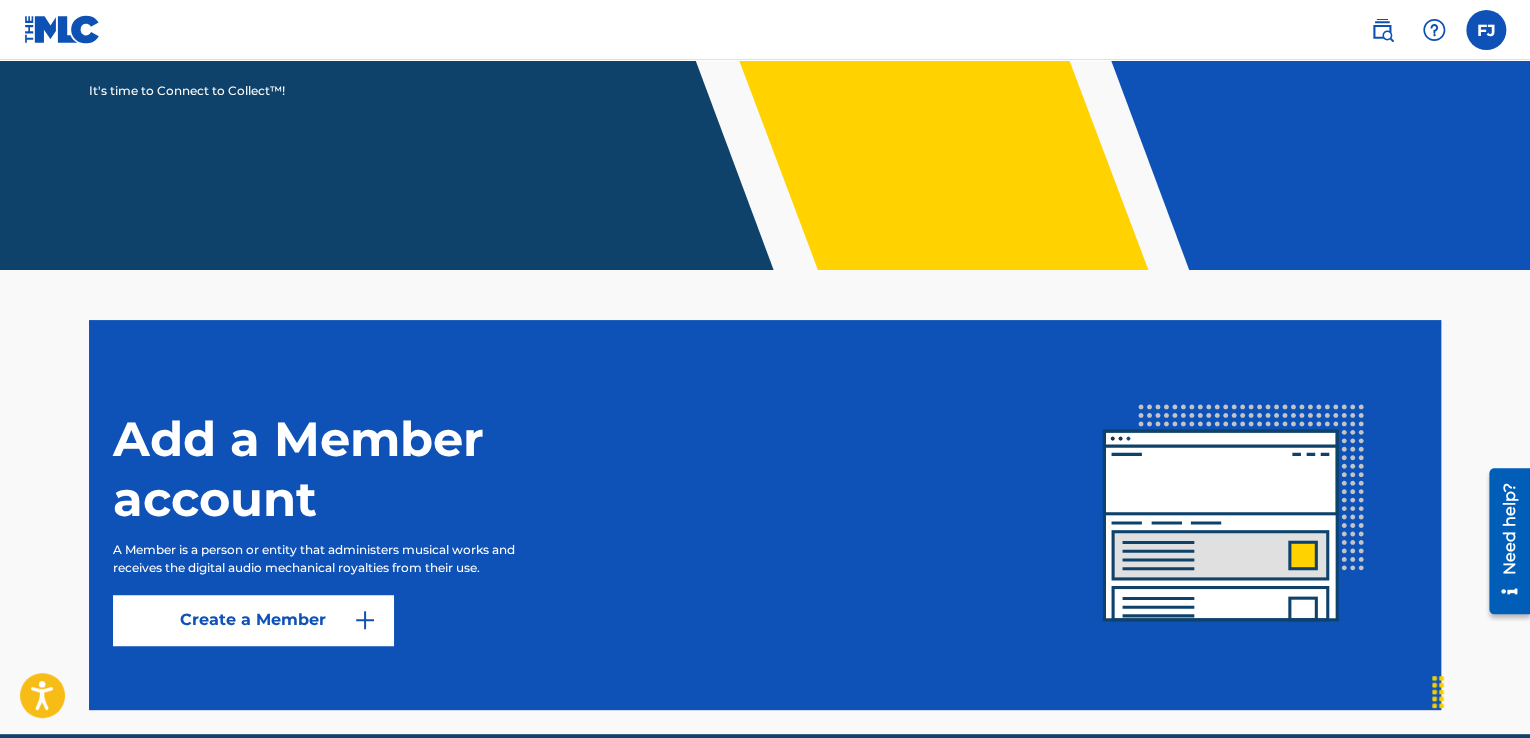 scroll, scrollTop: 408, scrollLeft: 0, axis: vertical 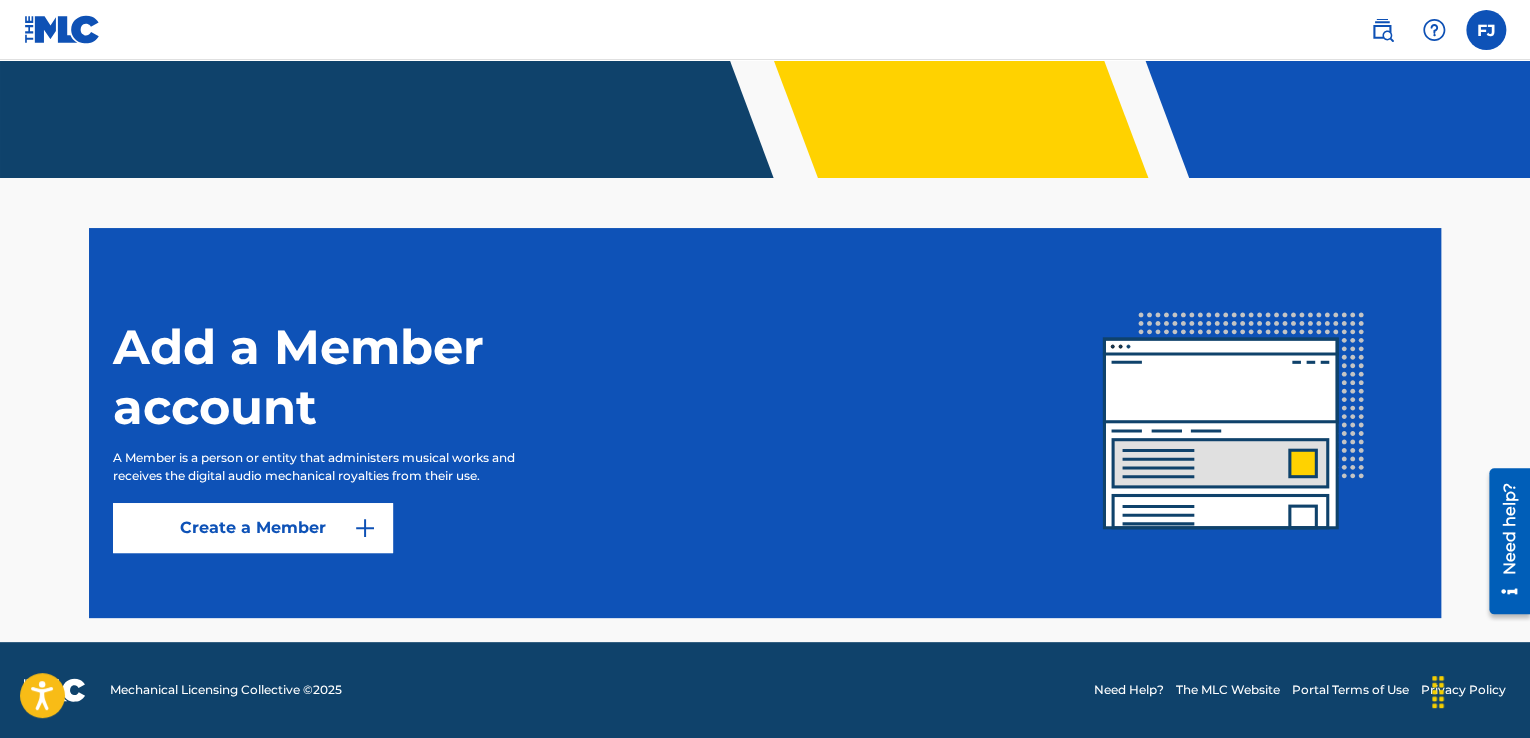 click at bounding box center [1234, 423] 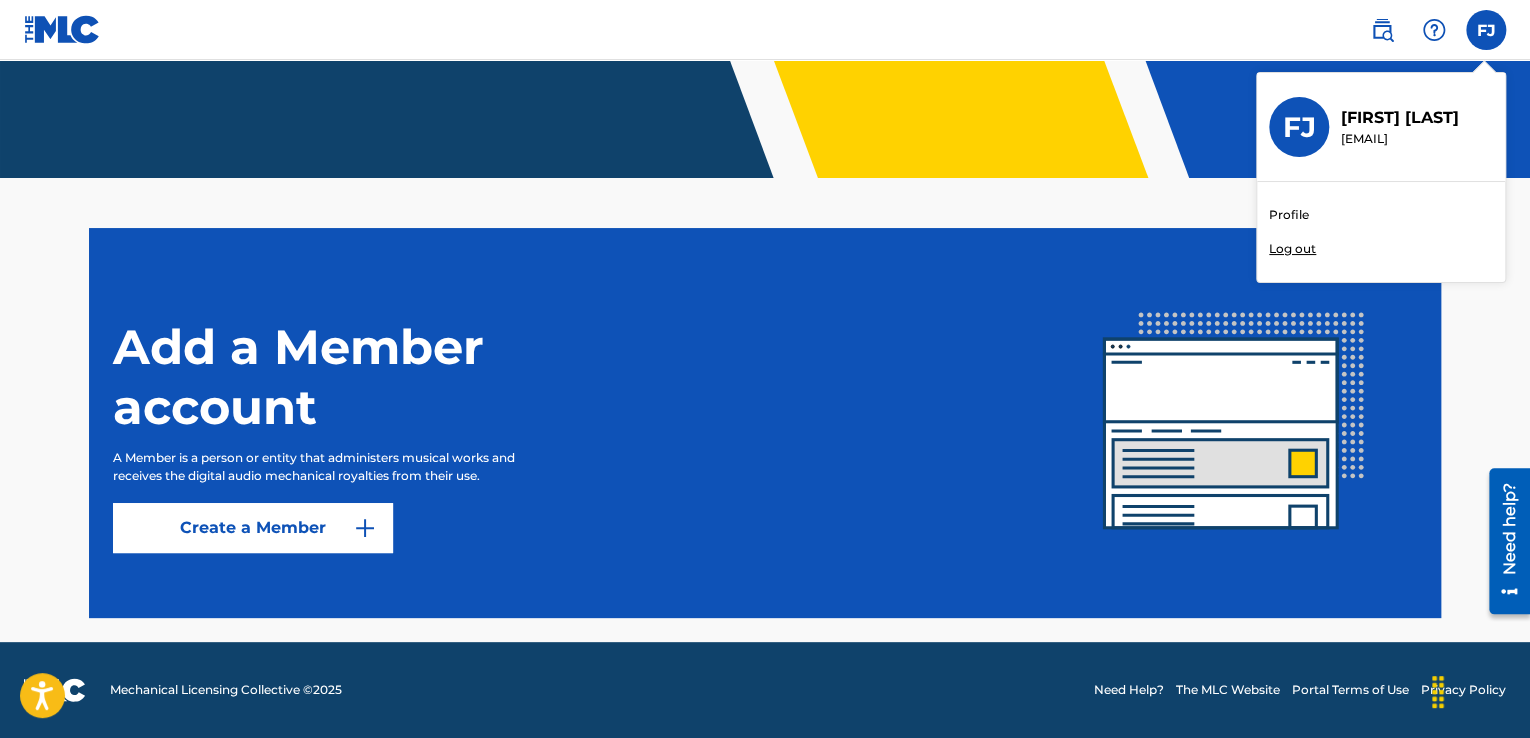 click on "Profile" at bounding box center (1289, 215) 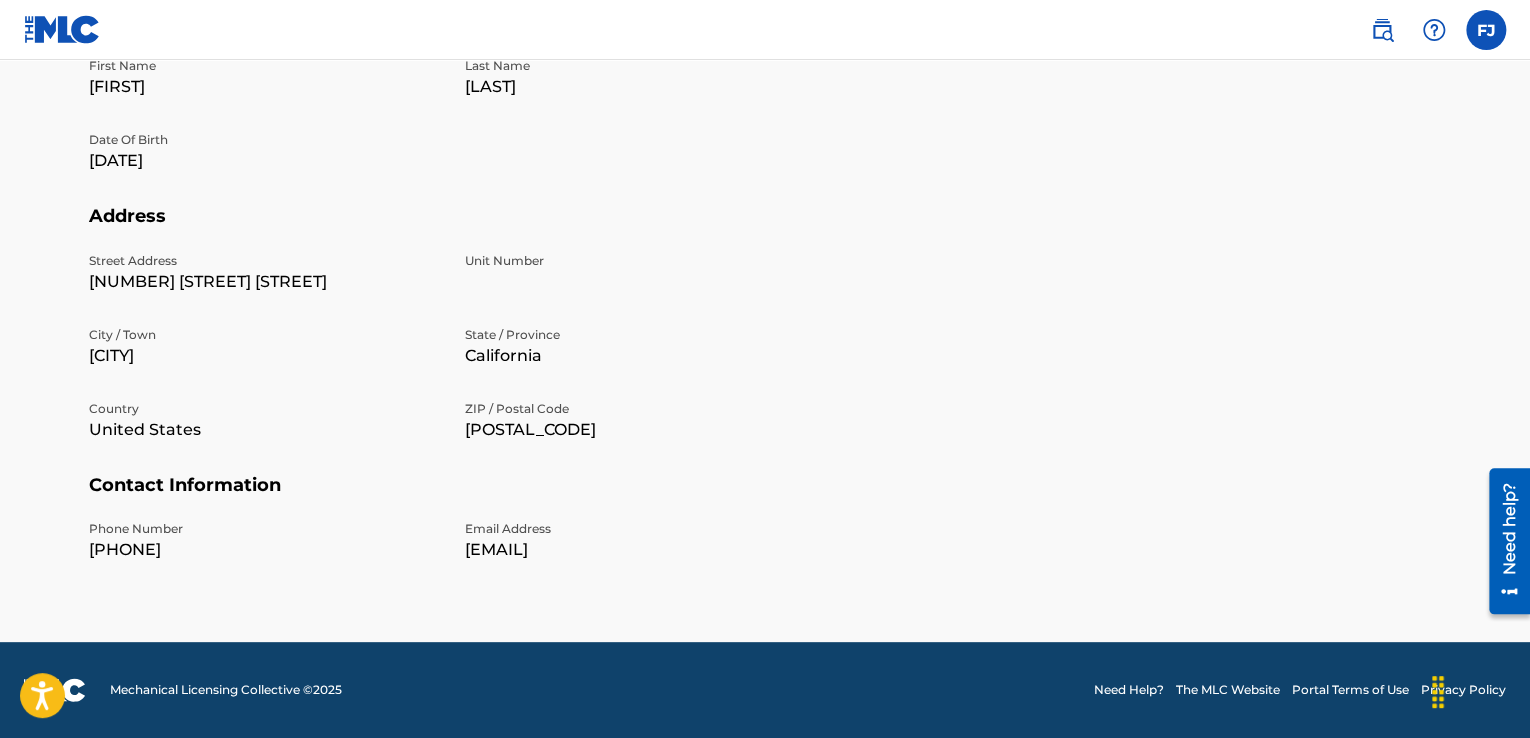 scroll, scrollTop: 0, scrollLeft: 0, axis: both 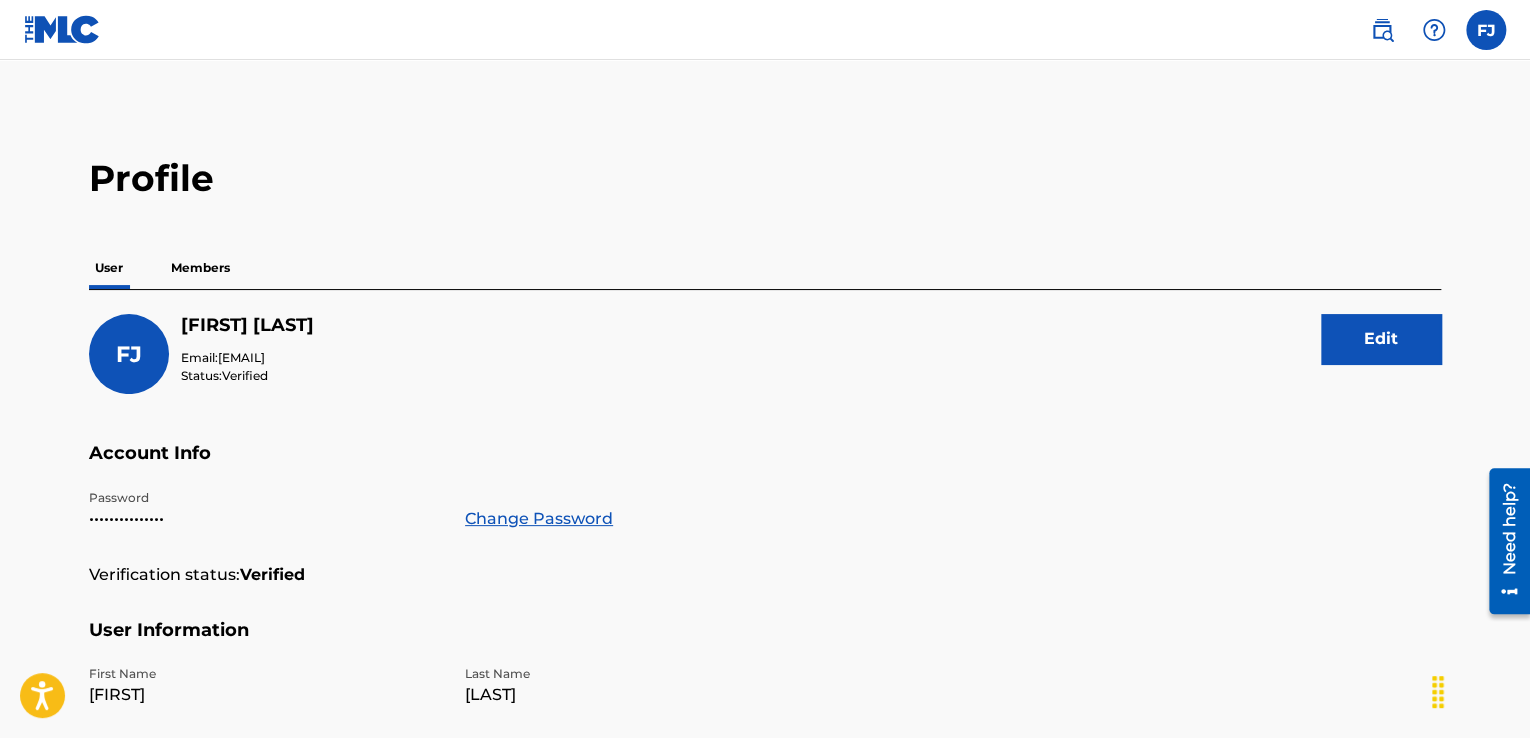 click on "FJ FJ [FIRST] [LAST] [EMAIL] Profile Log out" at bounding box center [765, 30] 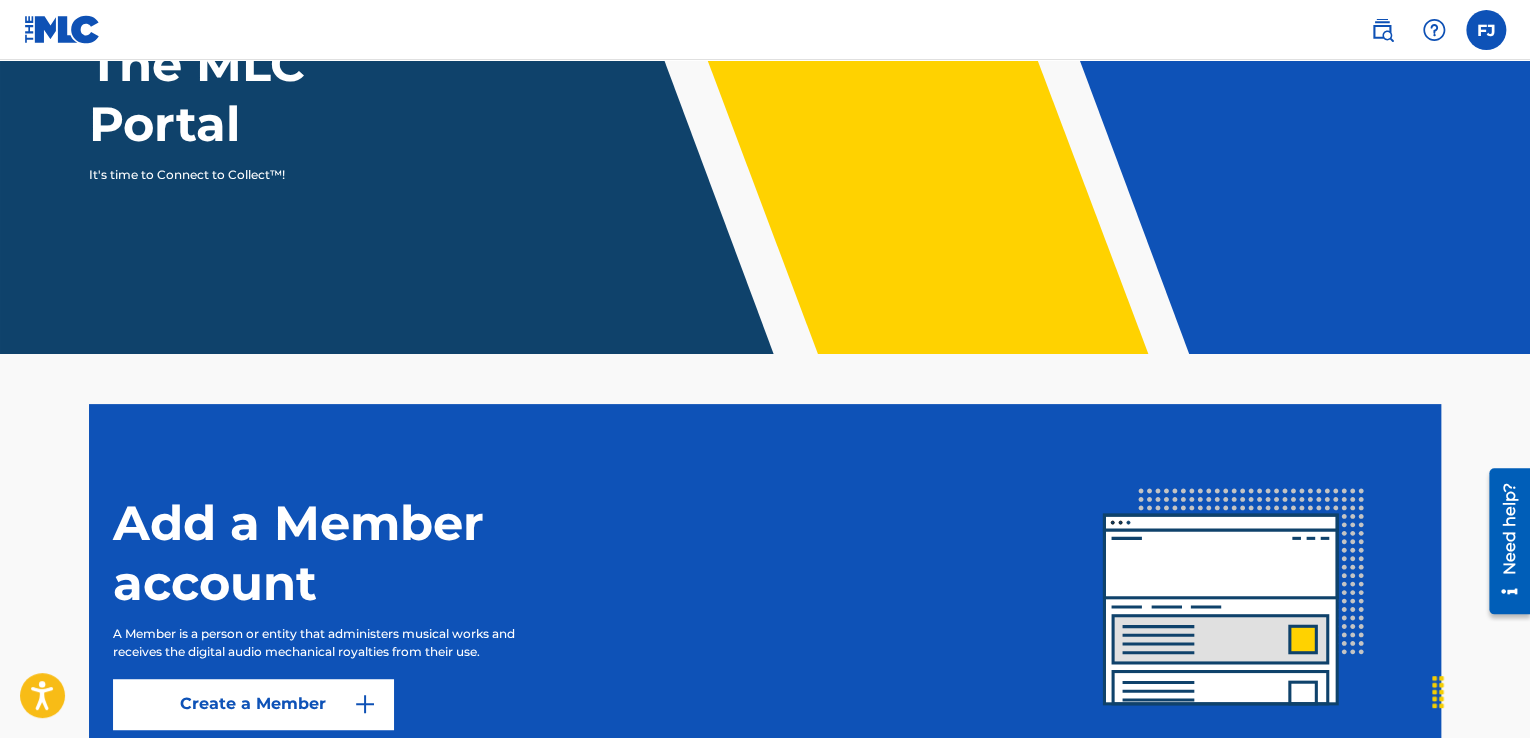 scroll, scrollTop: 0, scrollLeft: 0, axis: both 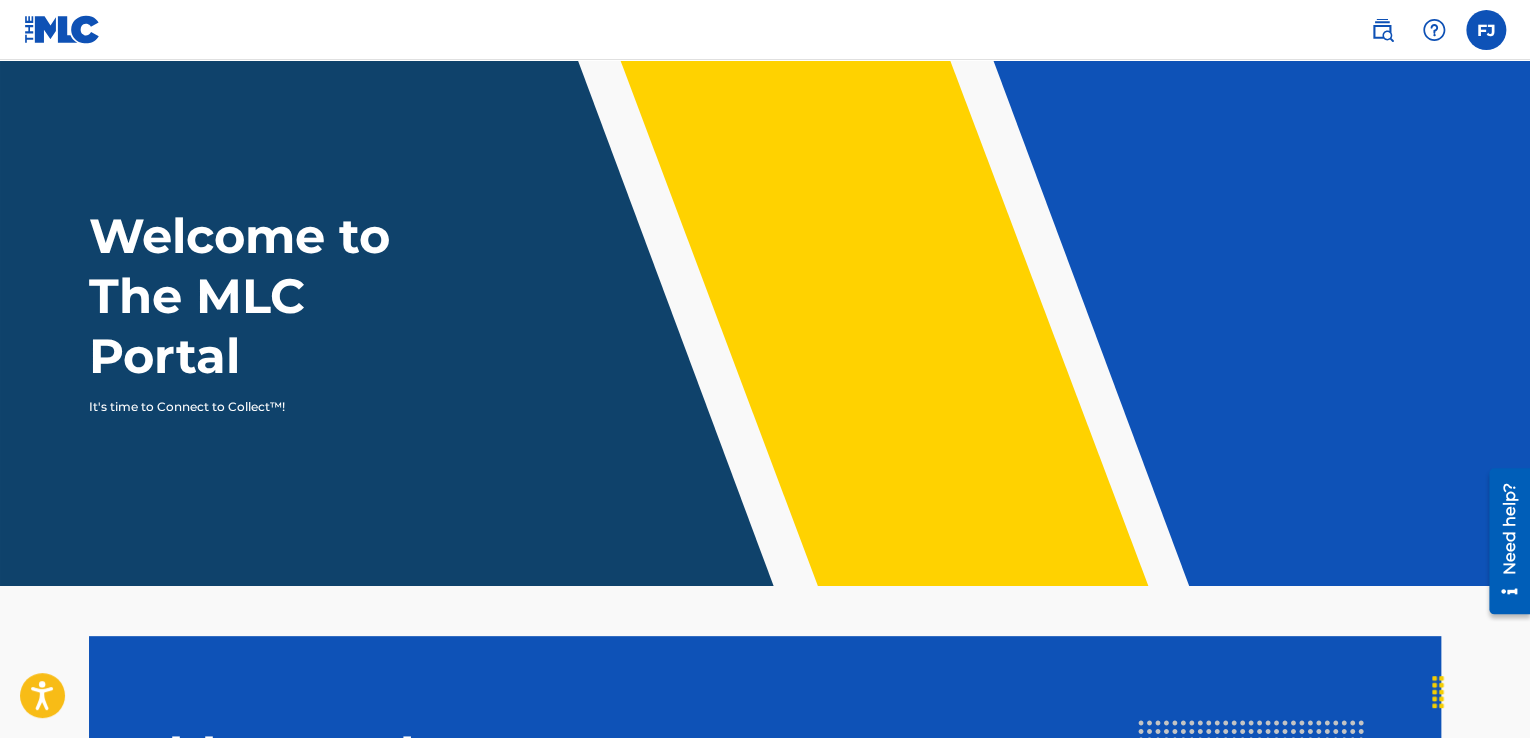 click at bounding box center (1382, 30) 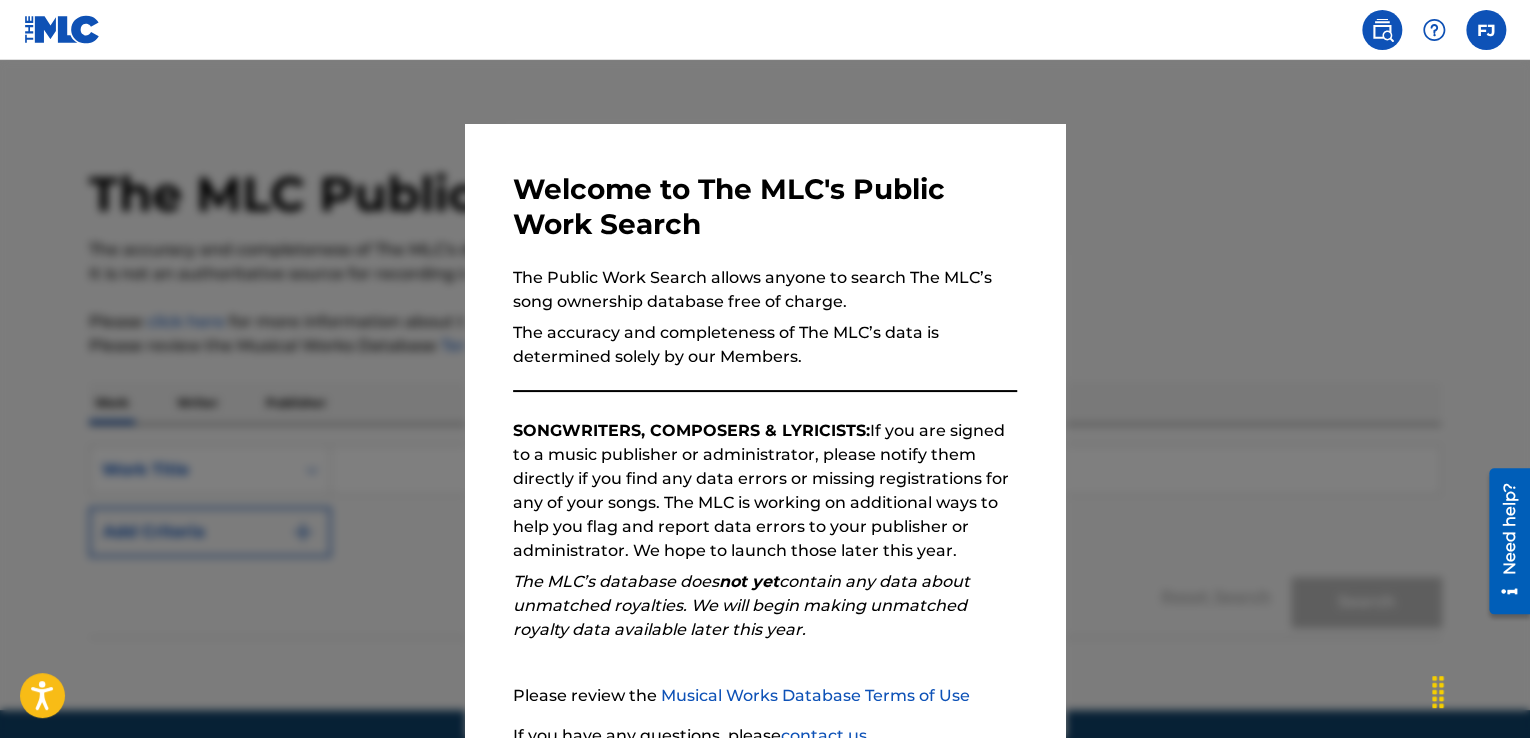click on "Welcome to The MLC's Public Work Search The Public Work Search allows anyone to search The MLC’s song ownership database free of charge. The accuracy and completeness of The MLC’s data is determined solely by our Members. SONGWRITERS, COMPOSERS & LYRICISTS:  If you are signed to a music publisher or administrator, please notify them directly if you find any data errors or missing registrations for any of your songs. The MLC is working on additional ways to help you flag and report data errors to your publisher or administrator. We hope to launch those later this year. The MLC’s database does  not yet  contain any data about unmatched royalties. We will begin making unmatched royalty data available later this year. Please review the   Musical Works Database Terms of Use If you have any questions, please  contact us . Subscribe to our monthly newsletter! This message will reappear one week after it is closed. Continue" at bounding box center [765, 519] 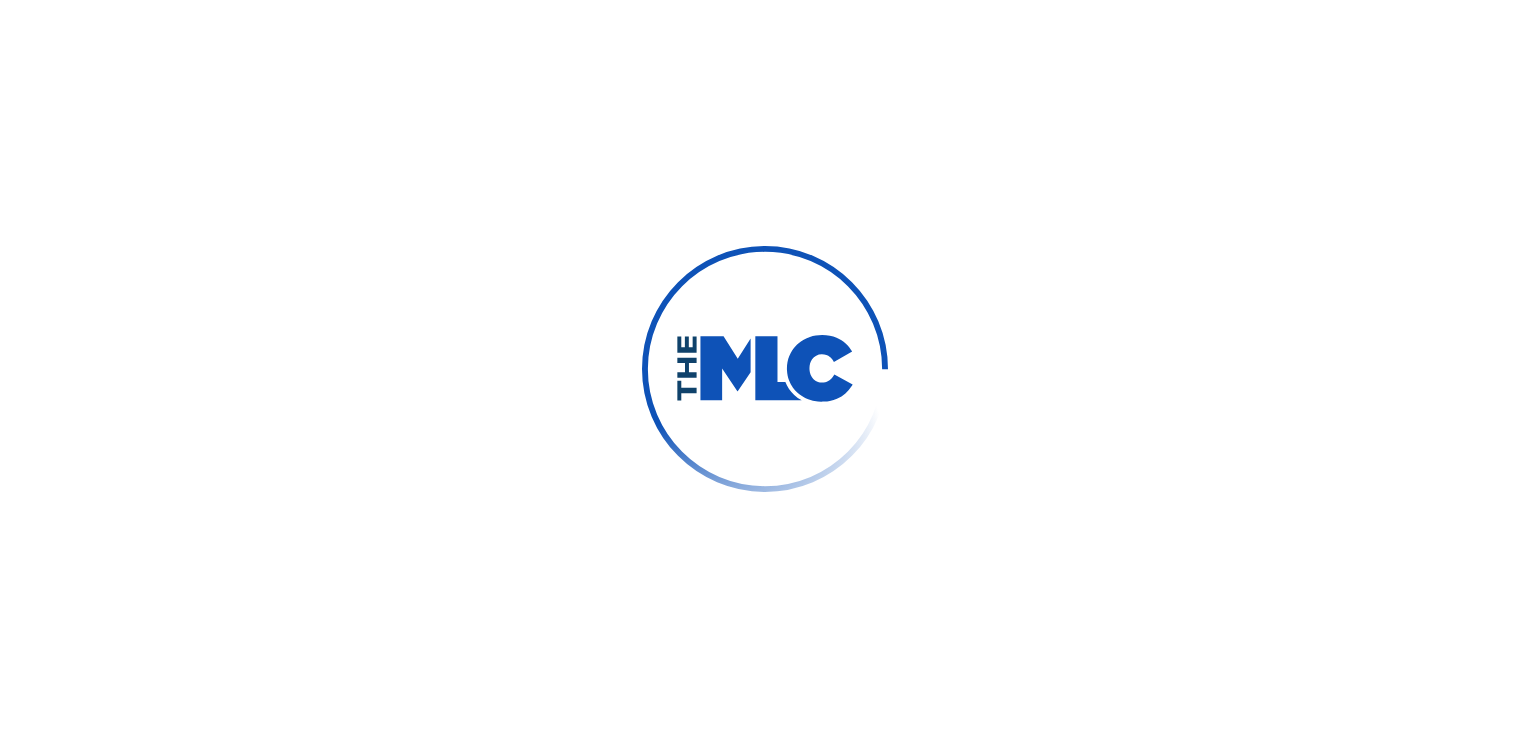 scroll, scrollTop: 0, scrollLeft: 0, axis: both 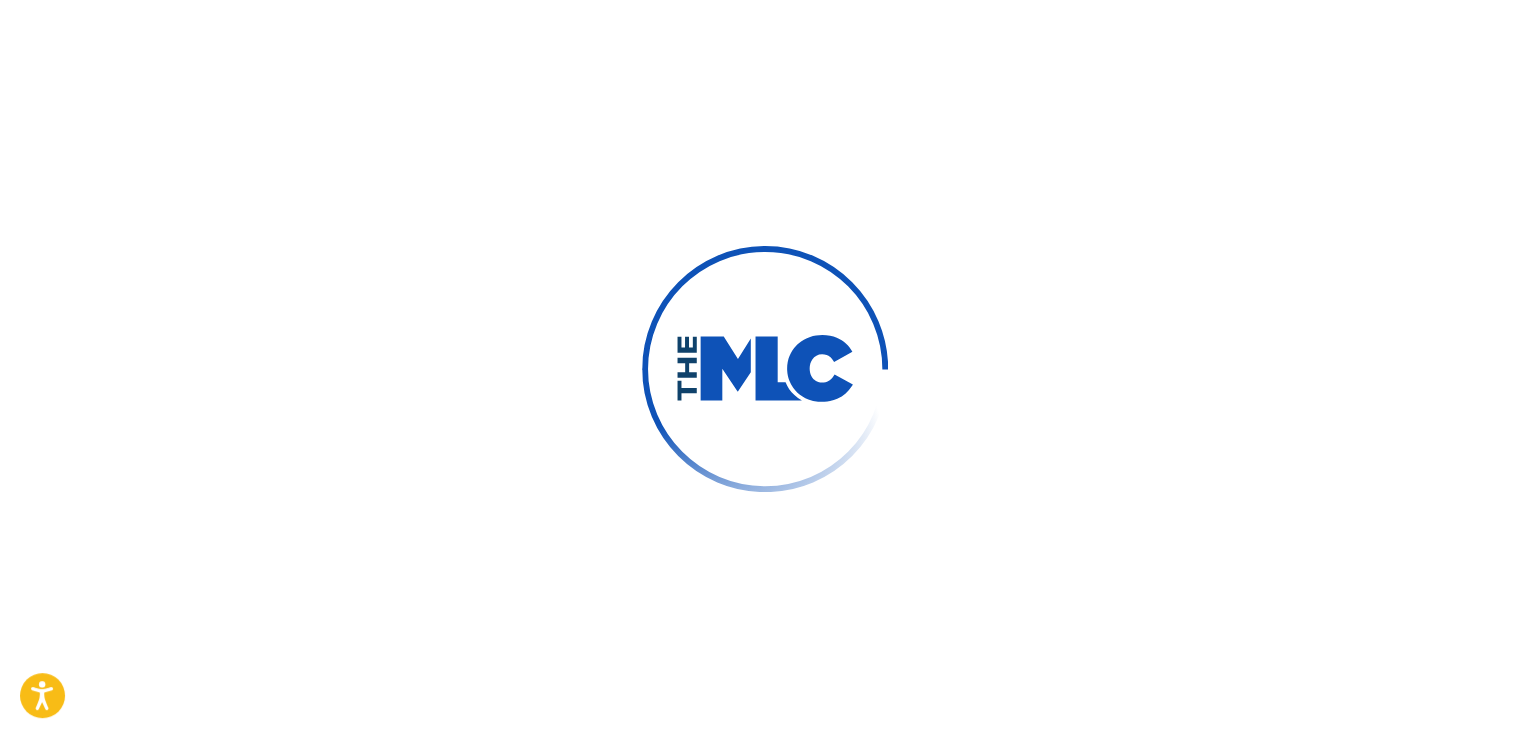 click at bounding box center (765, 369) 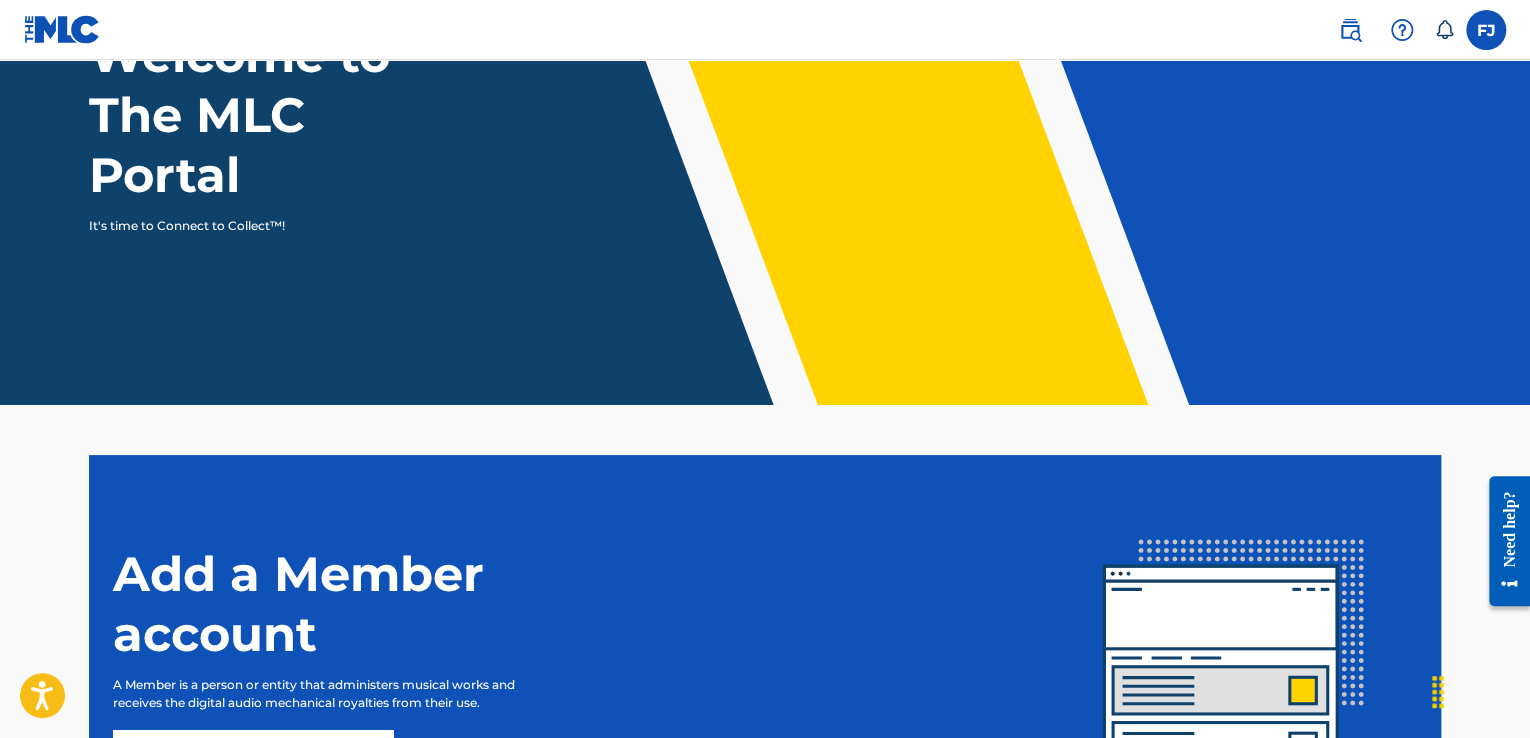 scroll, scrollTop: 0, scrollLeft: 0, axis: both 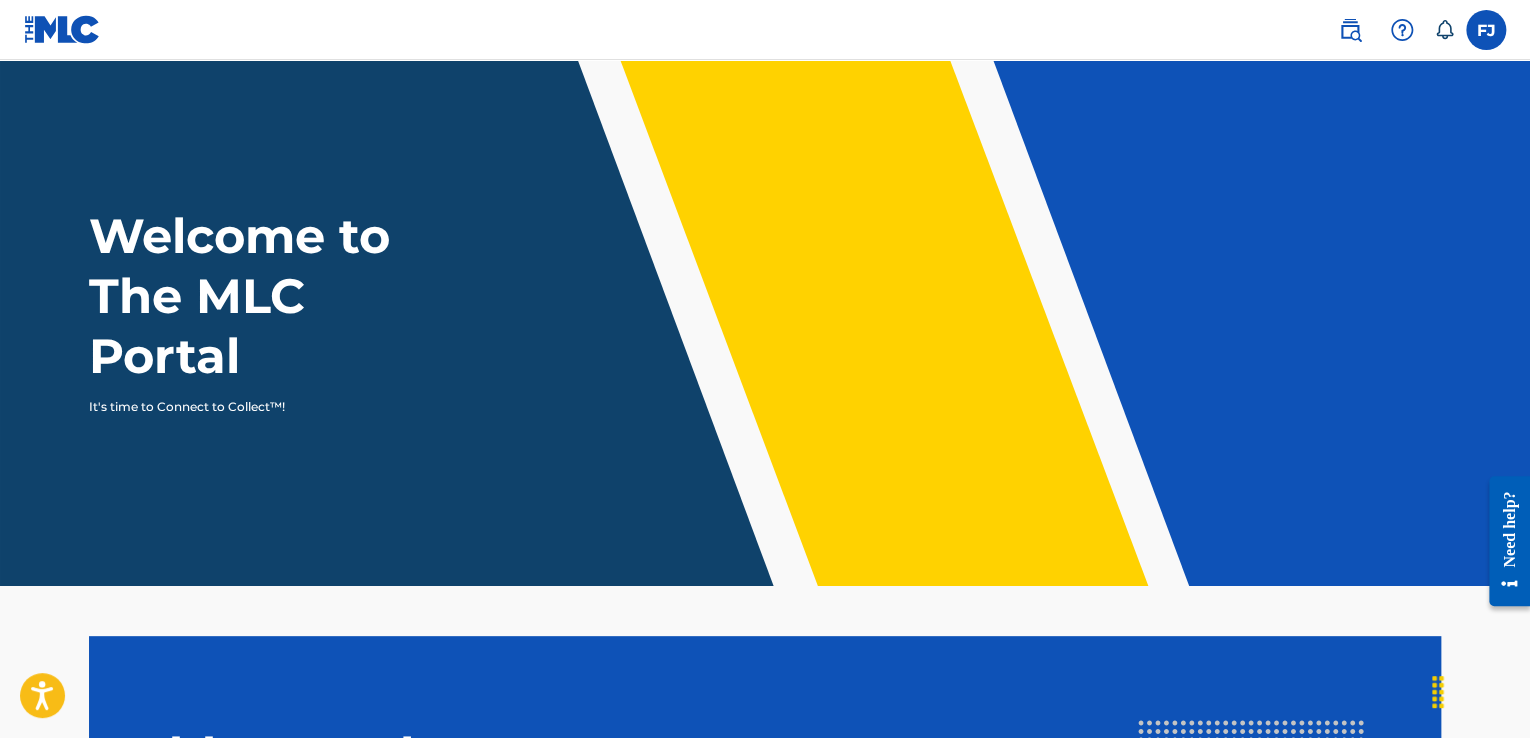 click at bounding box center [1486, 30] 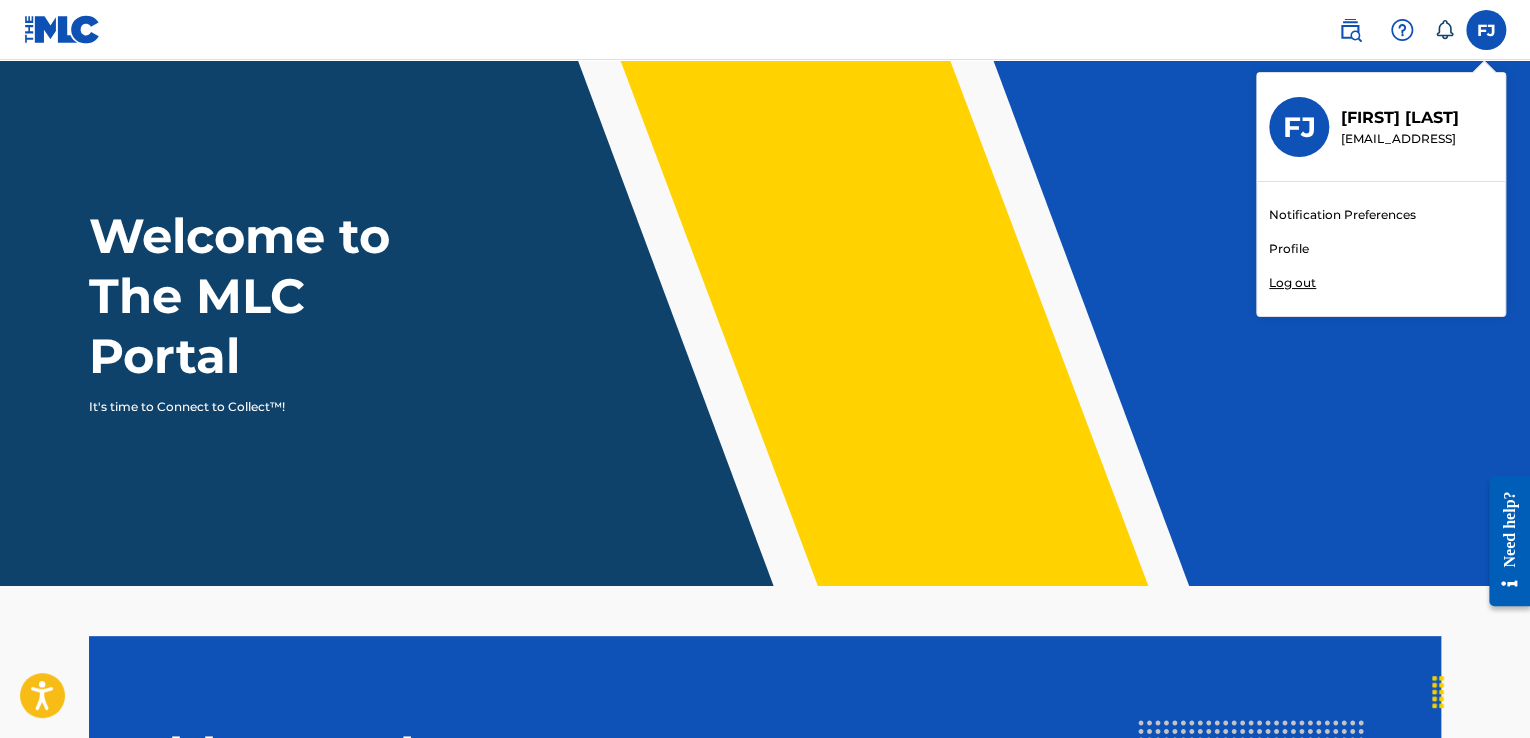 click on "Notification Preferences" at bounding box center [1342, 215] 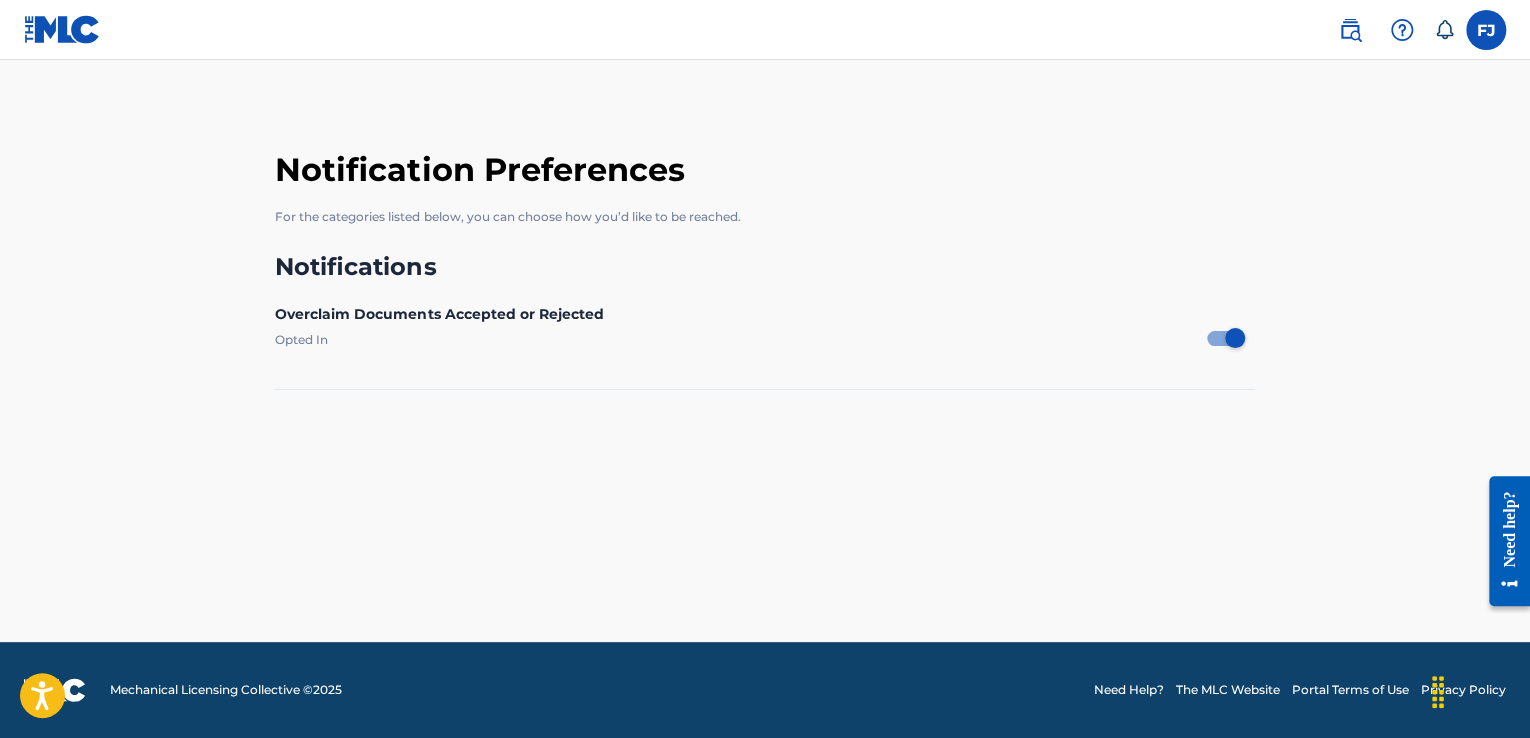click at bounding box center (62, 29) 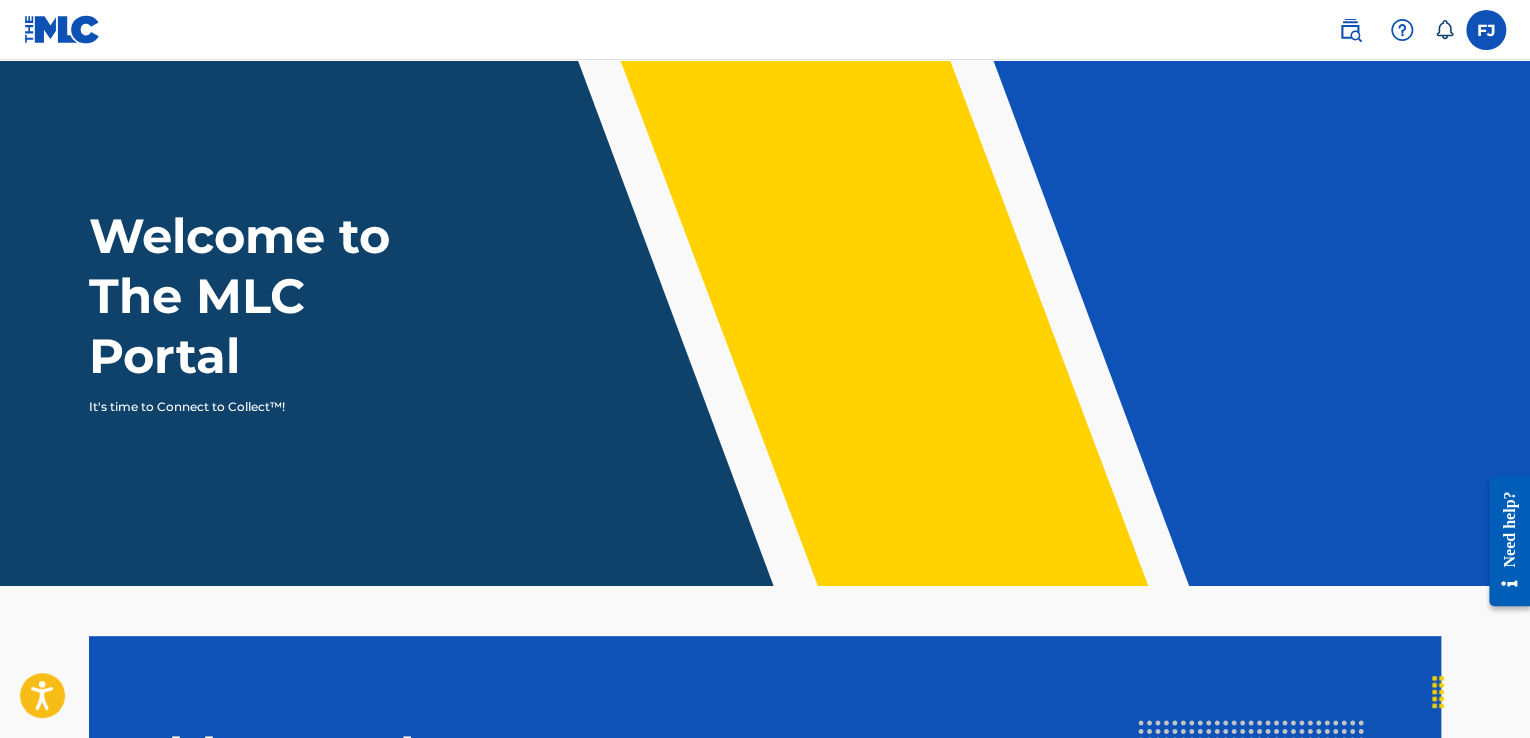 click at bounding box center (1486, 30) 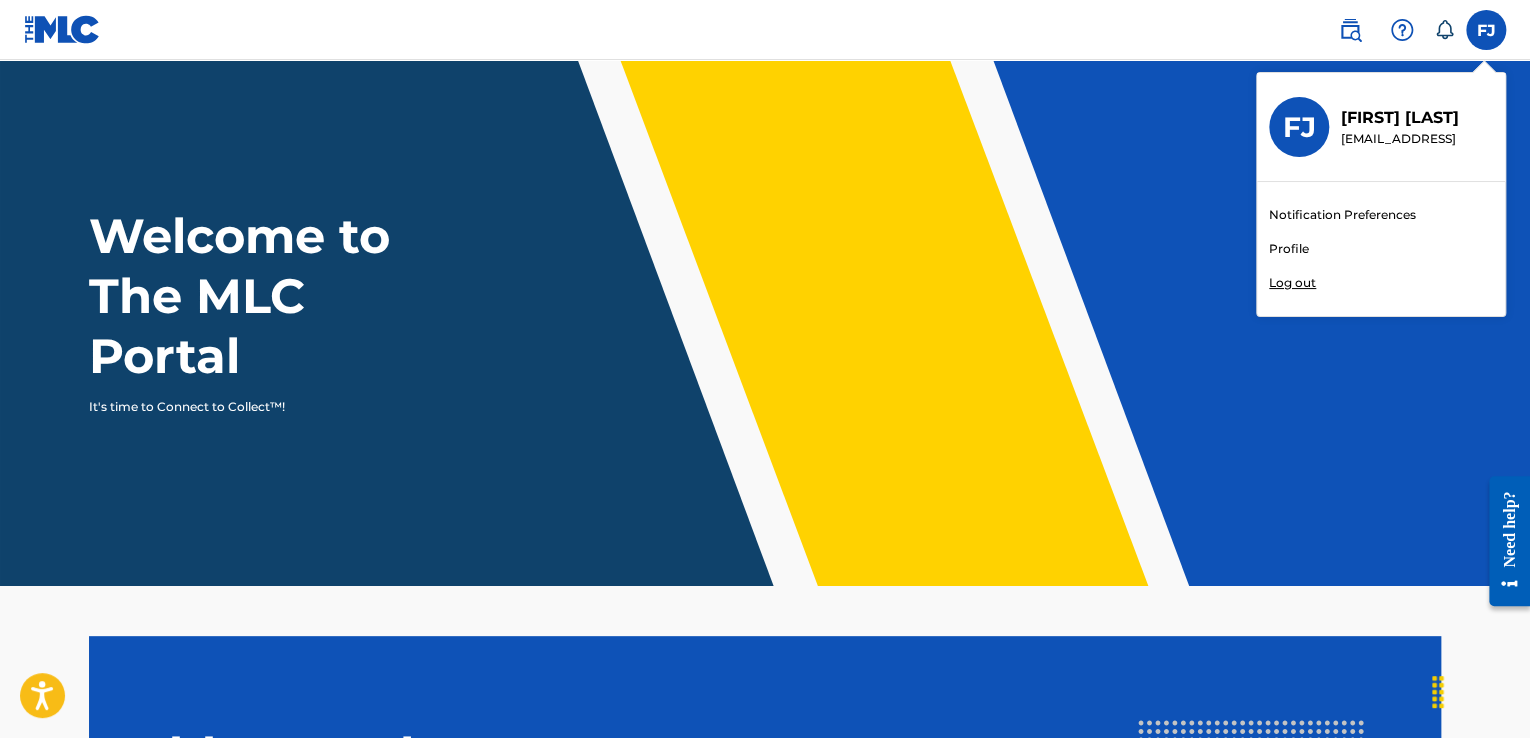 click on "Profile" at bounding box center (1289, 249) 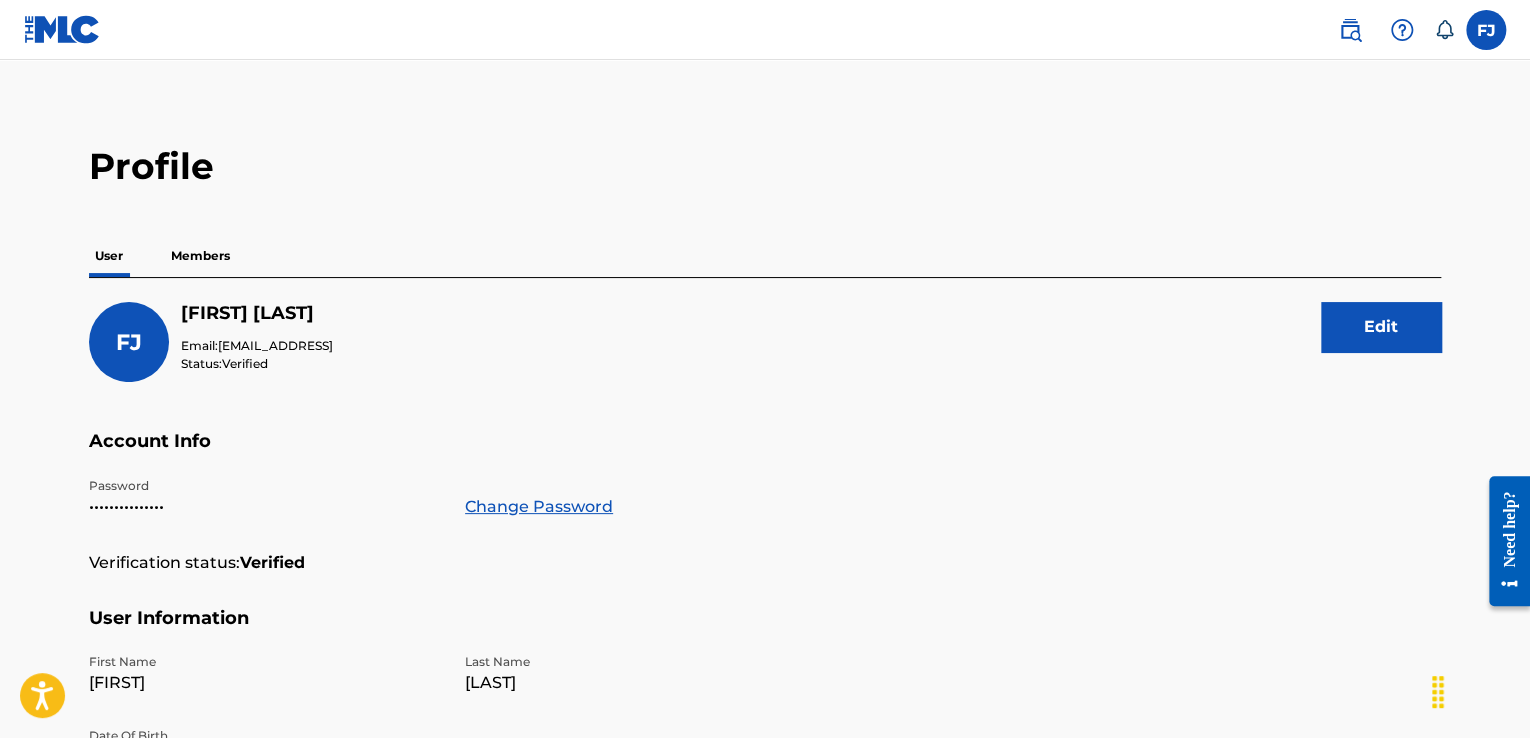 scroll, scrollTop: 8, scrollLeft: 0, axis: vertical 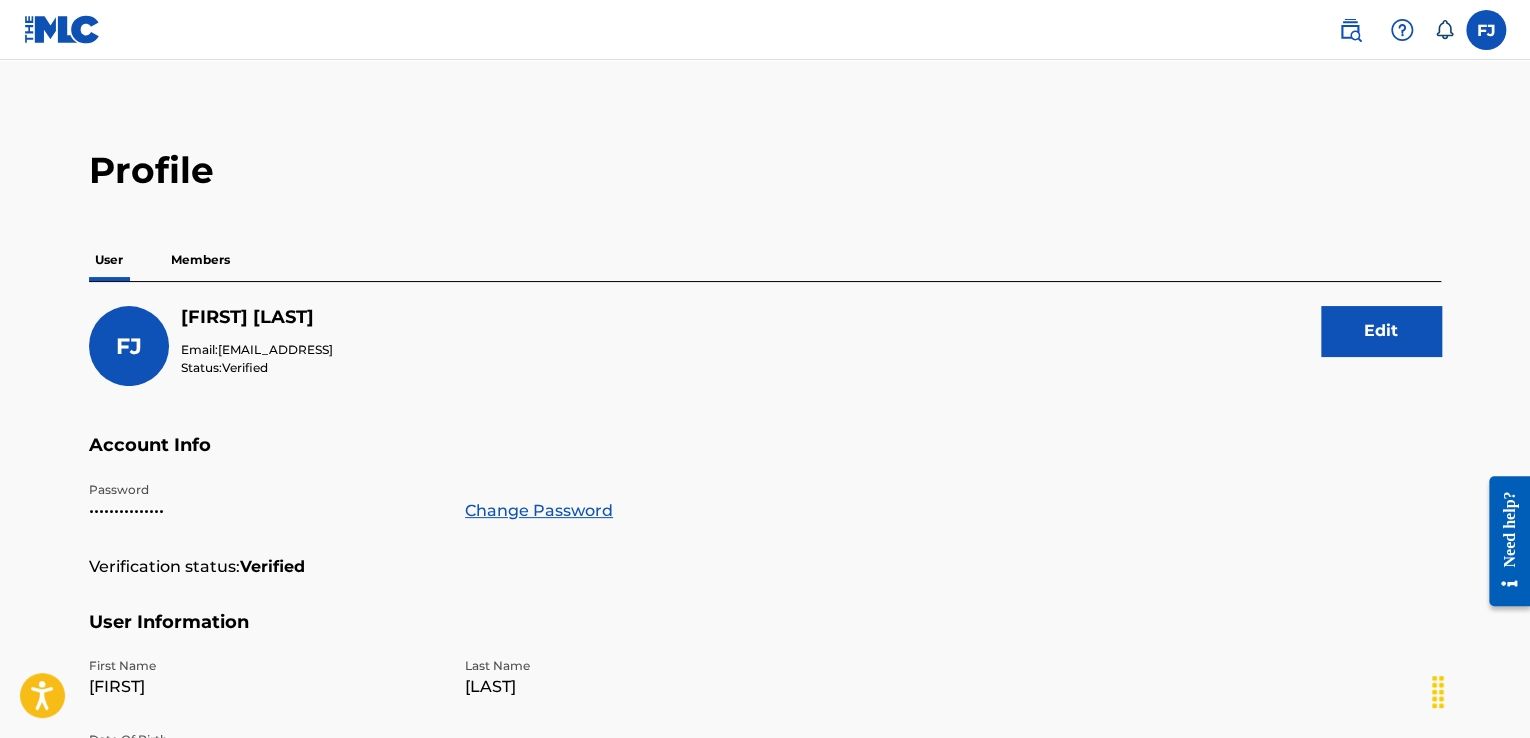 click on "Members" at bounding box center (200, 260) 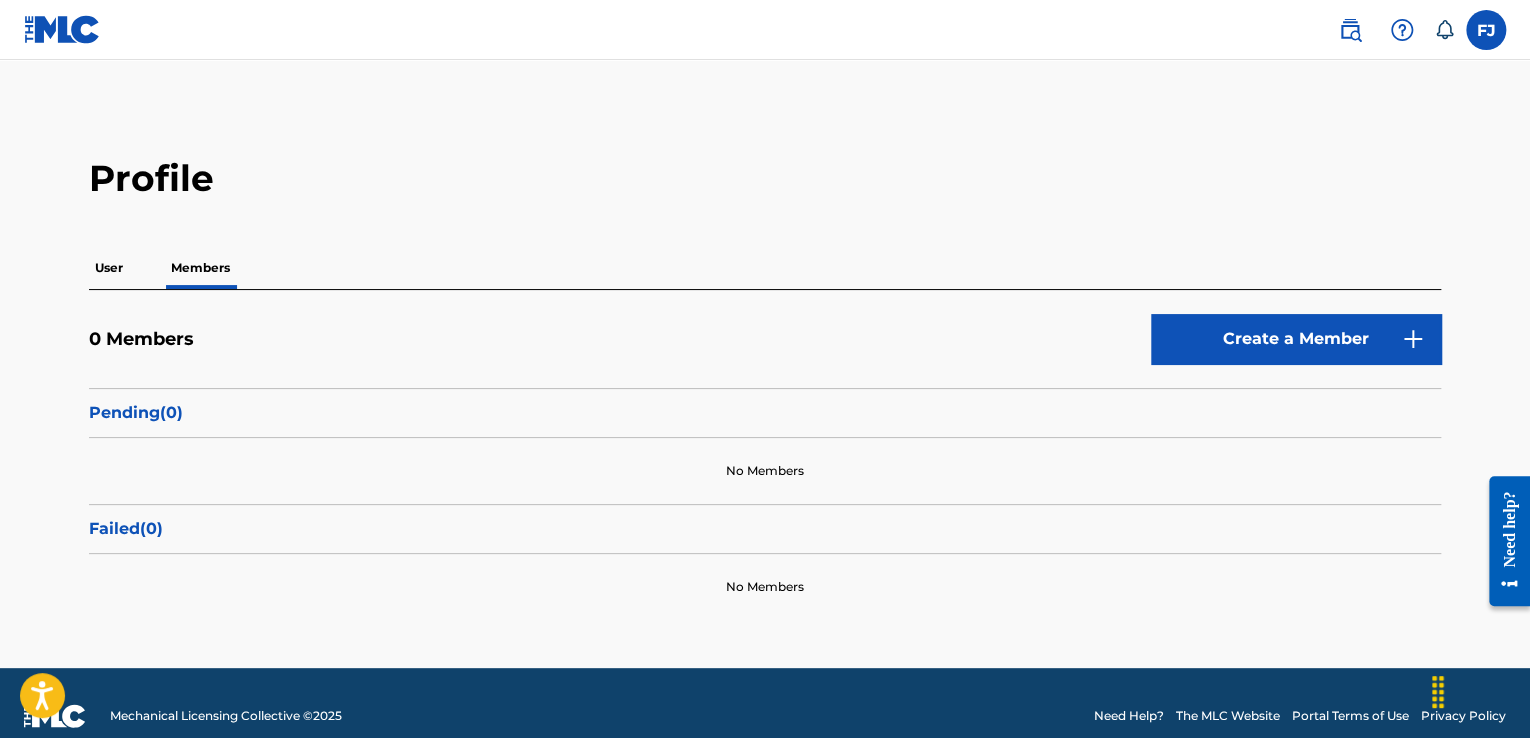 click on "Create a Member" at bounding box center (1296, 339) 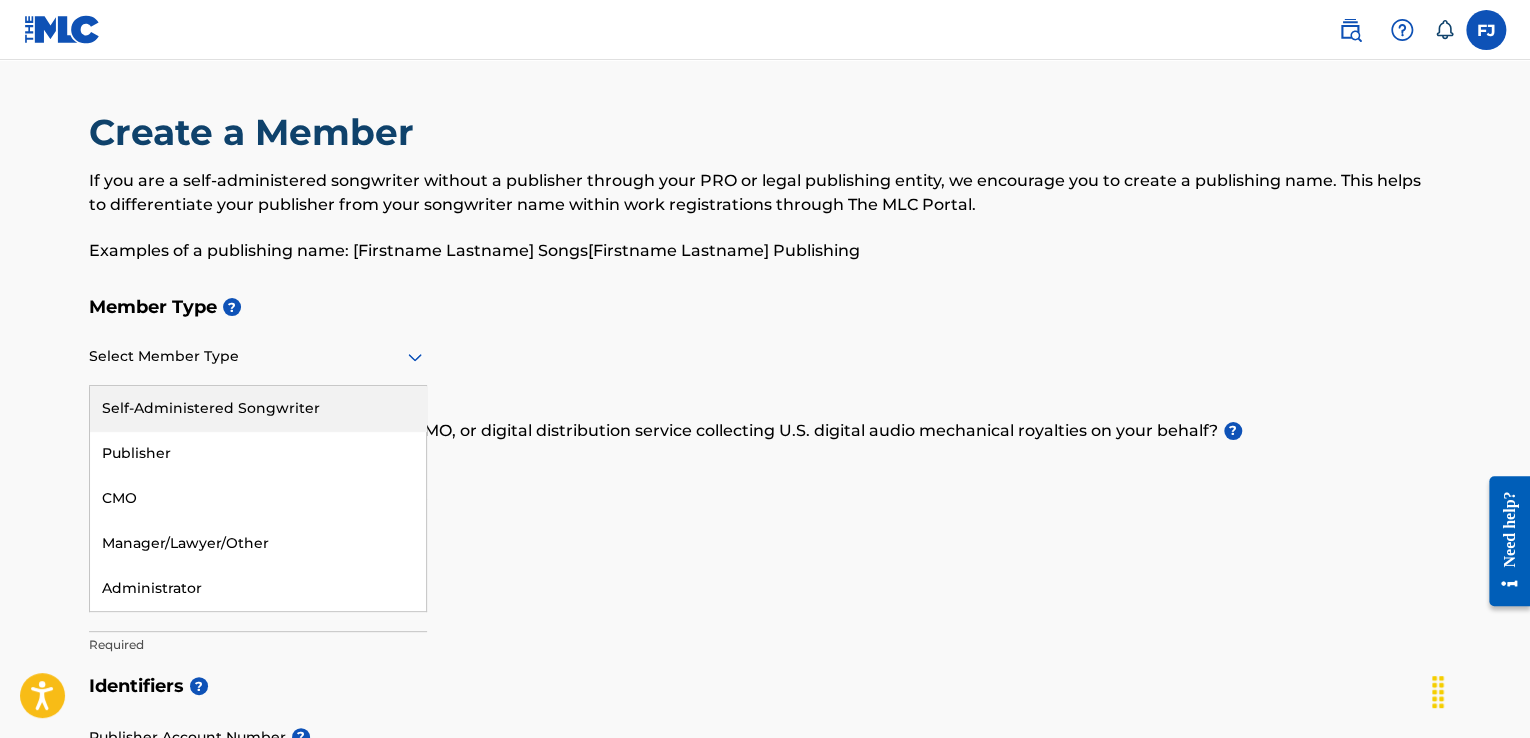 click at bounding box center (258, 356) 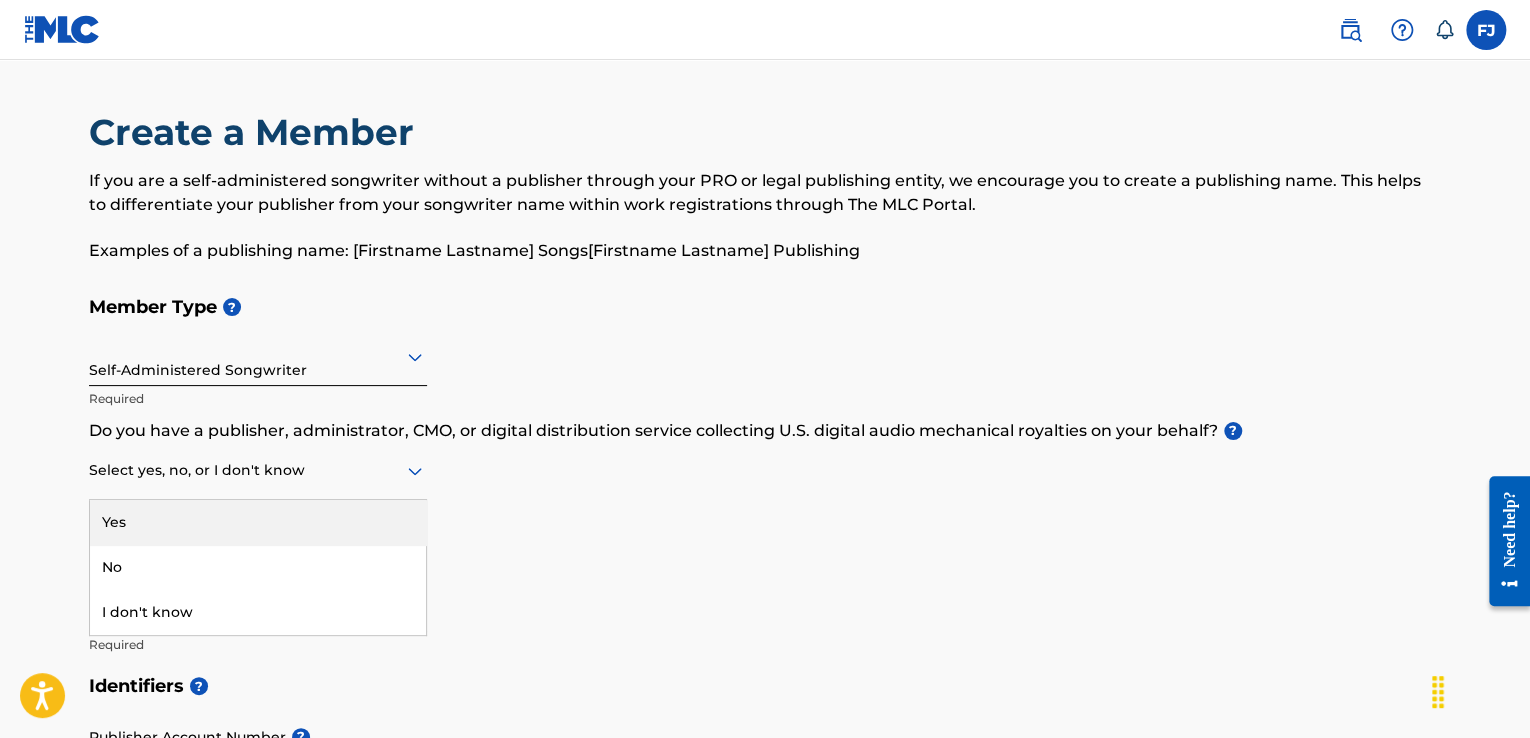 click at bounding box center (258, 470) 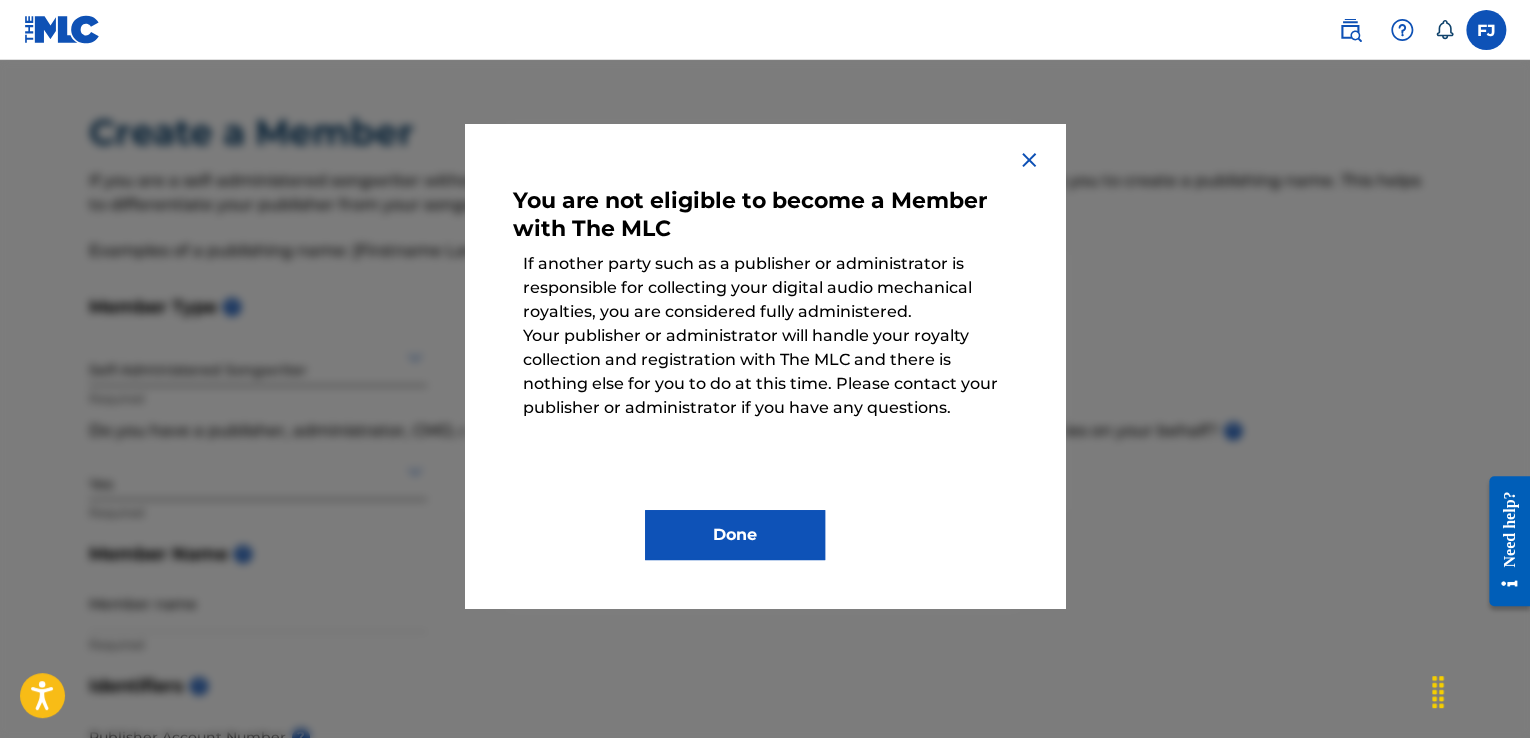 drag, startPoint x: 759, startPoint y: 553, endPoint x: 1040, endPoint y: 273, distance: 396.68753 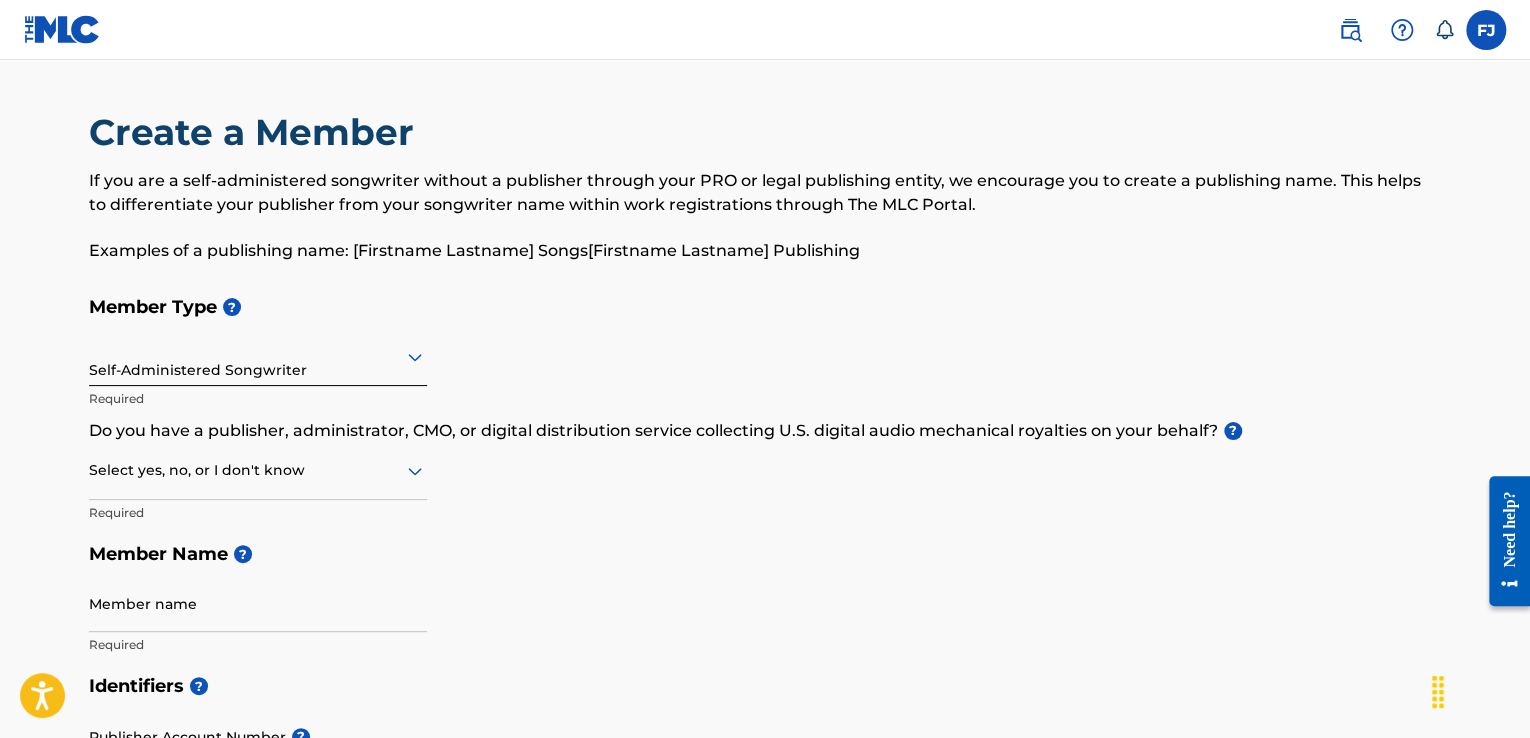 click at bounding box center (258, 470) 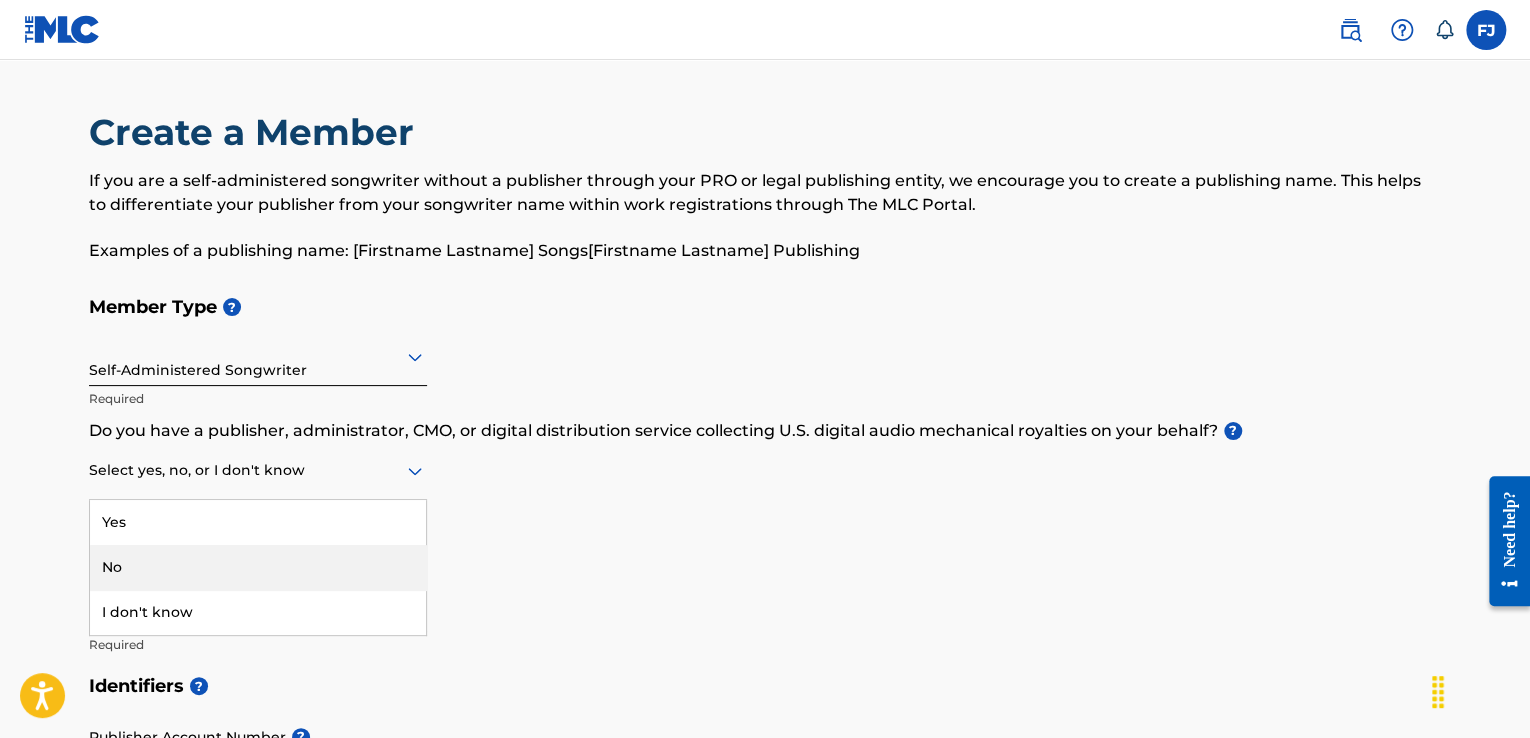 click on "No" at bounding box center (258, 567) 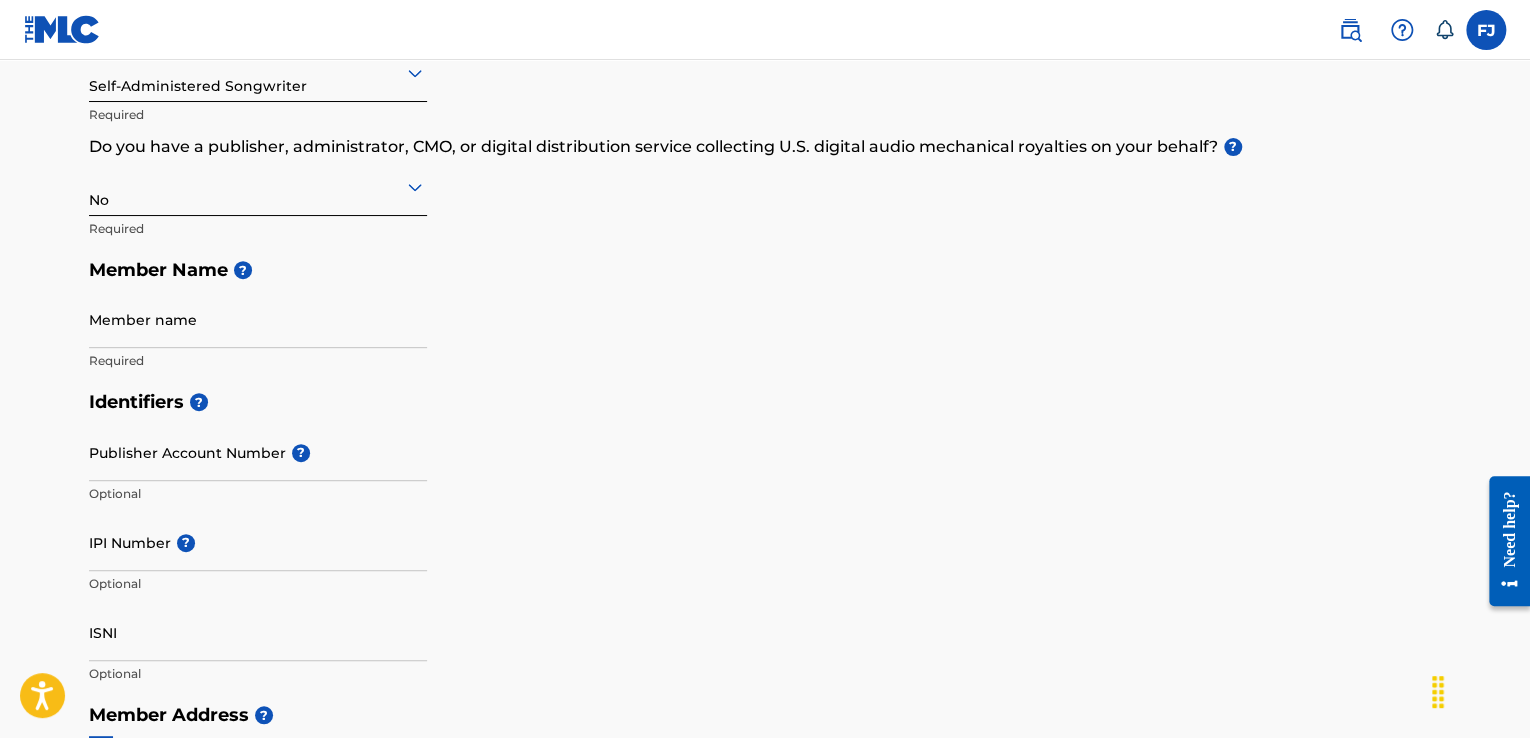 scroll, scrollTop: 300, scrollLeft: 0, axis: vertical 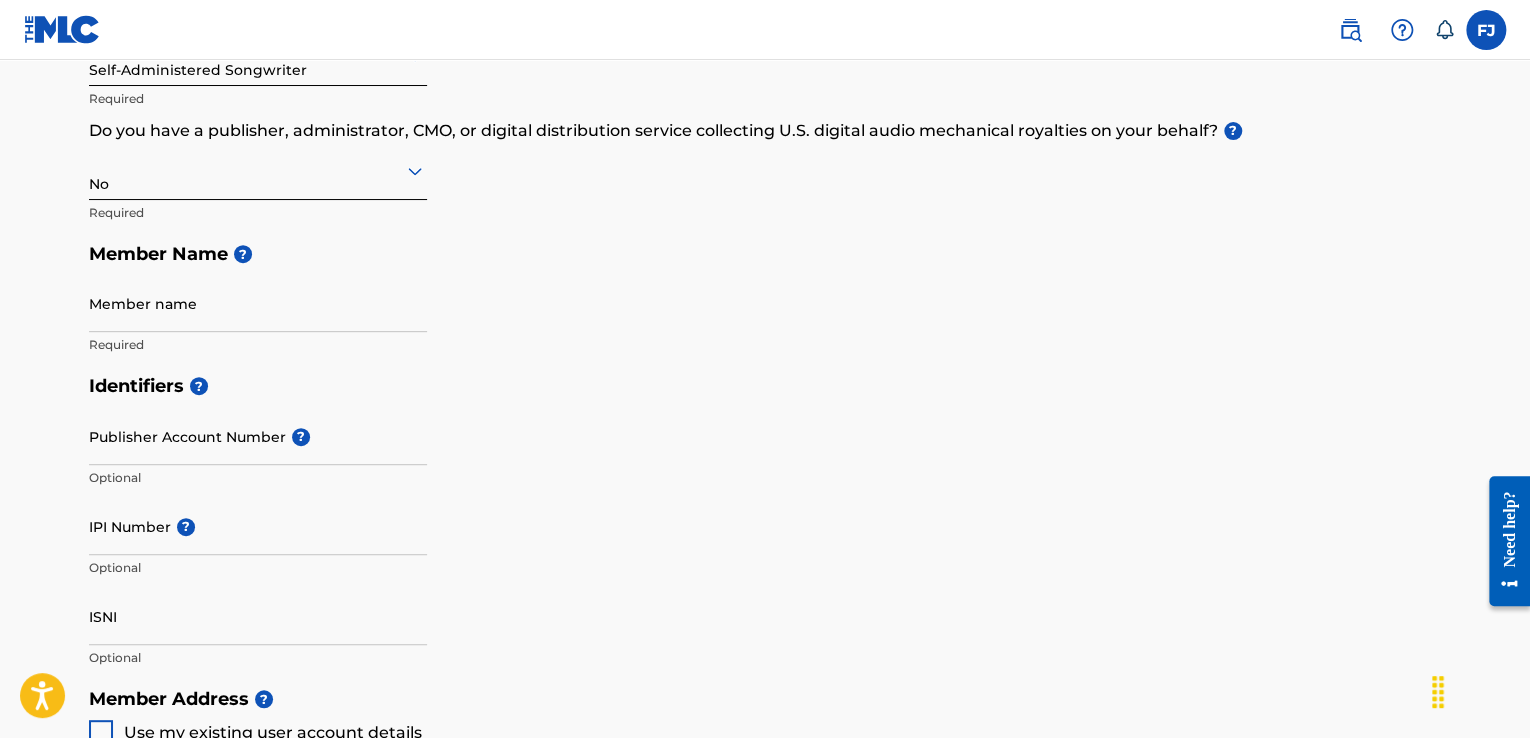 click on "Member name" at bounding box center (258, 303) 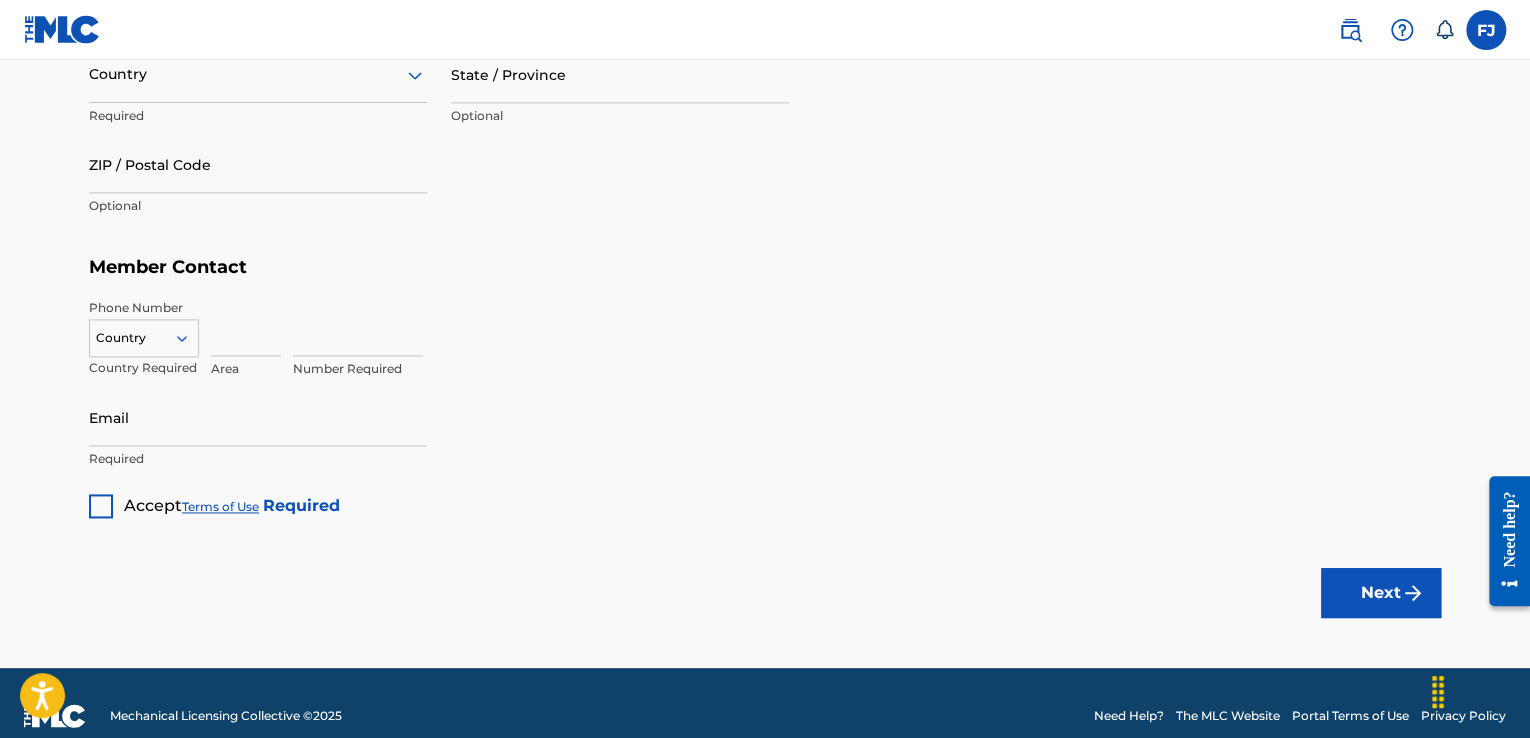 scroll, scrollTop: 1213, scrollLeft: 0, axis: vertical 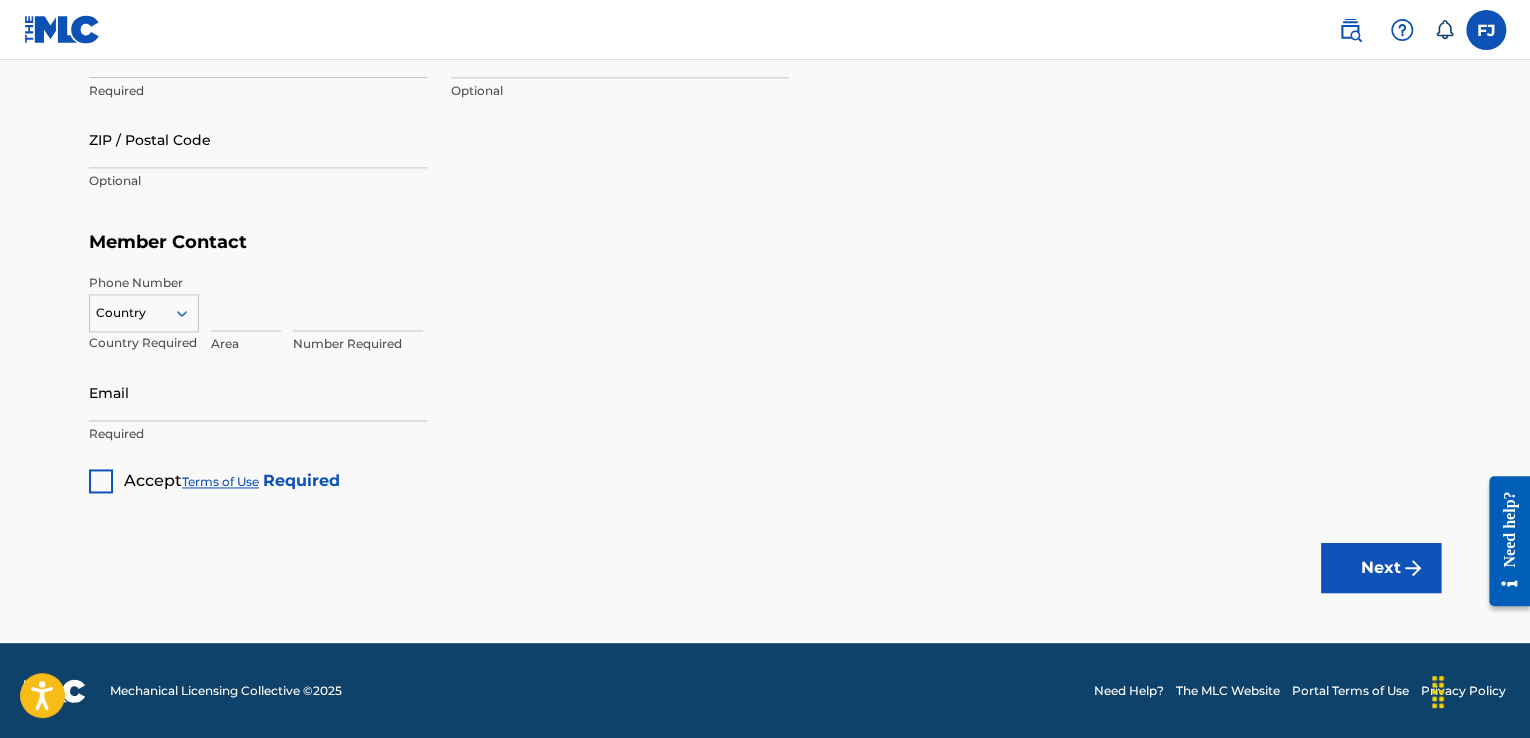 type on "[FIRST] [LAST]" 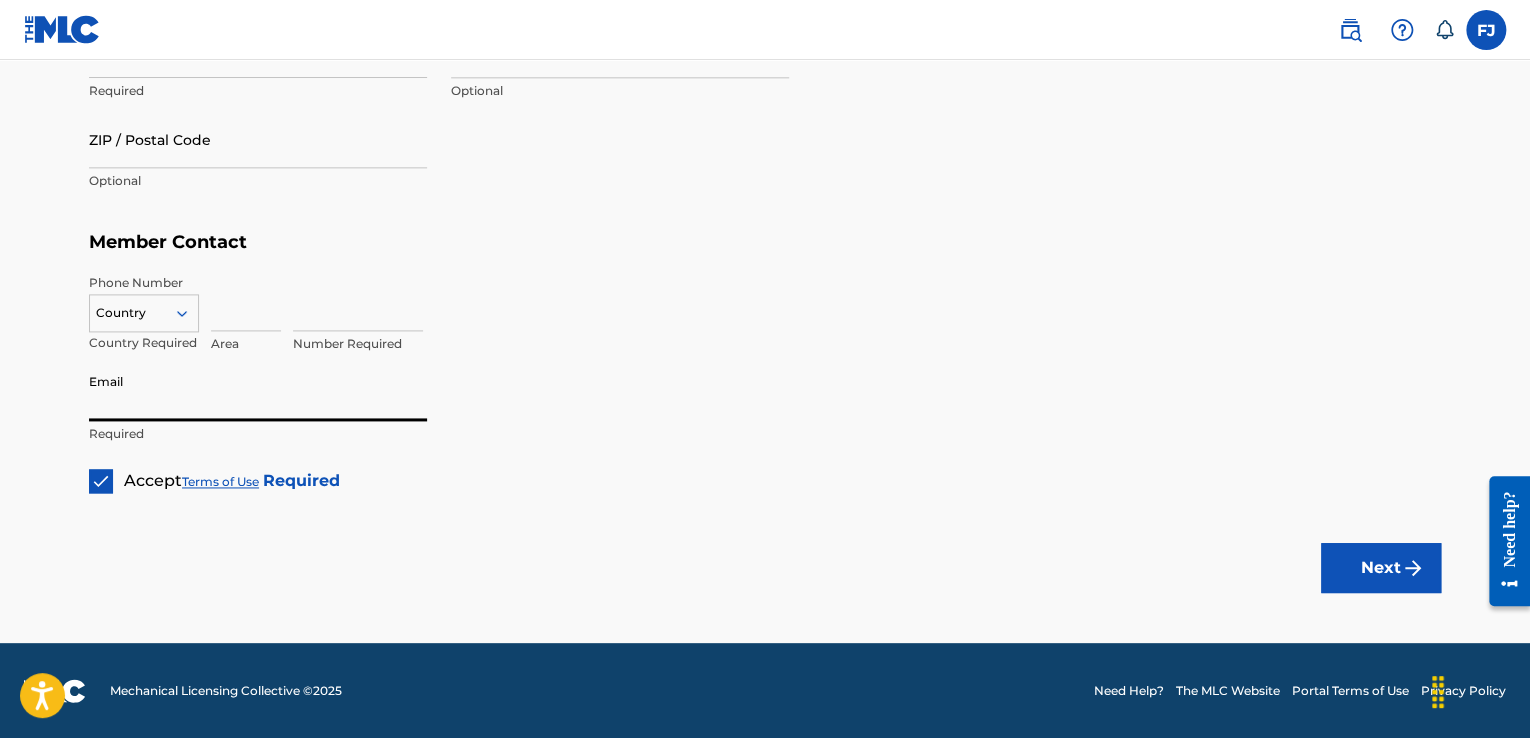 click on "Email" at bounding box center (258, 392) 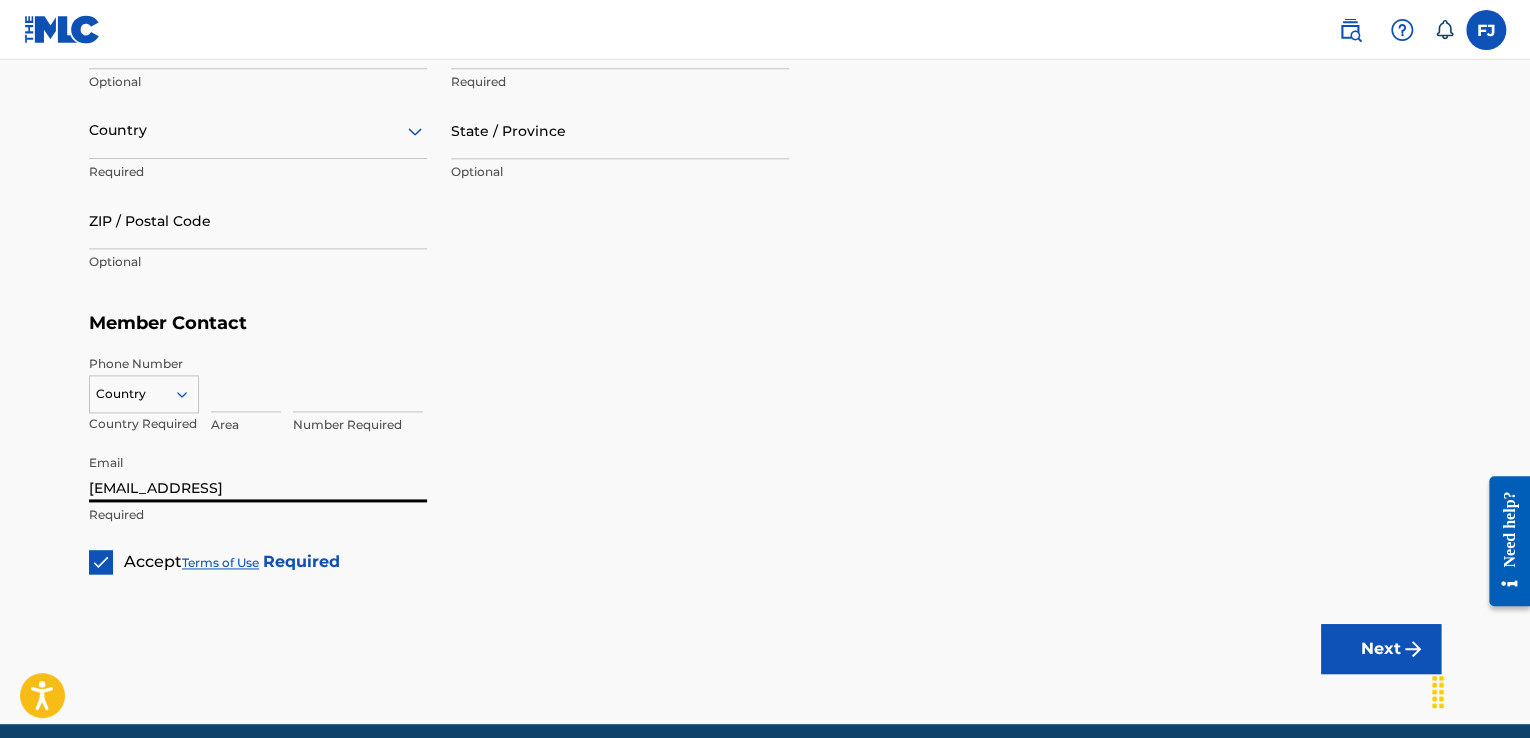 scroll, scrollTop: 1013, scrollLeft: 0, axis: vertical 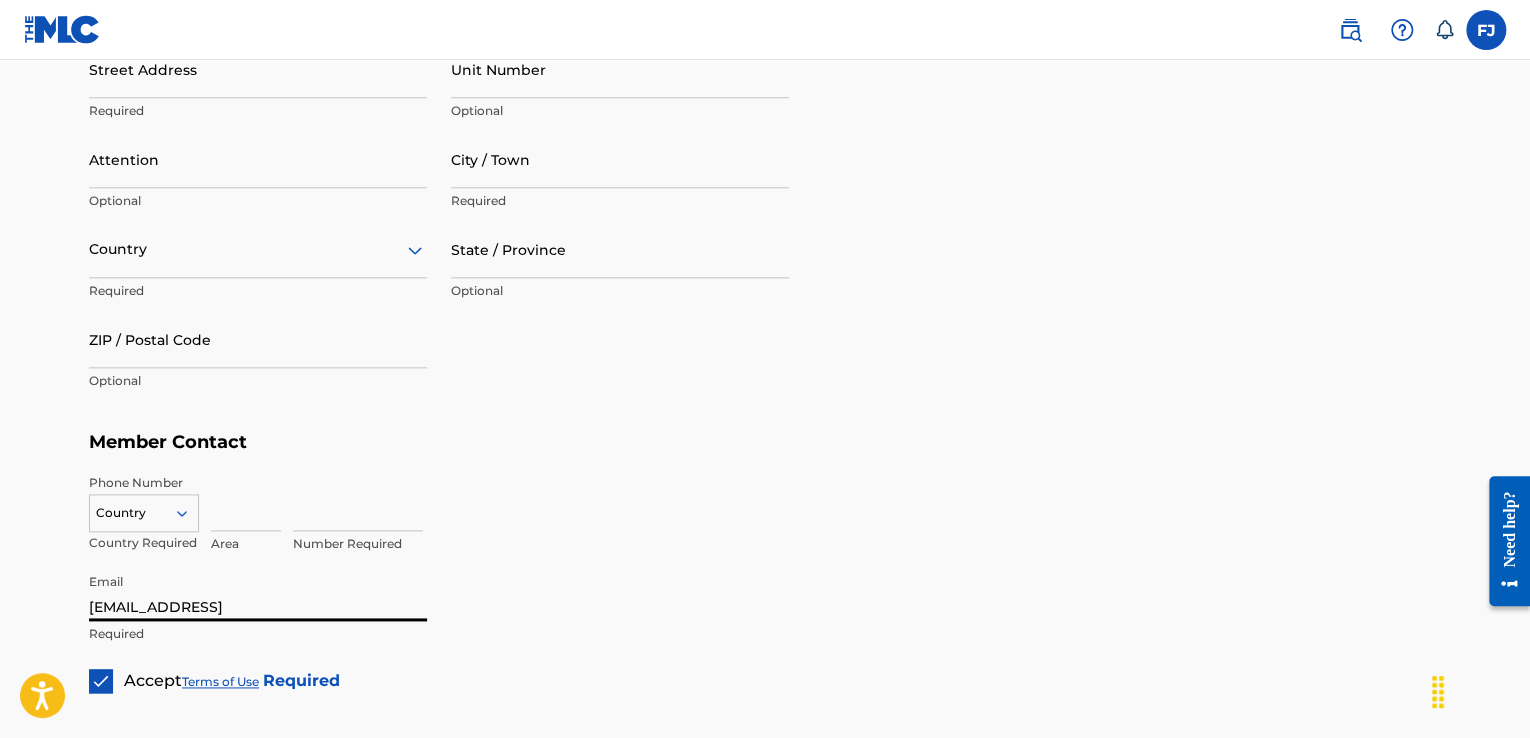 type on "[EMAIL]" 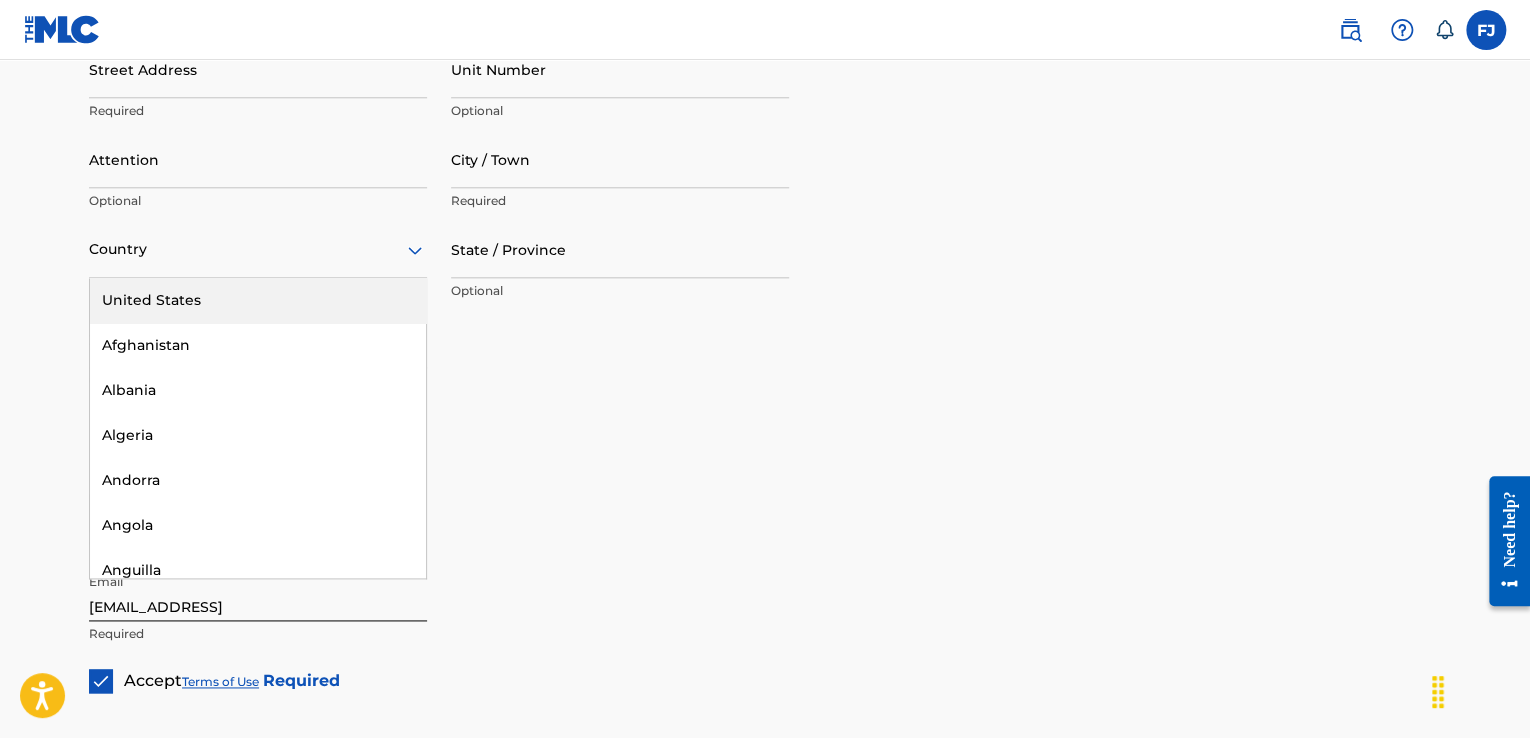 click at bounding box center [258, 249] 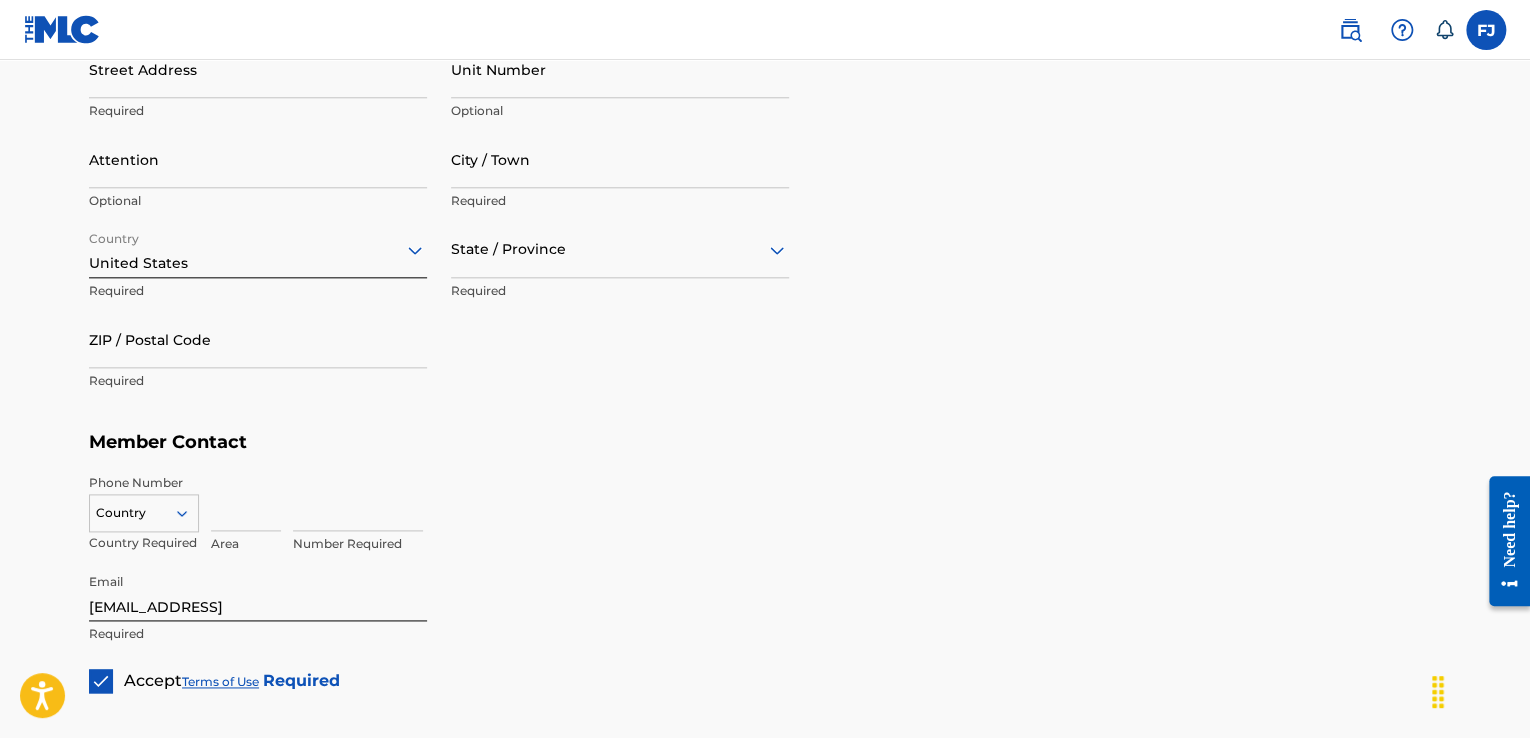 click on "State / Province" at bounding box center (620, 249) 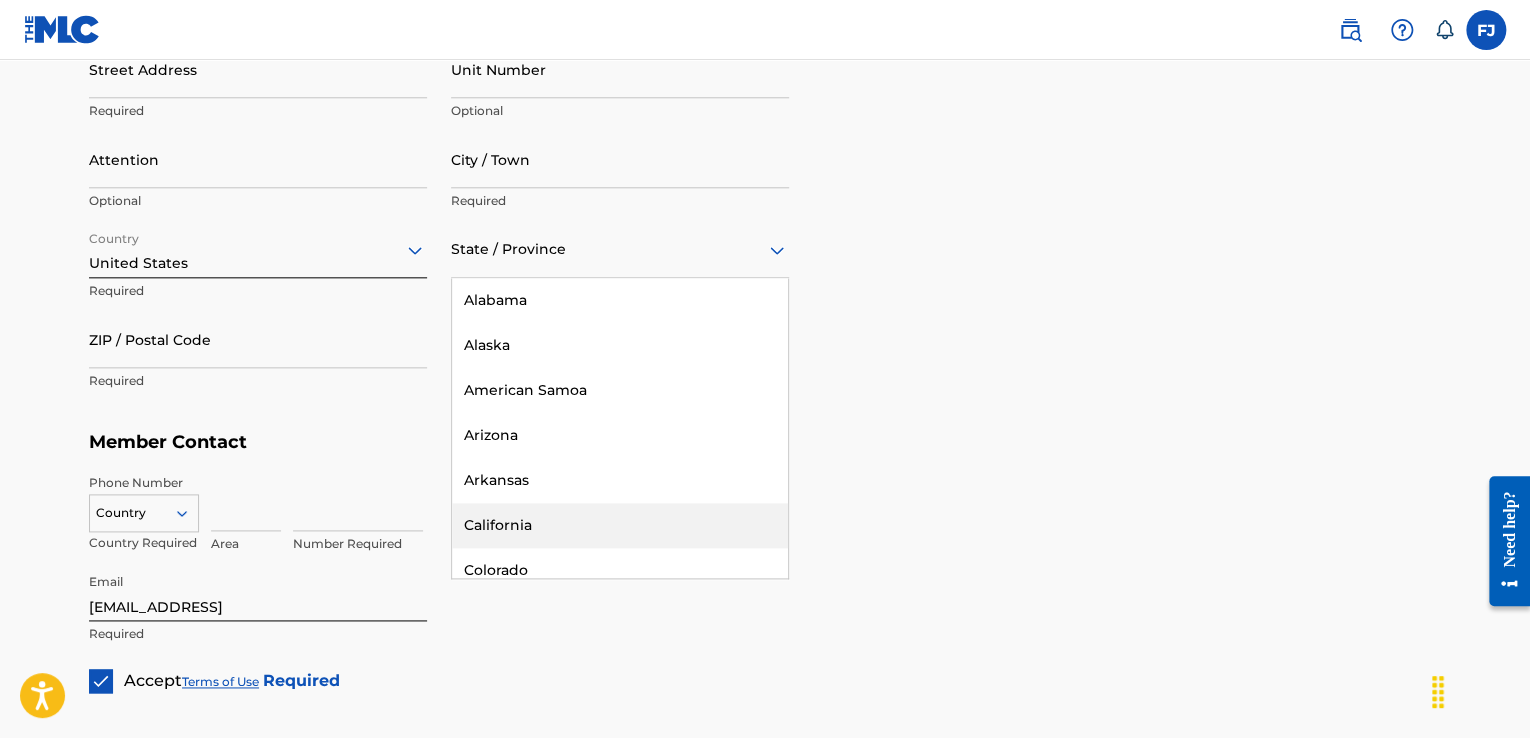 click on "California" at bounding box center [620, 525] 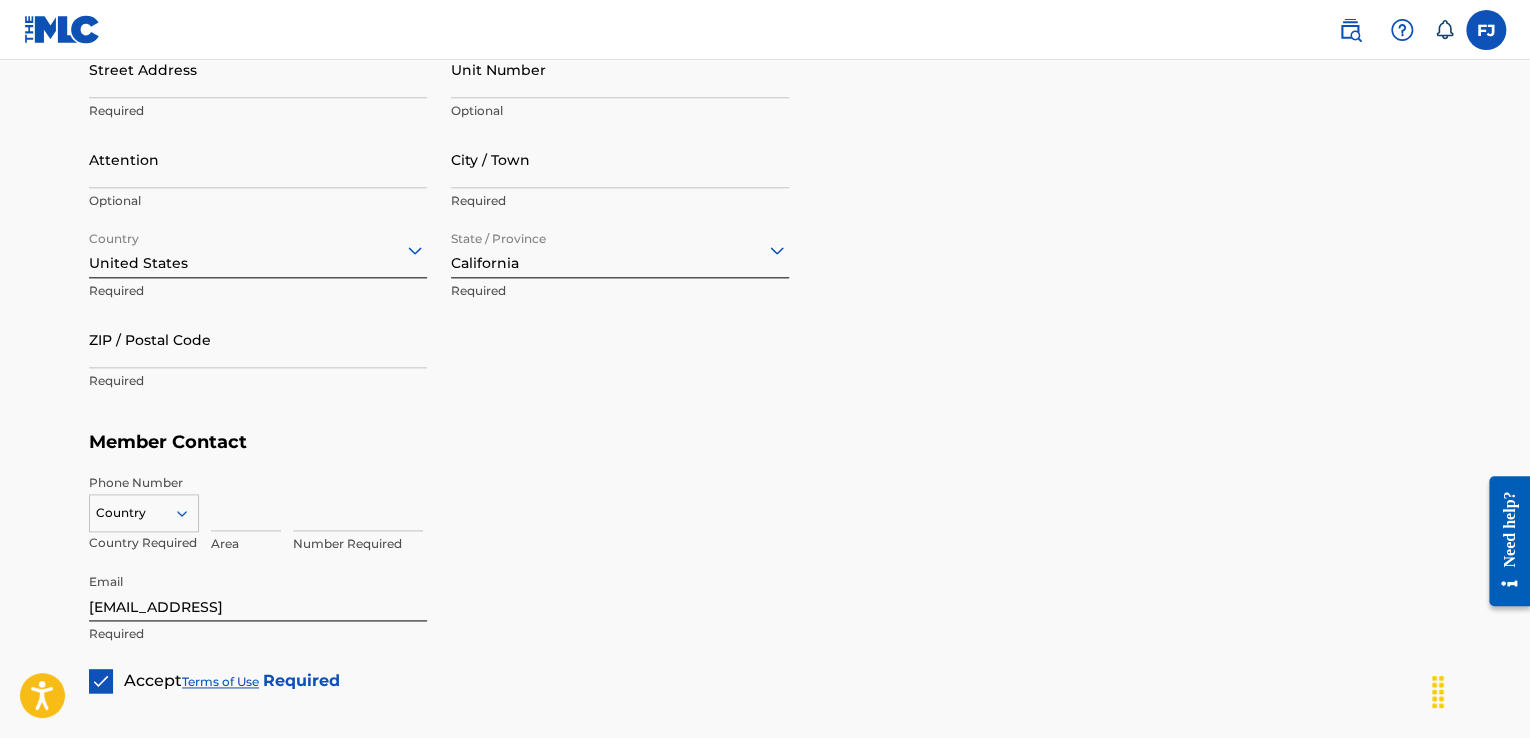 click on "City / Town" at bounding box center (620, 159) 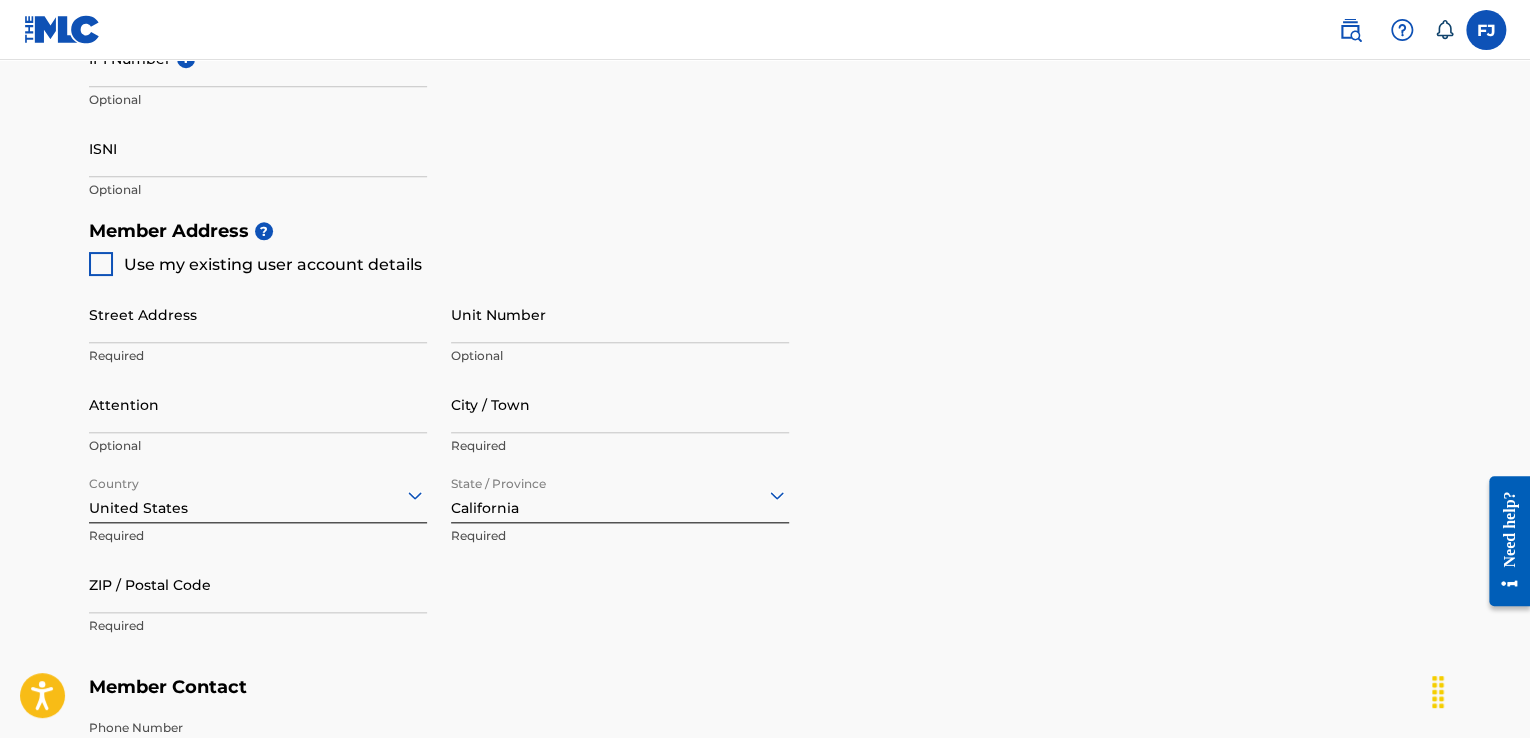 scroll, scrollTop: 713, scrollLeft: 0, axis: vertical 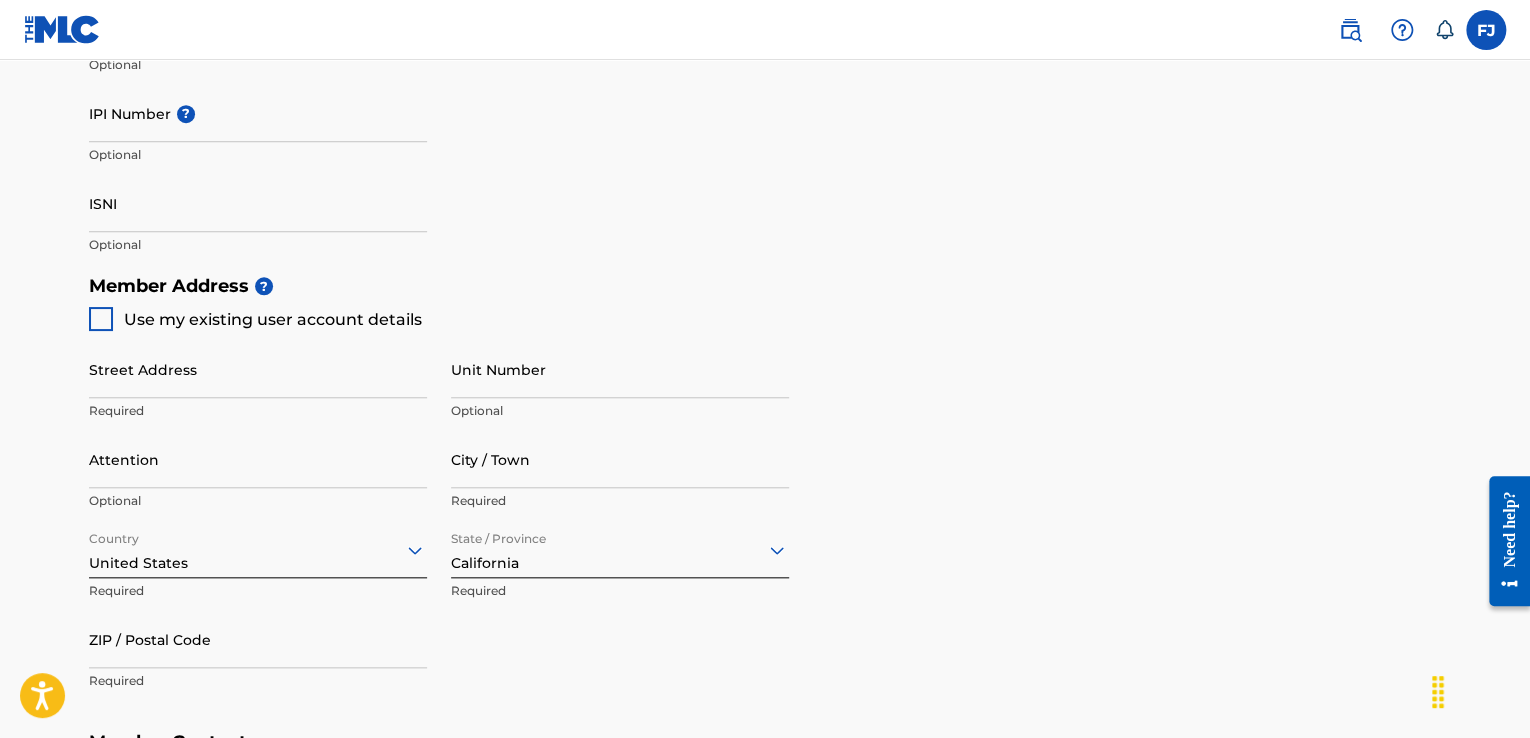 drag, startPoint x: 497, startPoint y: 373, endPoint x: 440, endPoint y: 440, distance: 87.965904 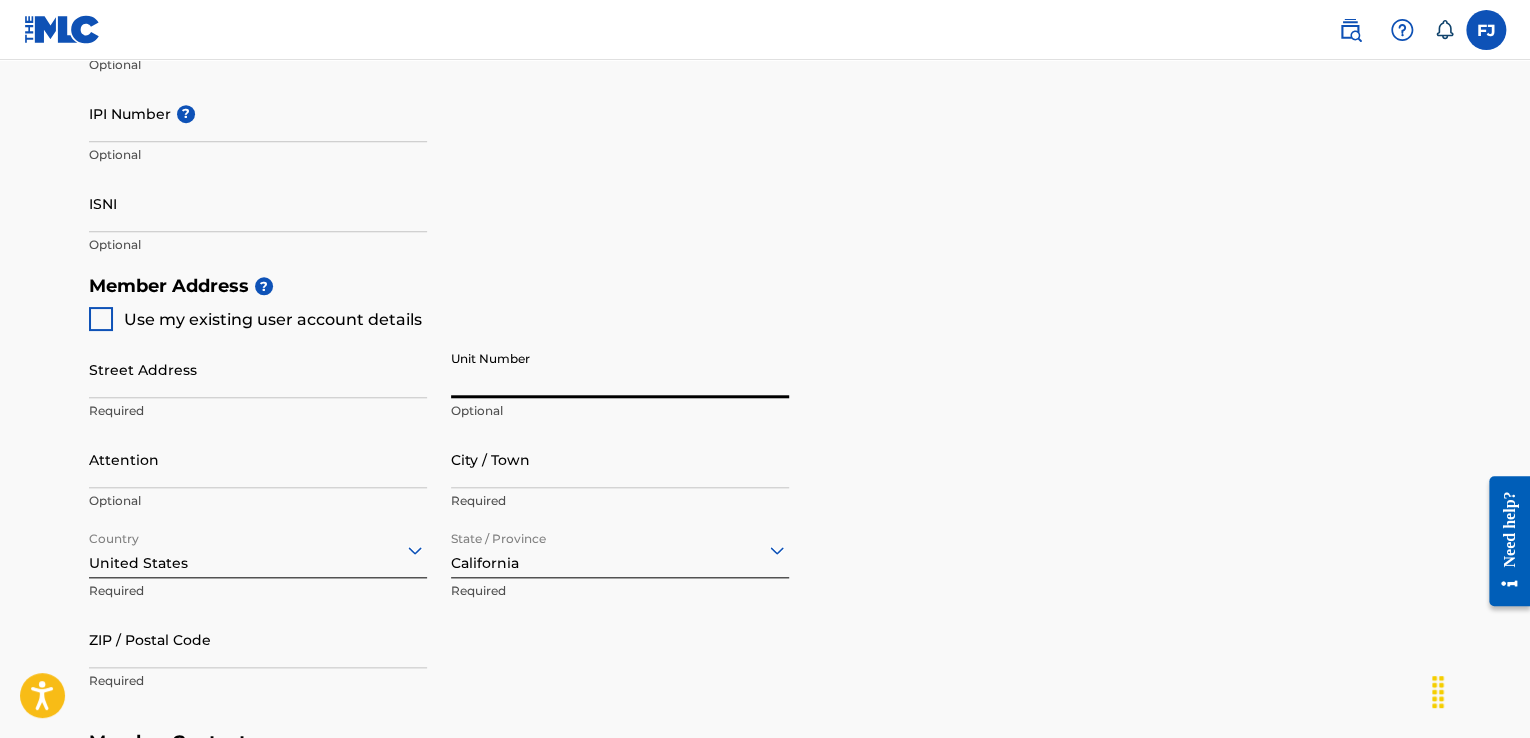 click on "City / Town" at bounding box center [620, 459] 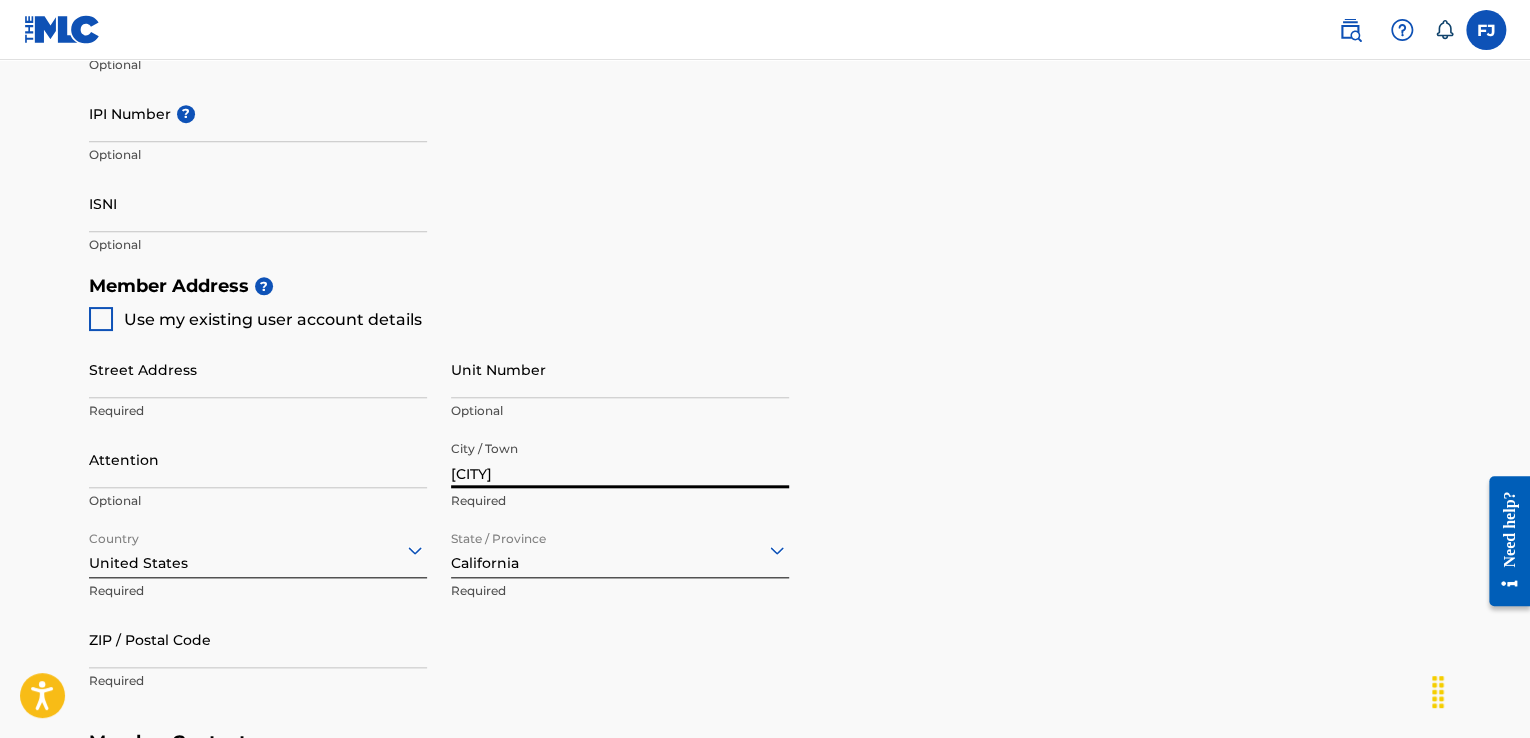 type on "[CITY]" 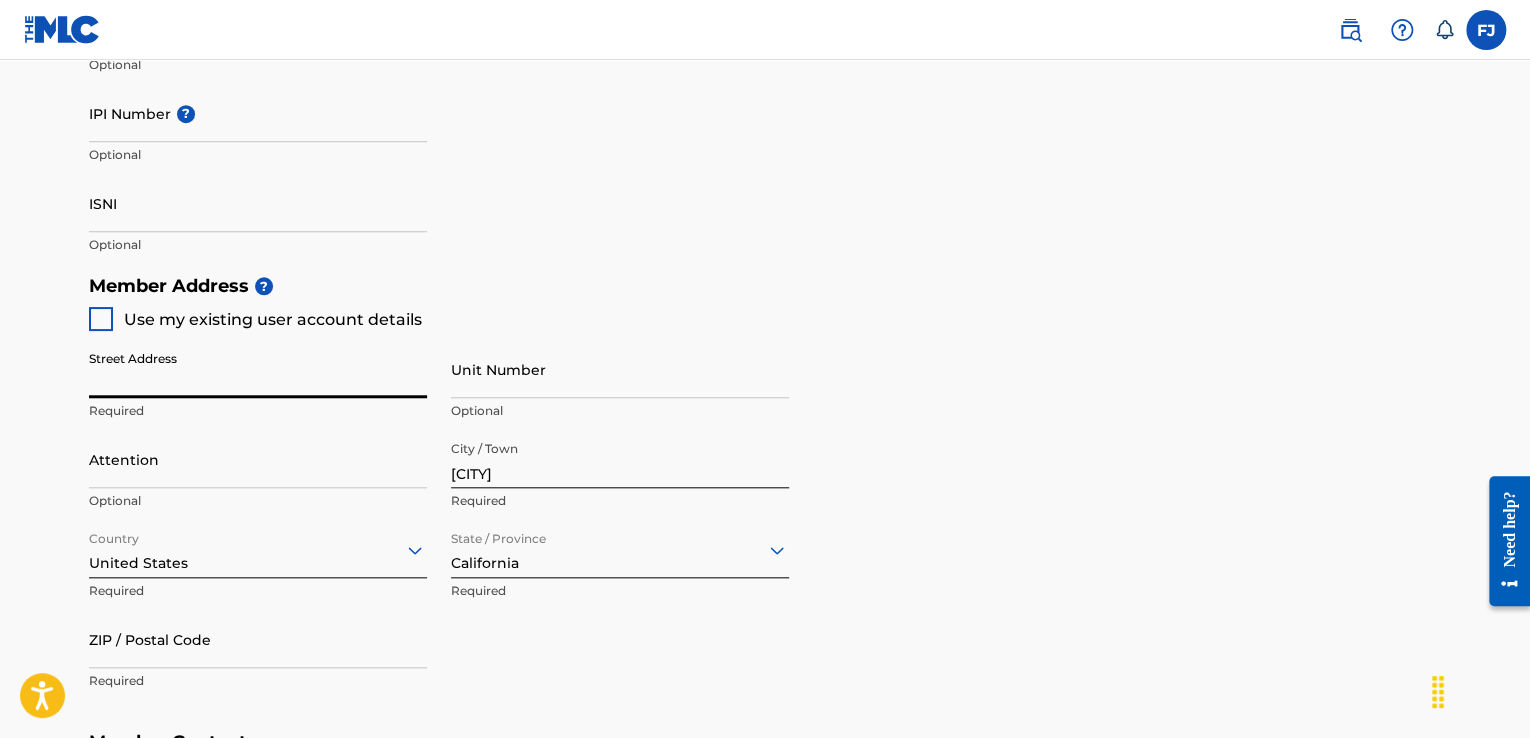 click on "Street Address" at bounding box center (258, 369) 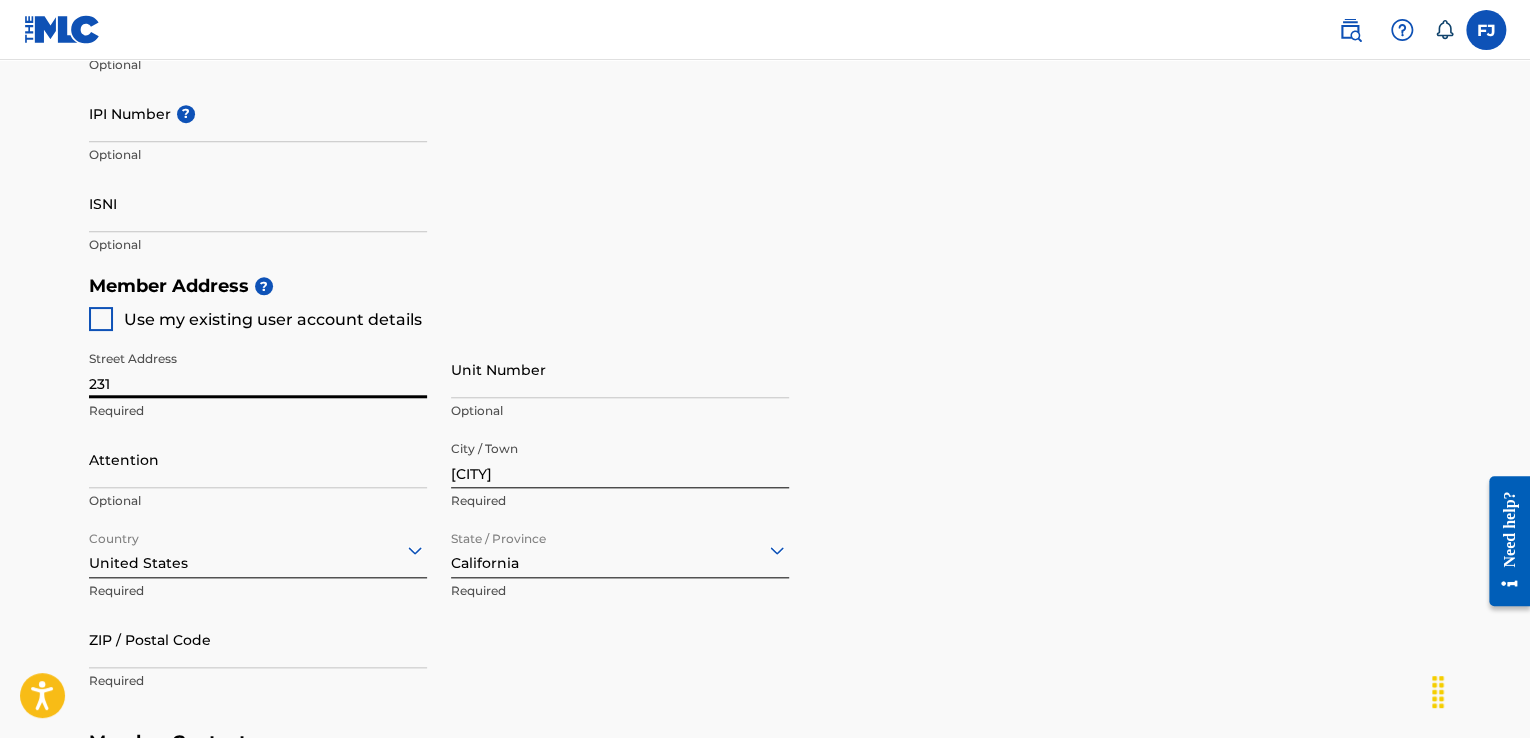 type on "231 w california blvd" 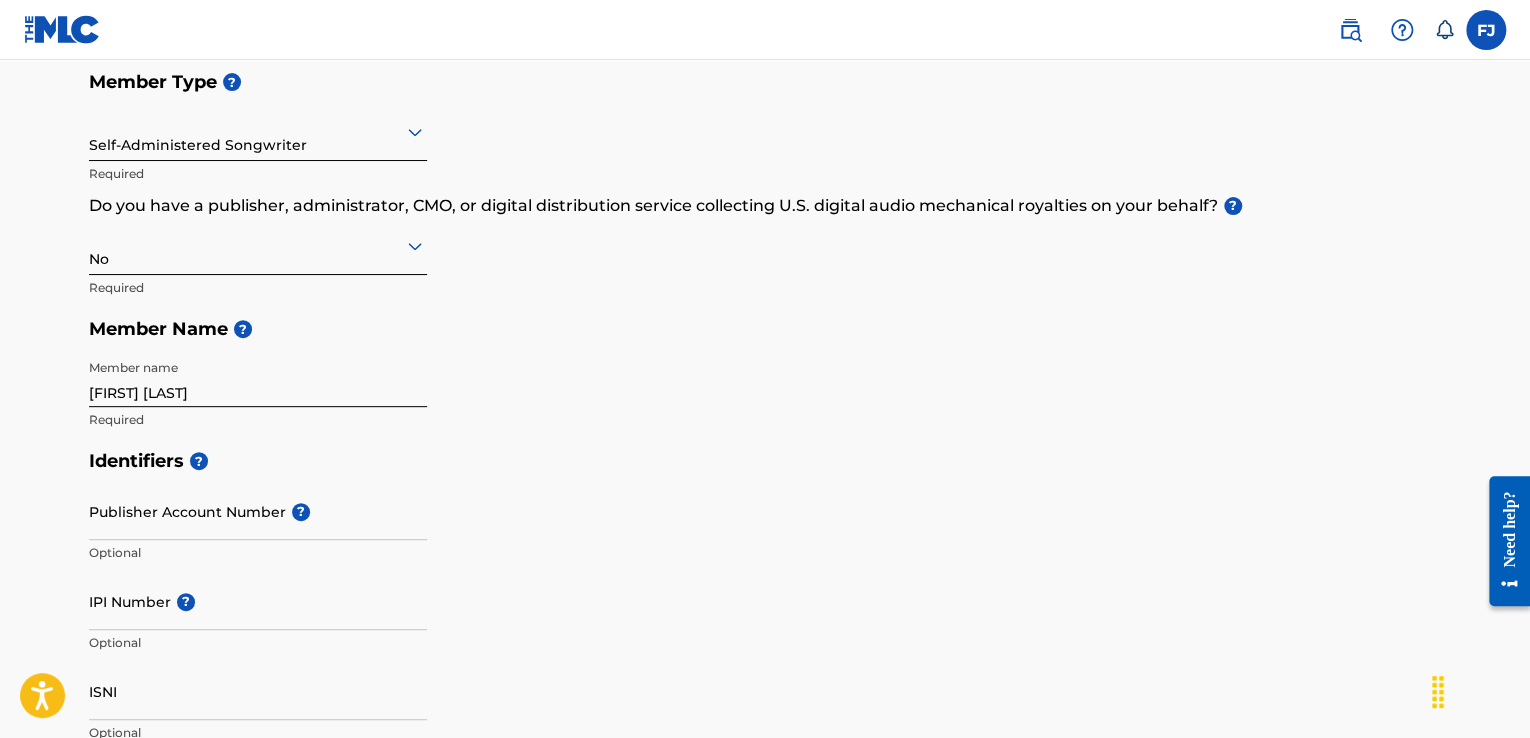 scroll, scrollTop: 213, scrollLeft: 0, axis: vertical 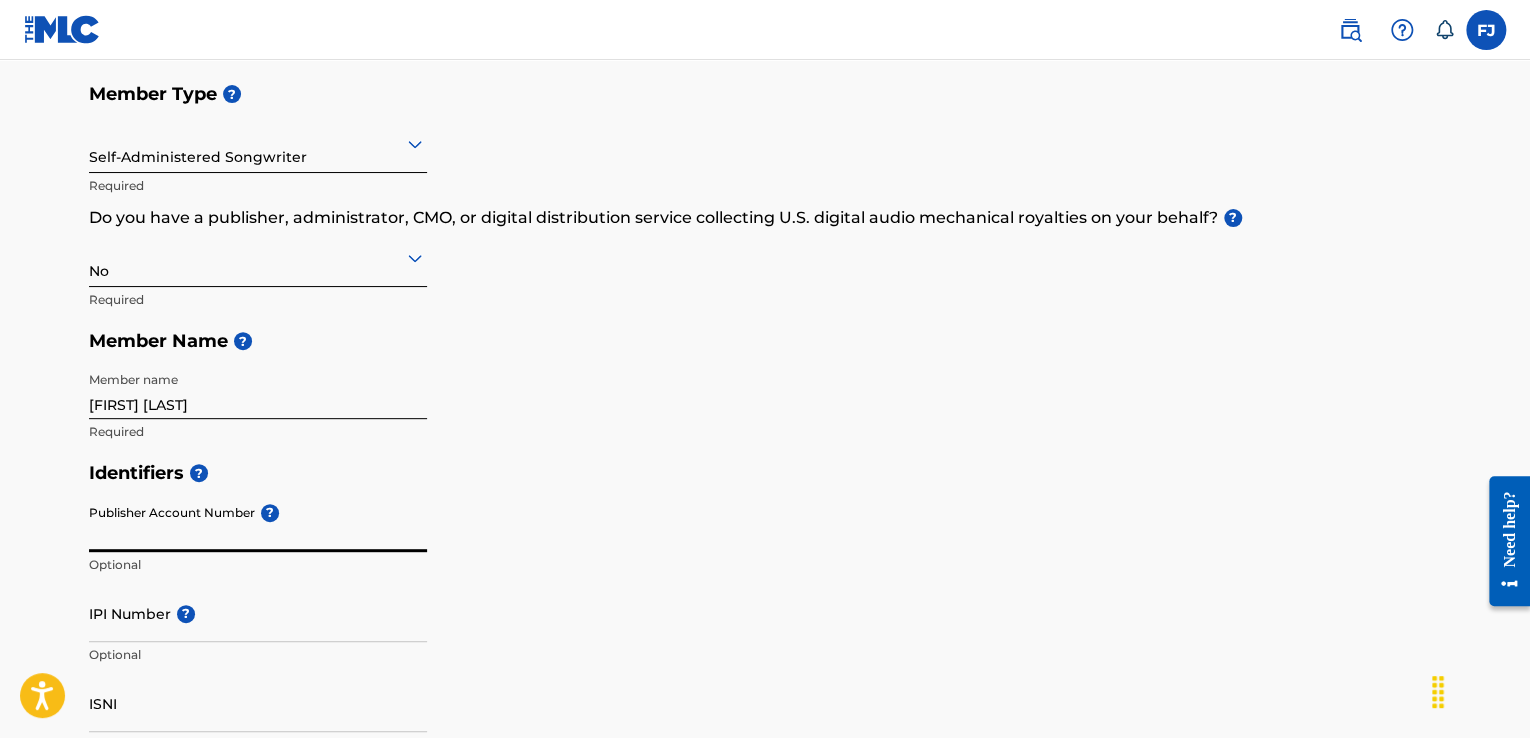 click on "Publisher Account Number ?" at bounding box center [258, 523] 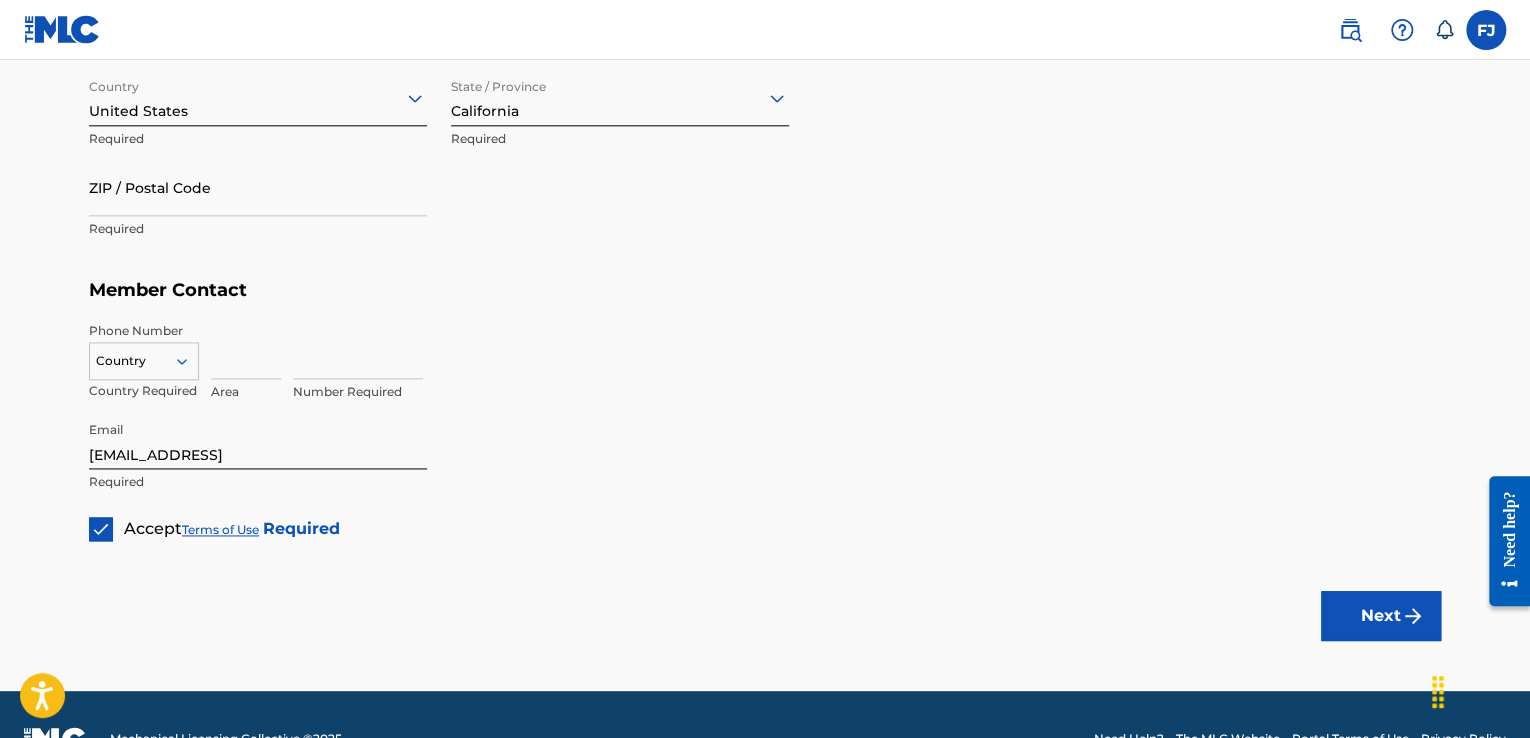 scroll, scrollTop: 1213, scrollLeft: 0, axis: vertical 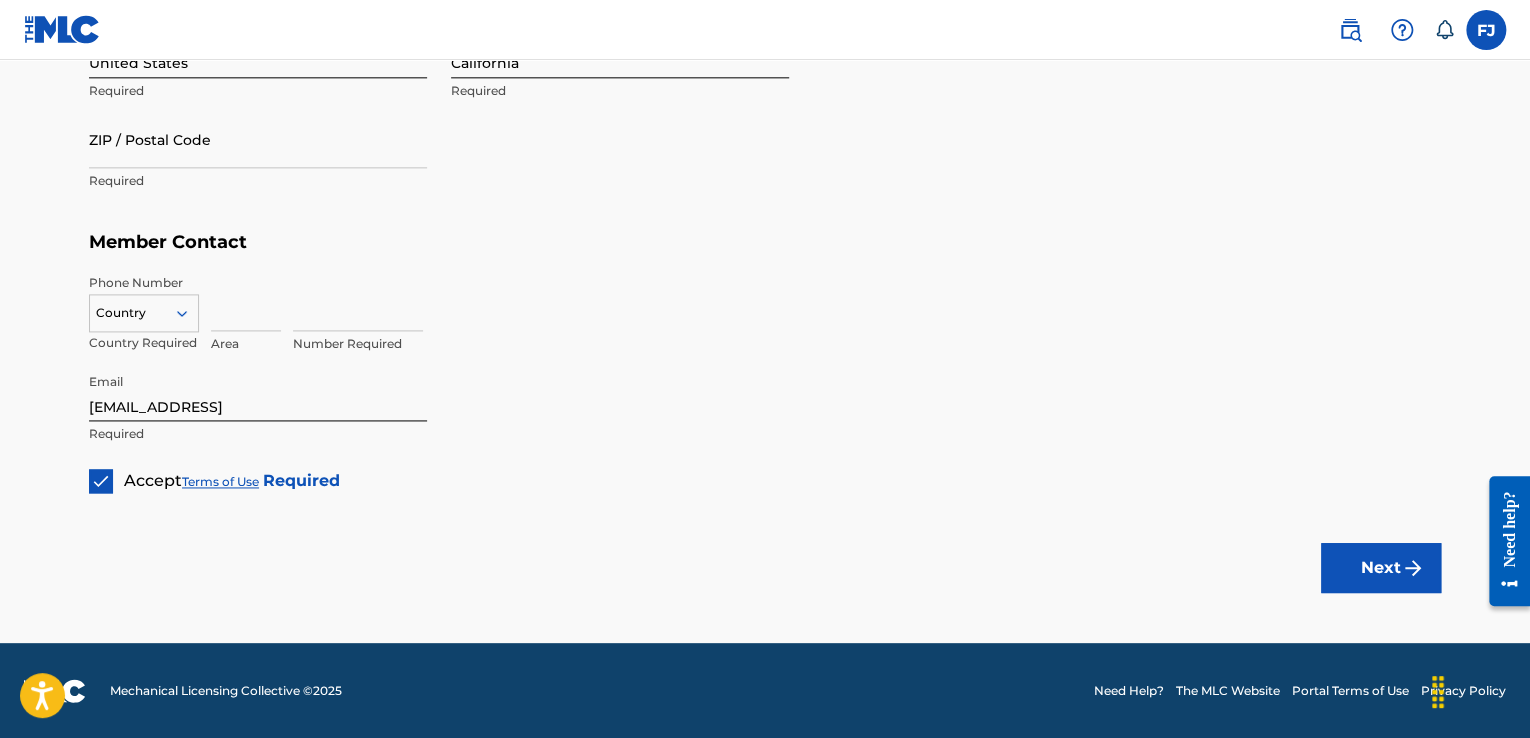 click on "Next" at bounding box center (1381, 568) 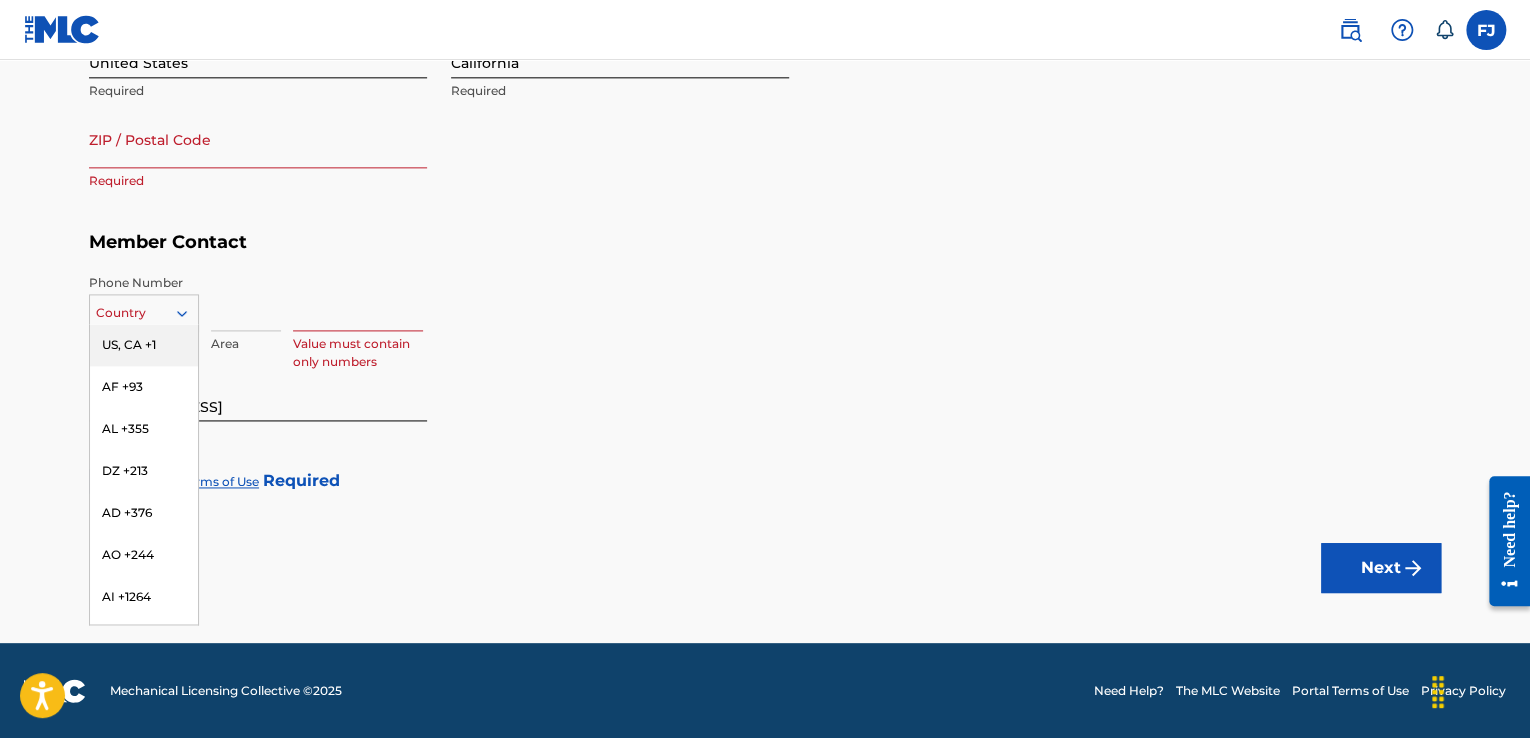 click at bounding box center (144, 313) 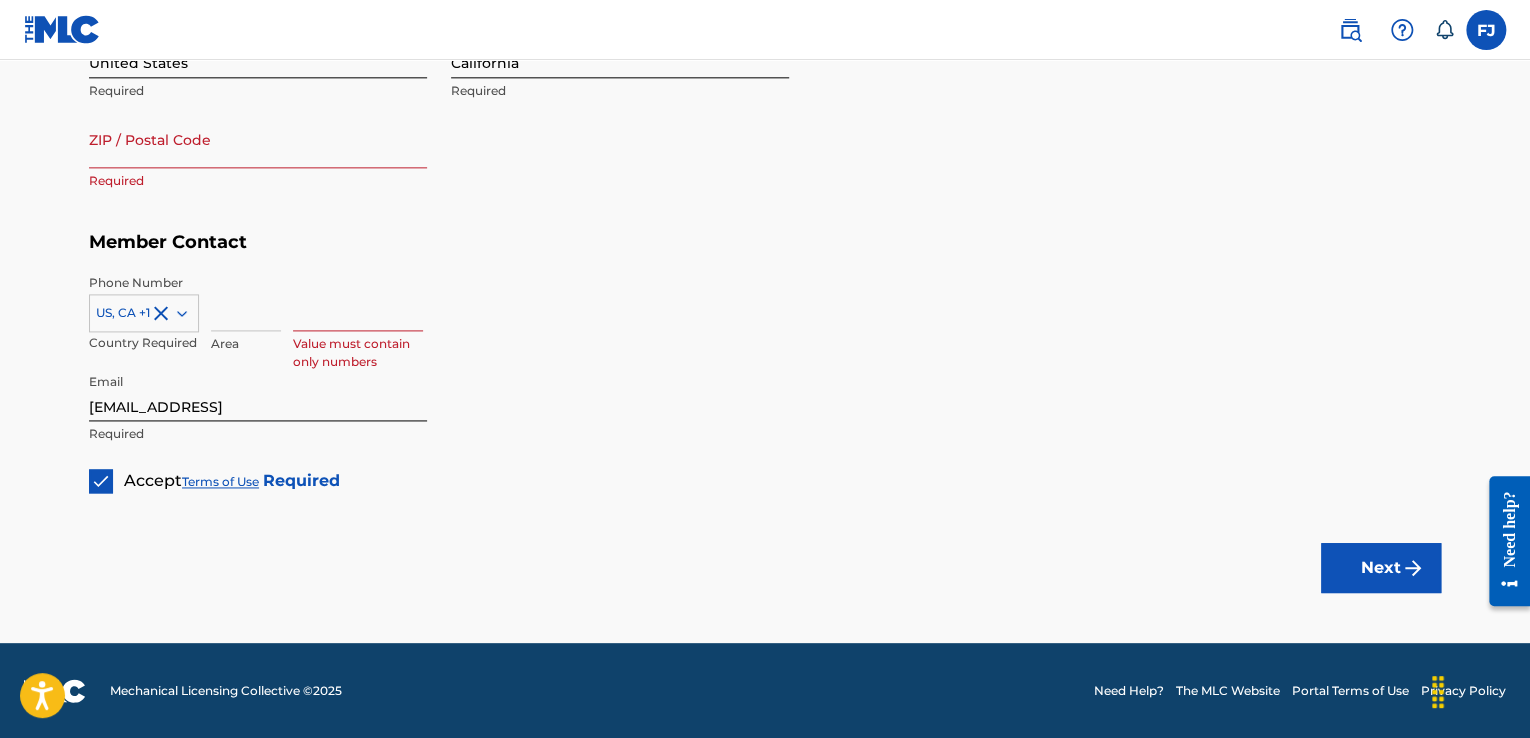click at bounding box center [246, 302] 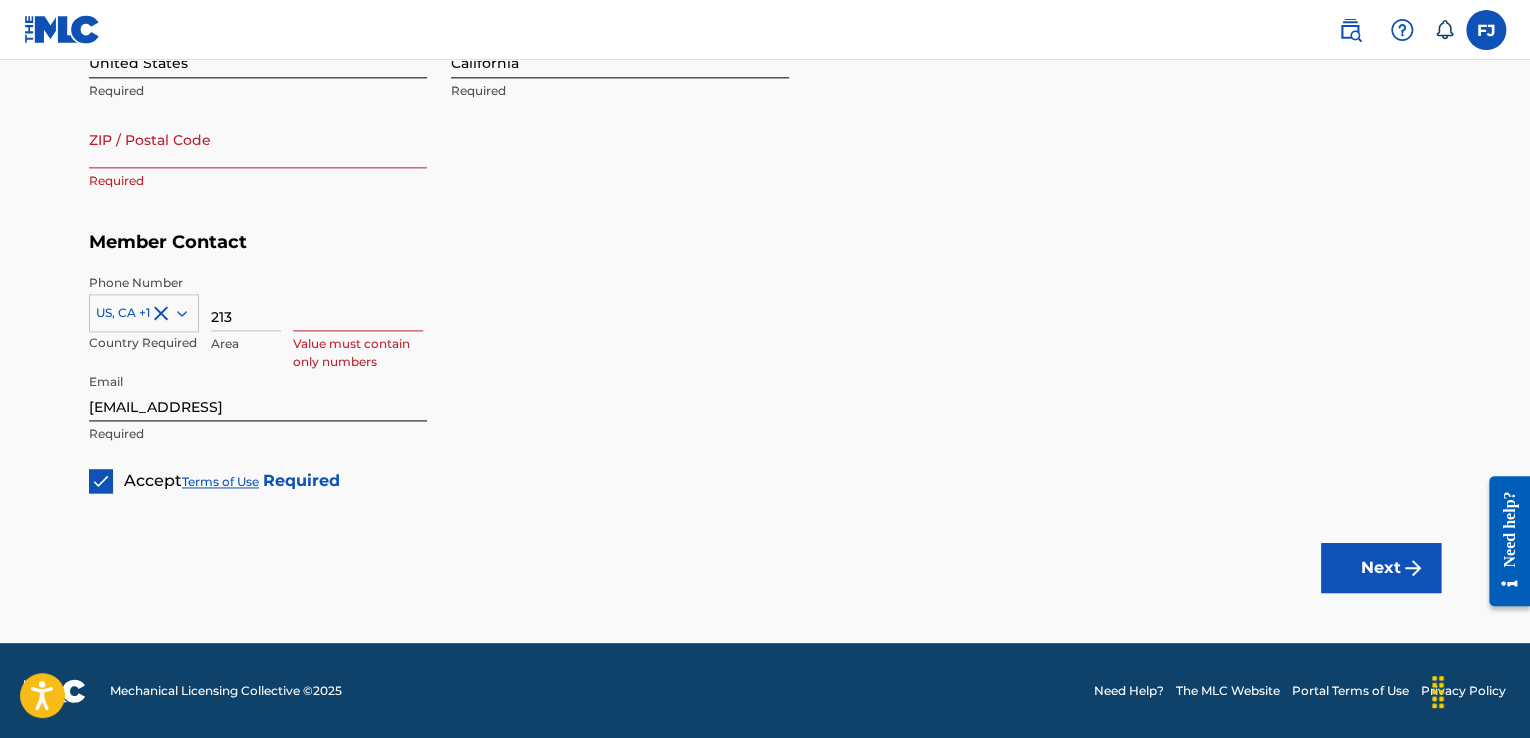 type on "213" 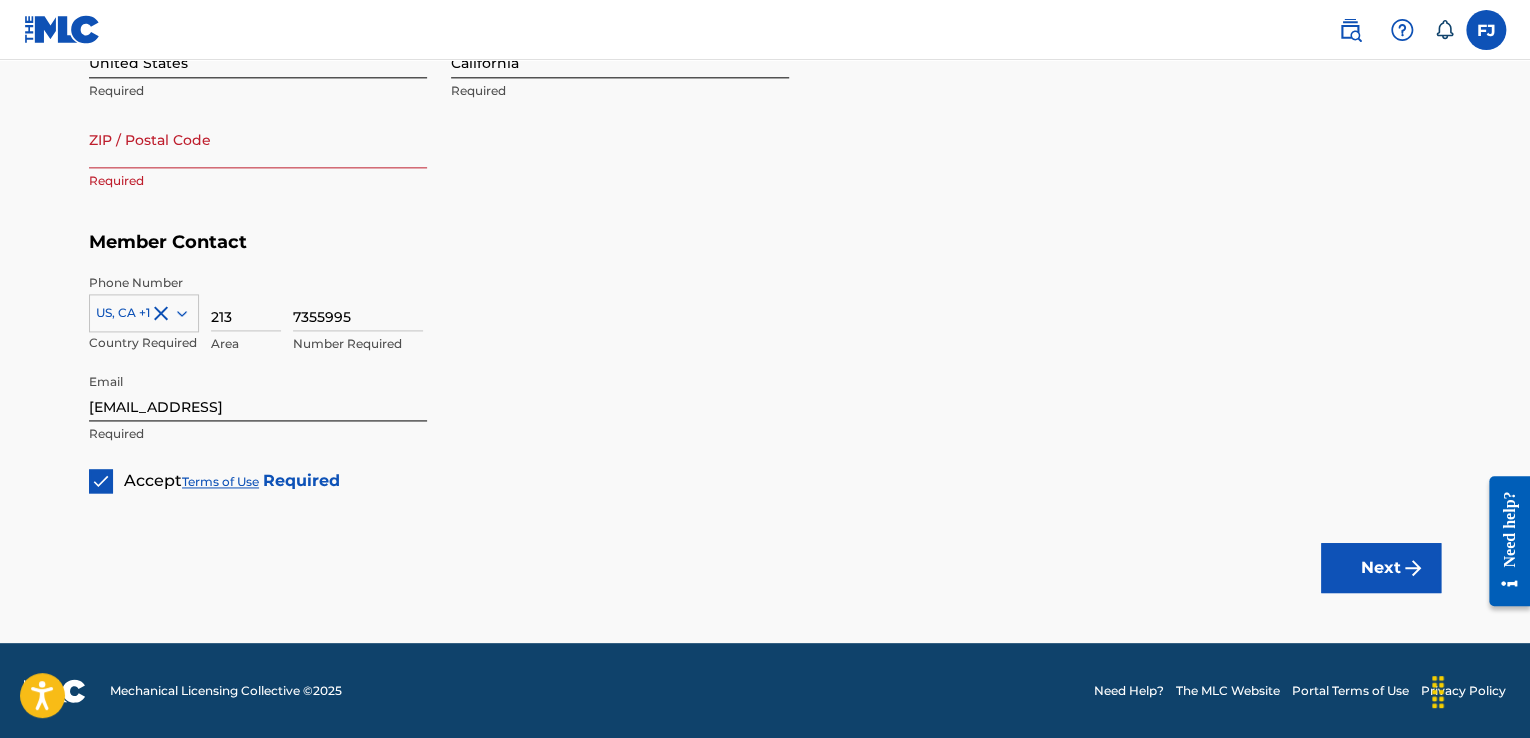 type on "7355995" 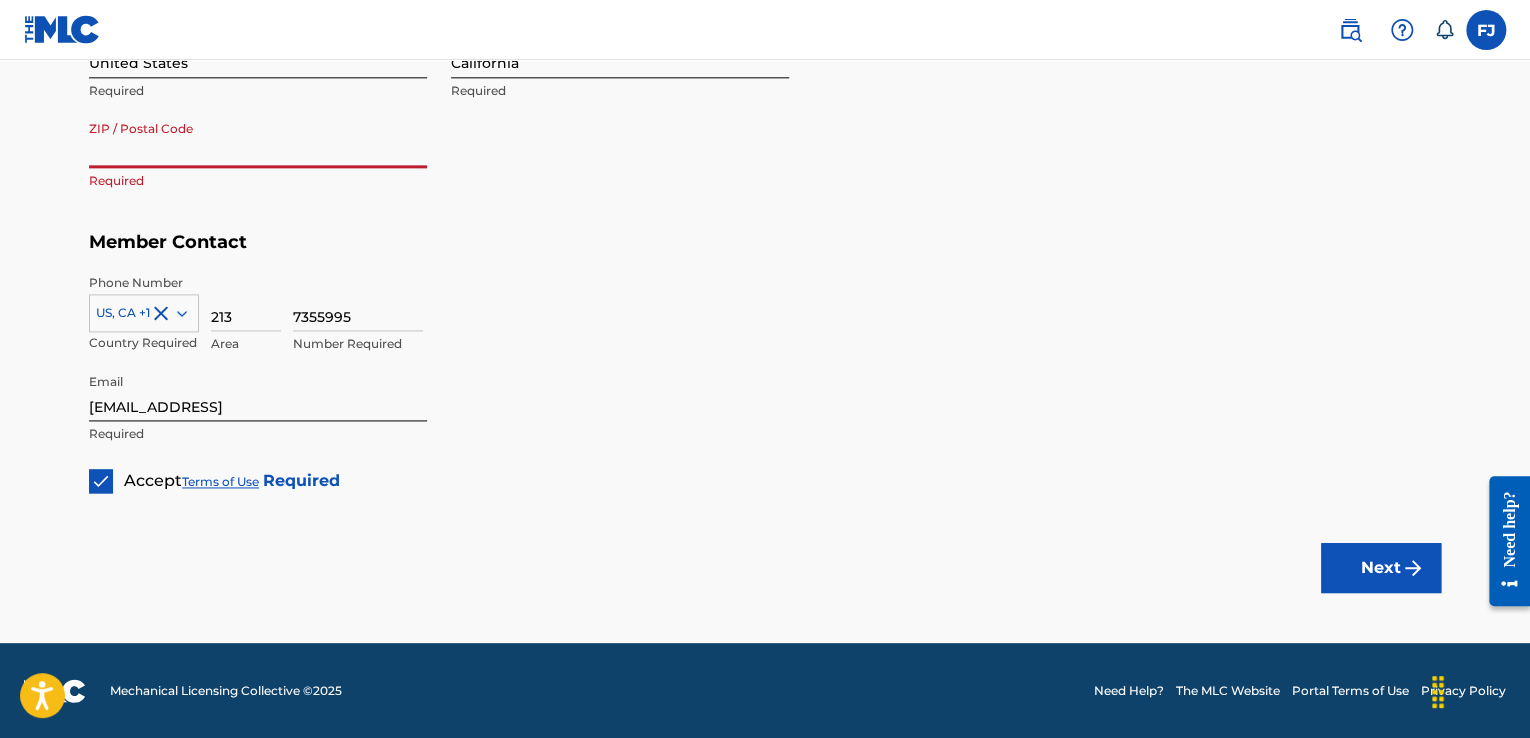 click on "ZIP / Postal Code" at bounding box center [258, 139] 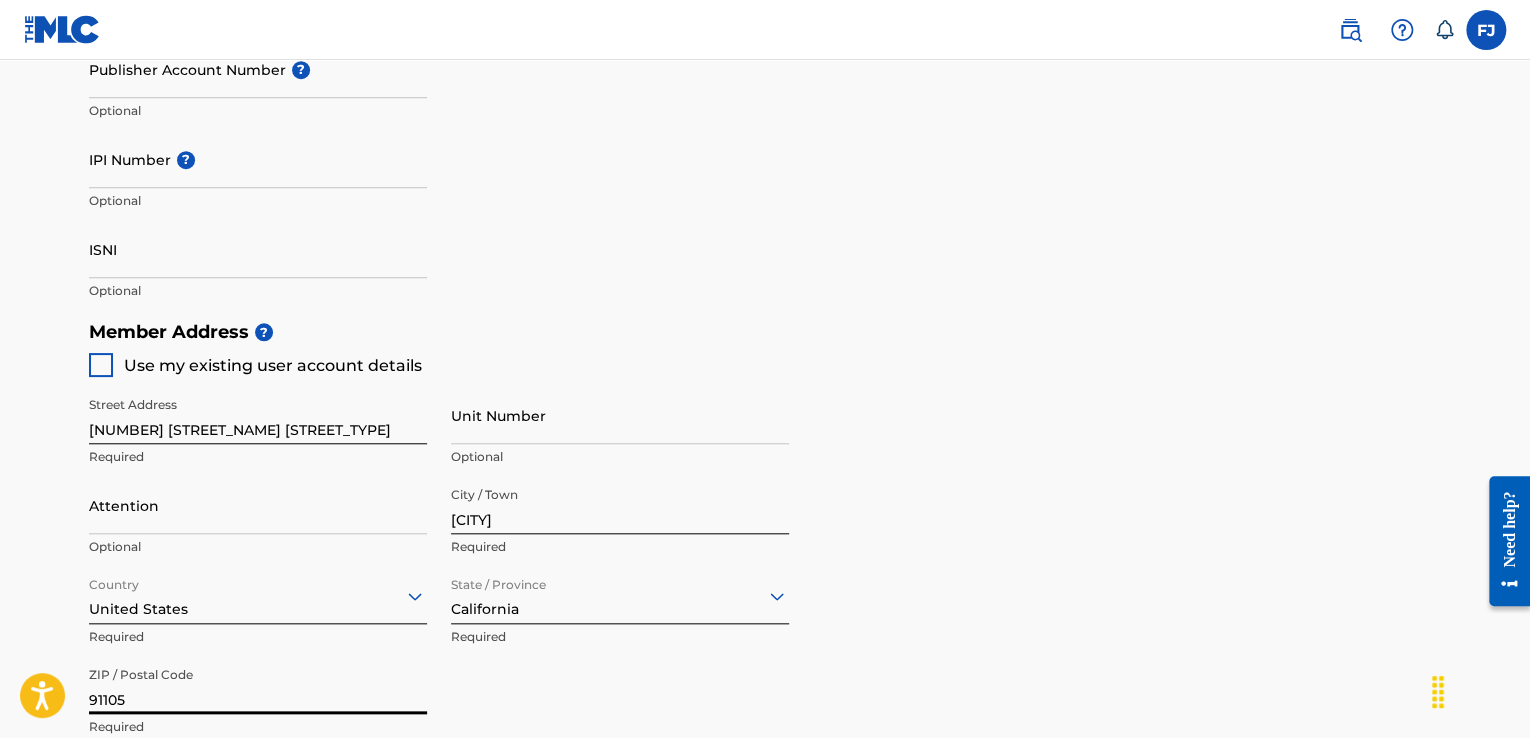 scroll, scrollTop: 1113, scrollLeft: 0, axis: vertical 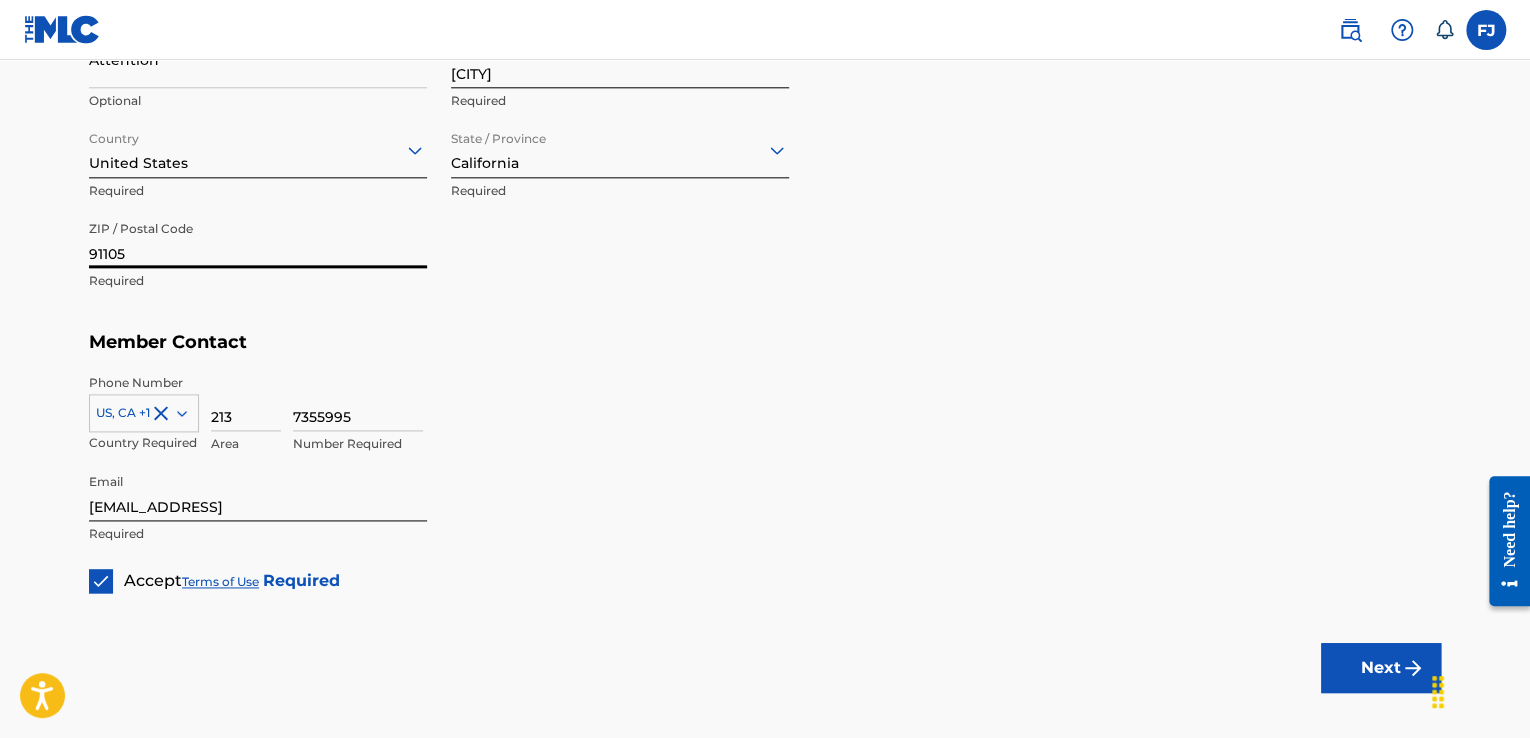 type on "[POSTAL_CODE]" 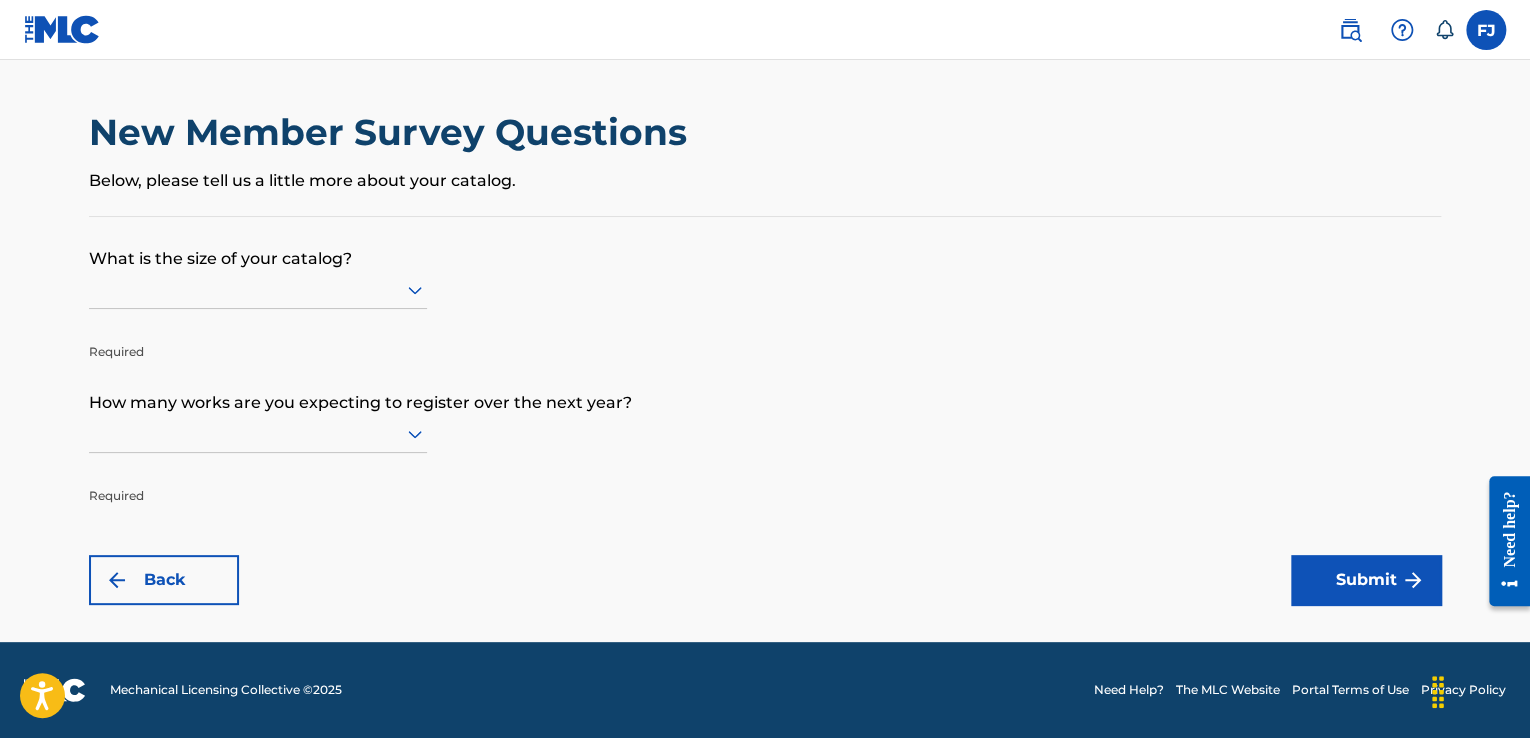 scroll, scrollTop: 0, scrollLeft: 0, axis: both 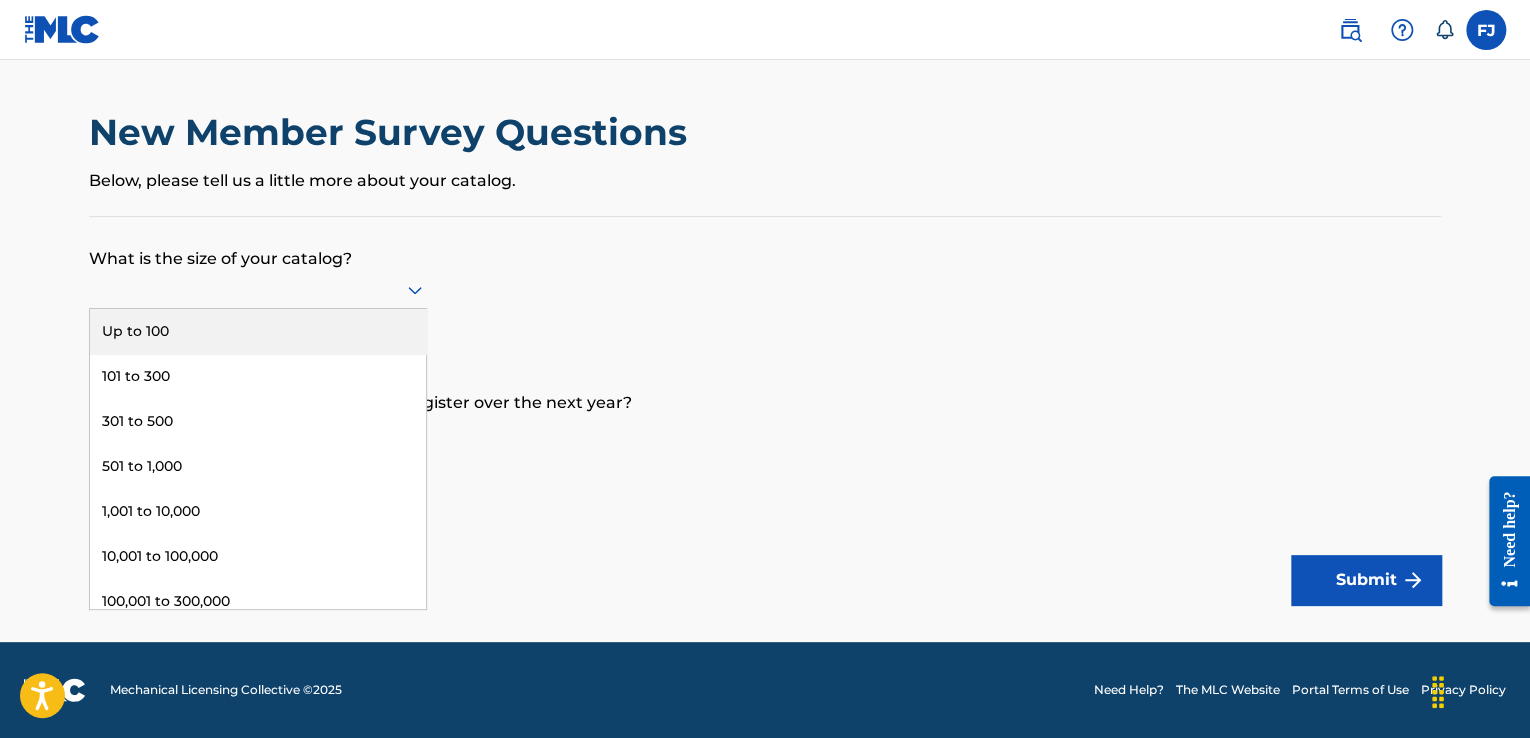 click on "Up to 100" at bounding box center [258, 331] 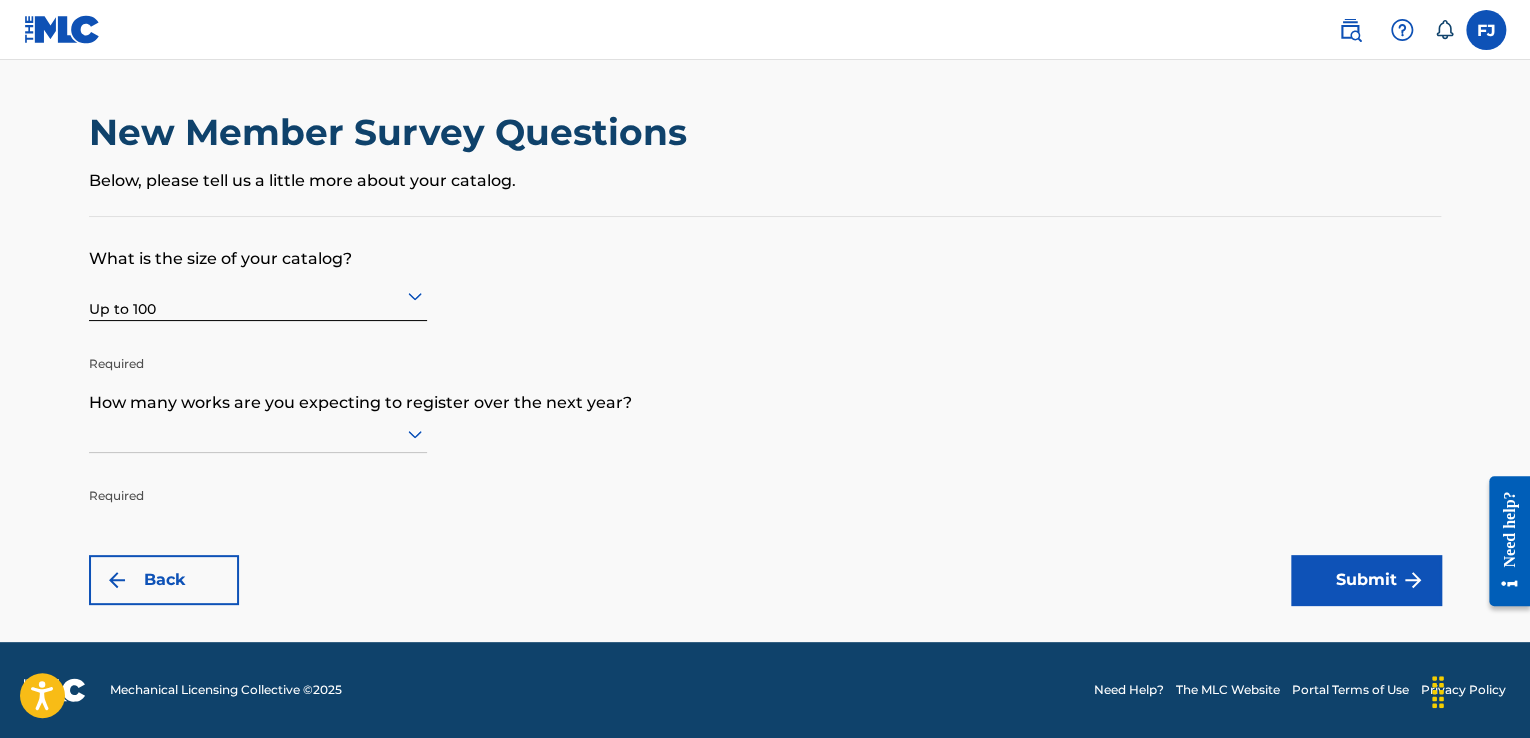 click at bounding box center [1486, 30] 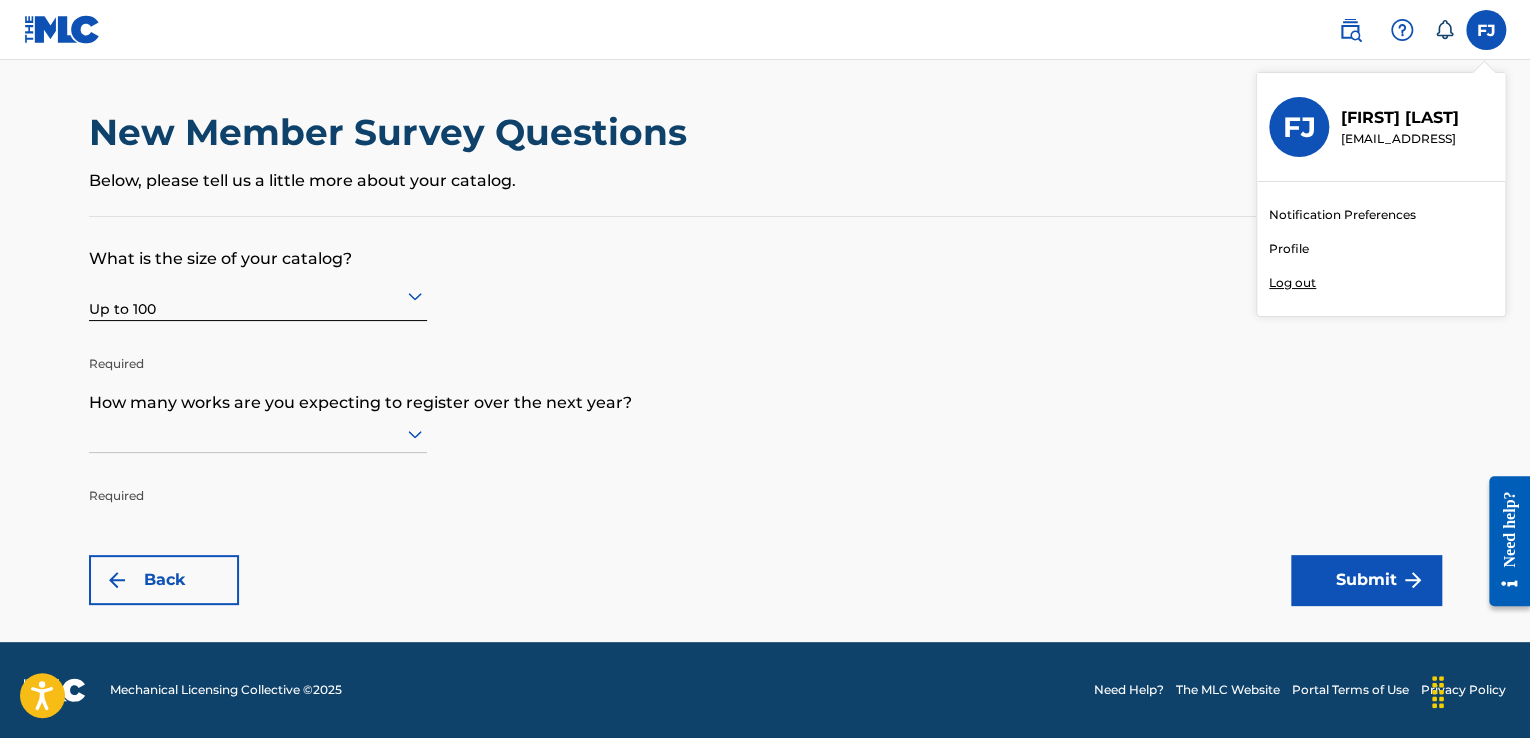 click on "Log out" at bounding box center [1292, 283] 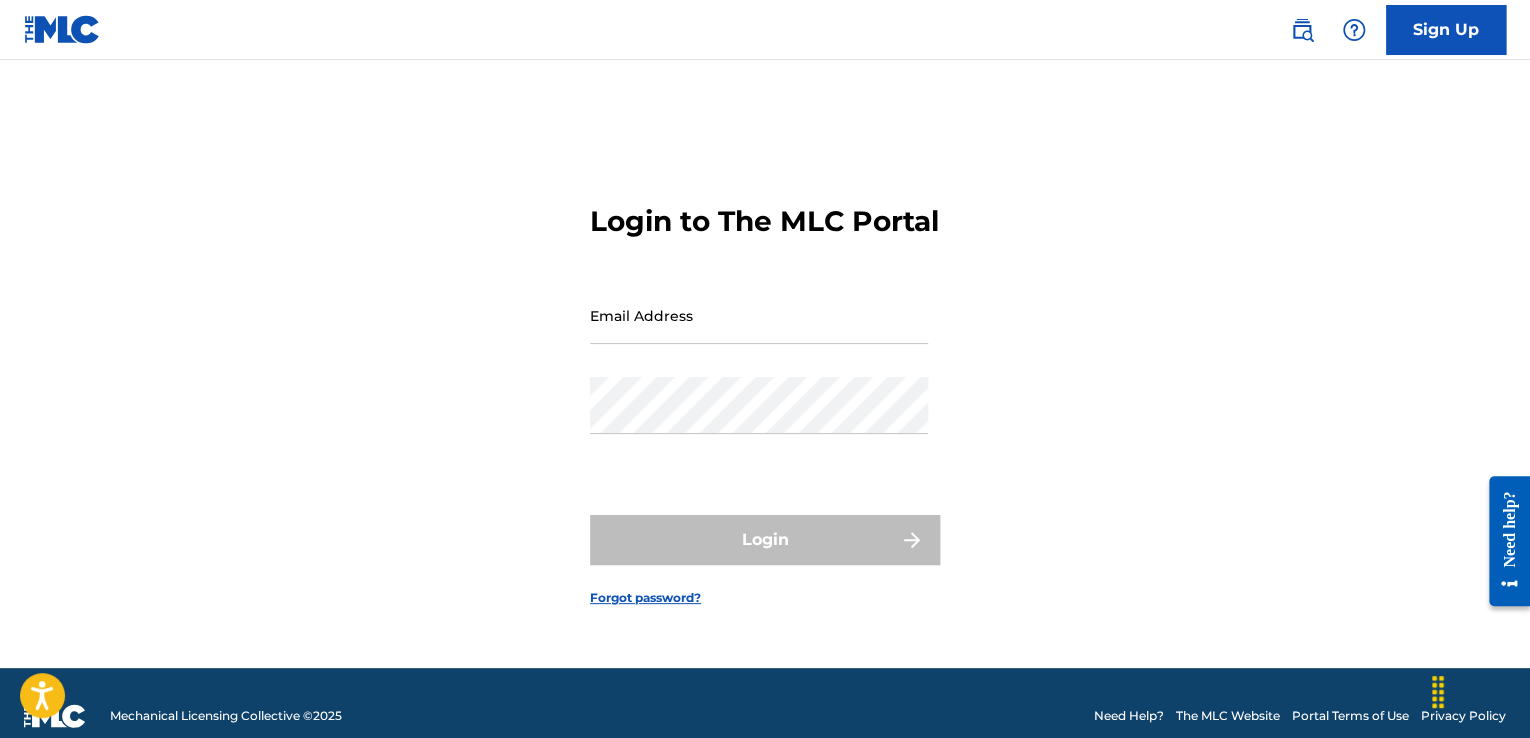 click on "Email Address" at bounding box center [759, 315] 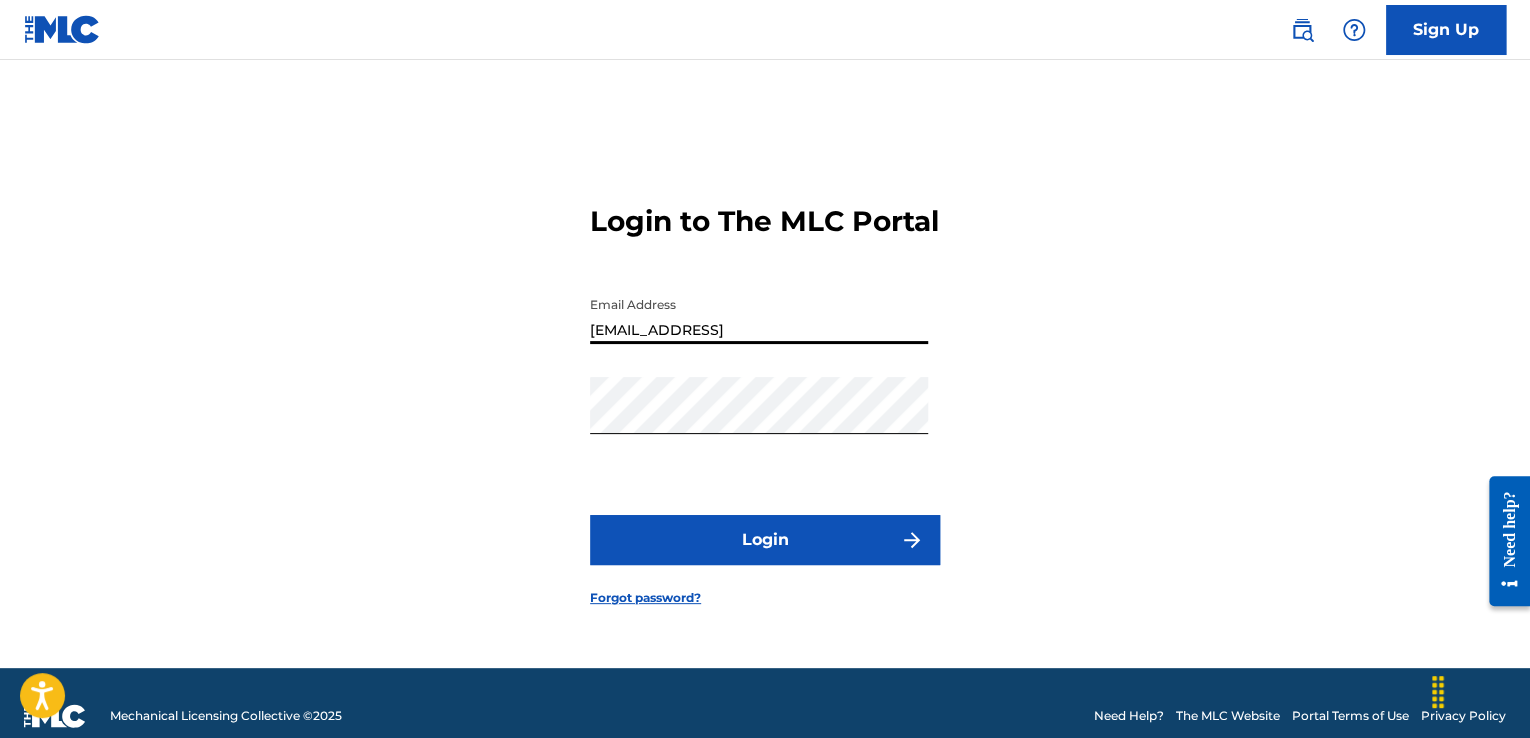 click on "931santanatour@gmail.com" at bounding box center [759, 315] 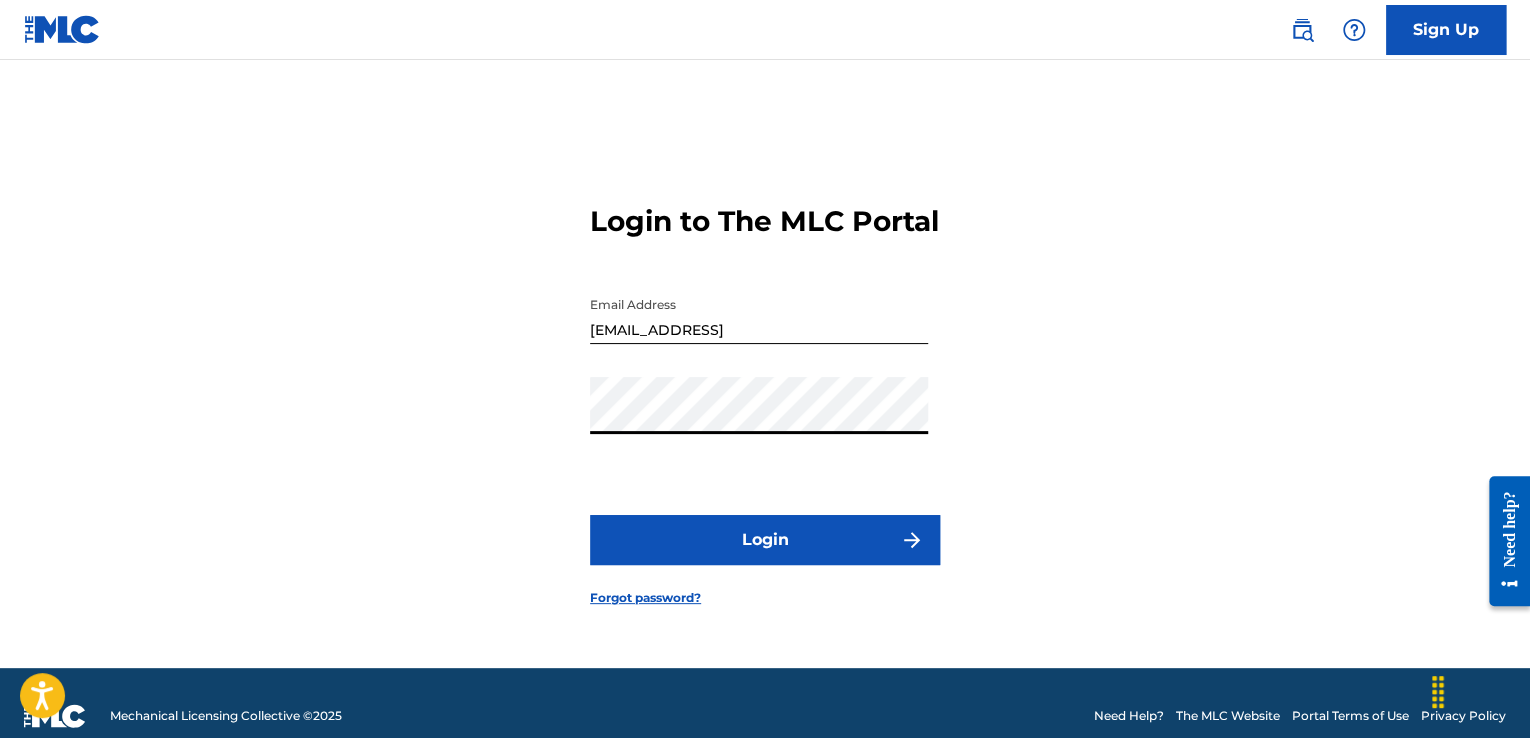 click on "931santanatour@gmail.com" at bounding box center [759, 315] 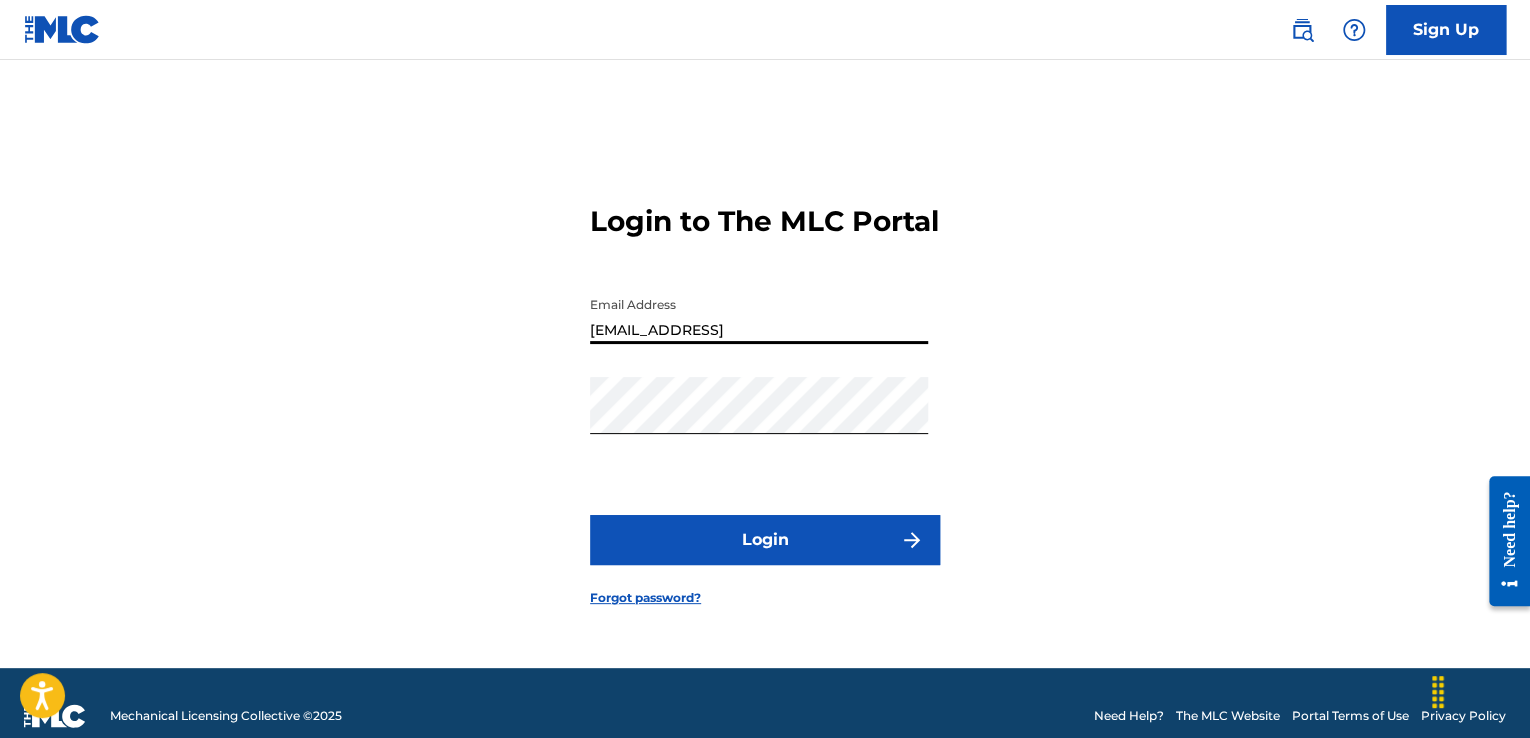 click on "931santanatour@gmail.com" at bounding box center [759, 315] 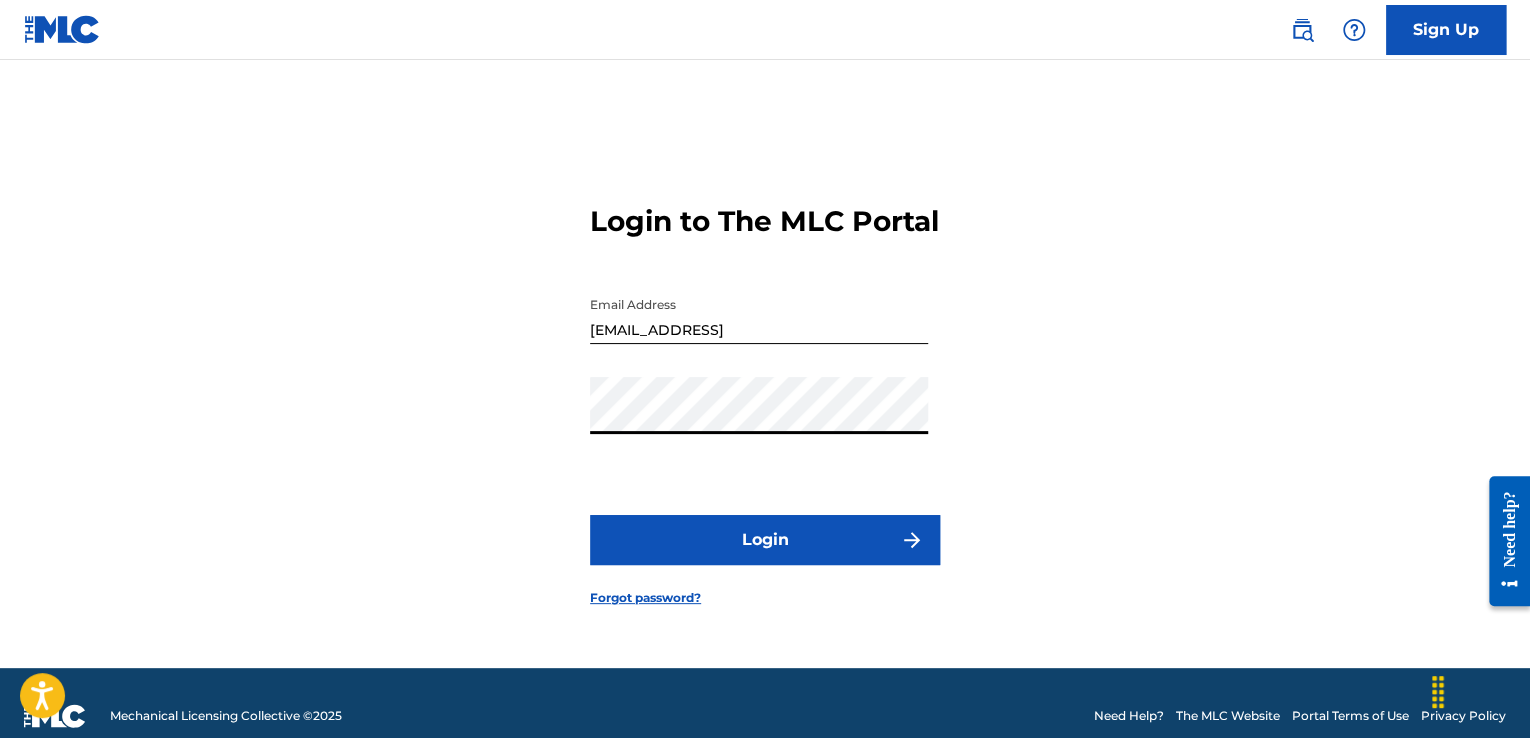 click on "Login to The MLC Portal Email Address 931santanatour@gmail.com Password Login Forgot password?" at bounding box center [765, 389] 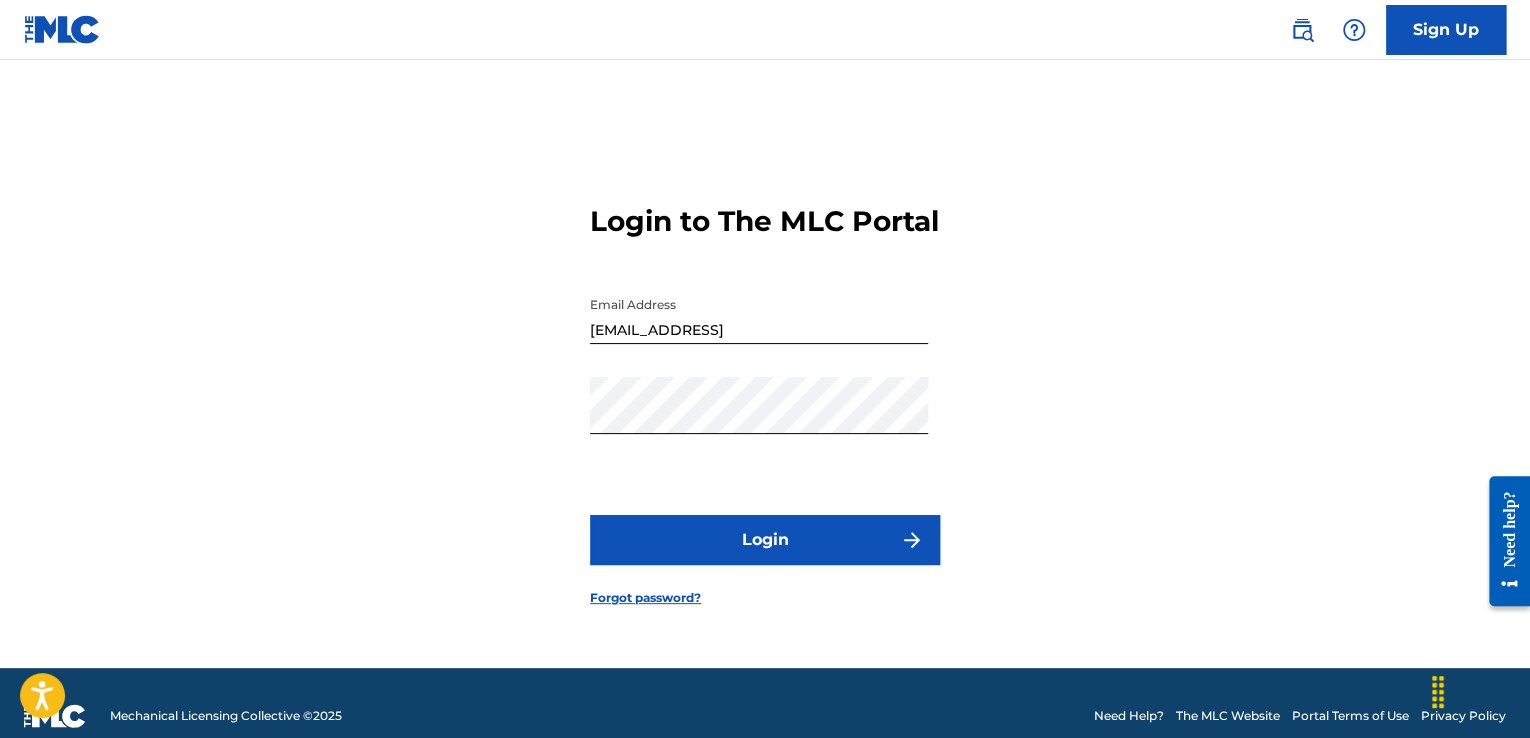 click on "Login" at bounding box center (765, 540) 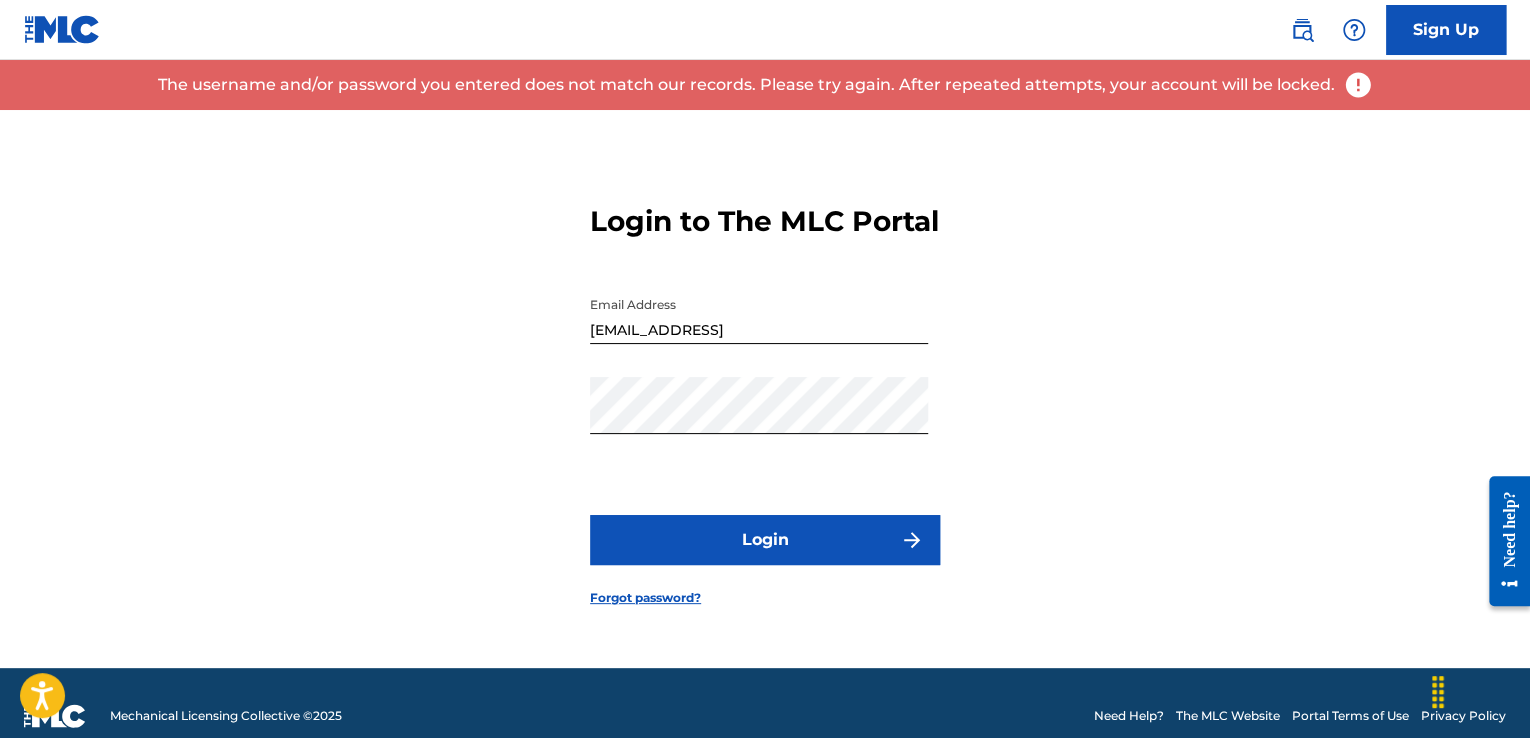 click on "Forgot password?" at bounding box center (645, 598) 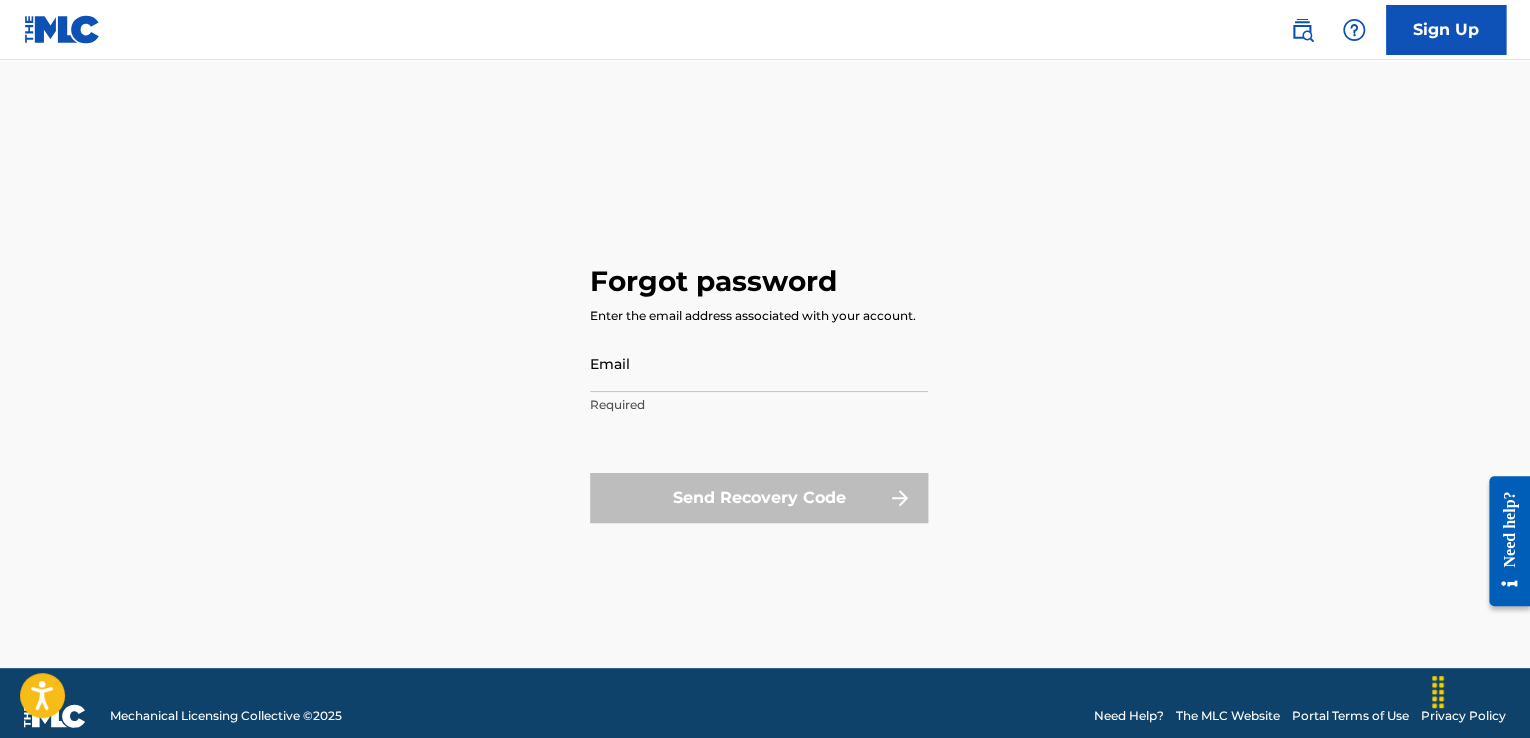 click on "Email" at bounding box center (759, 363) 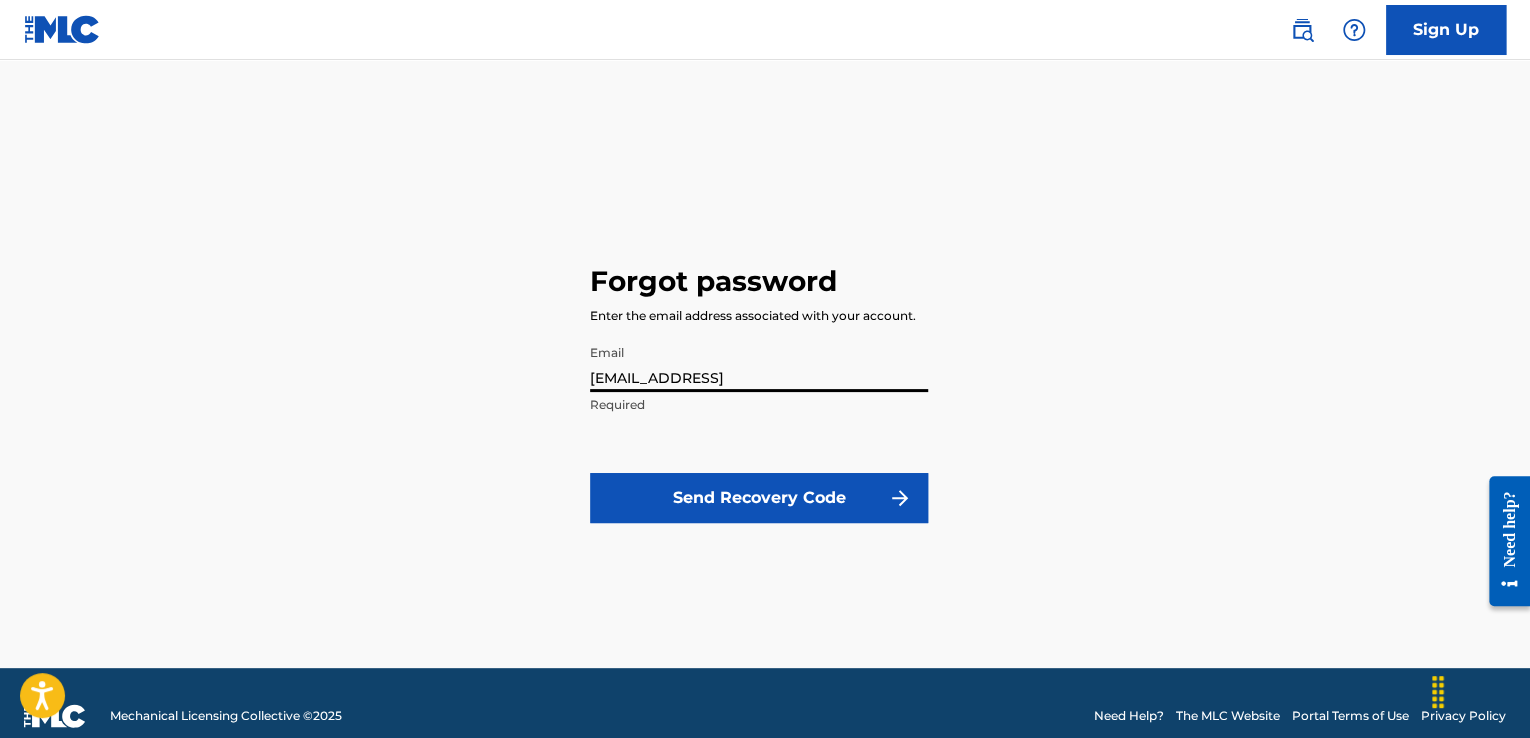 type on "931santanatour@gmail.com" 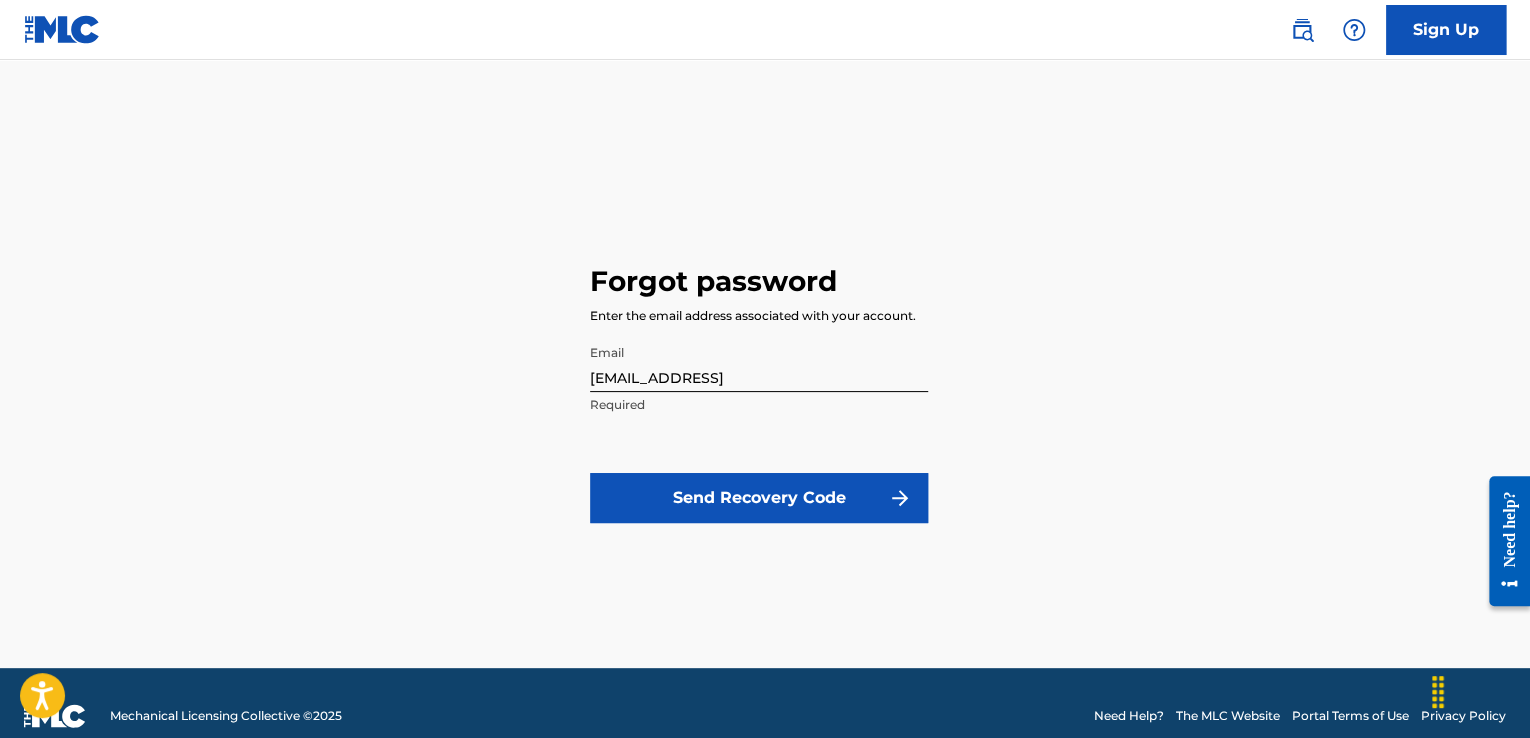 click on "Send Recovery Code" at bounding box center [759, 498] 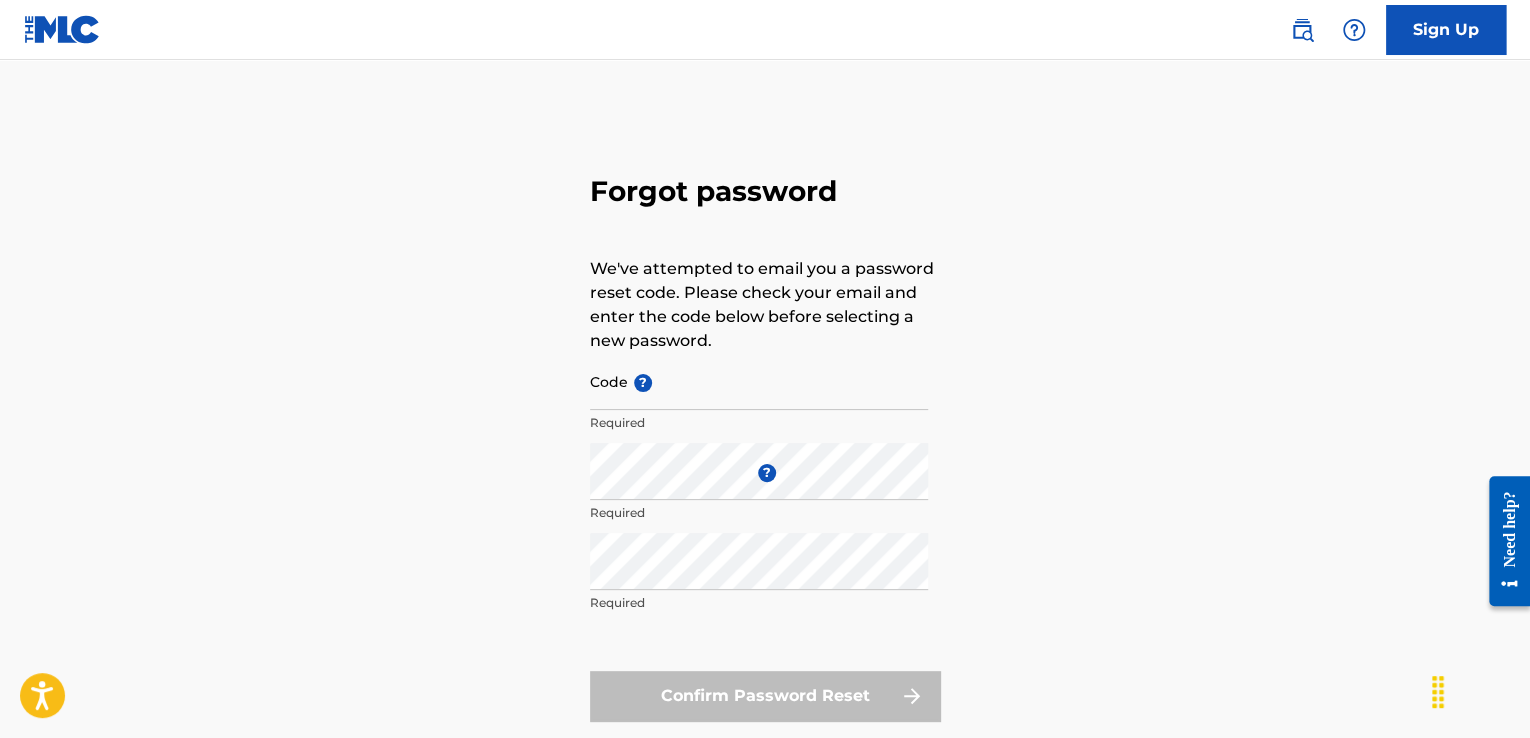 click on "Code ?" at bounding box center (759, 381) 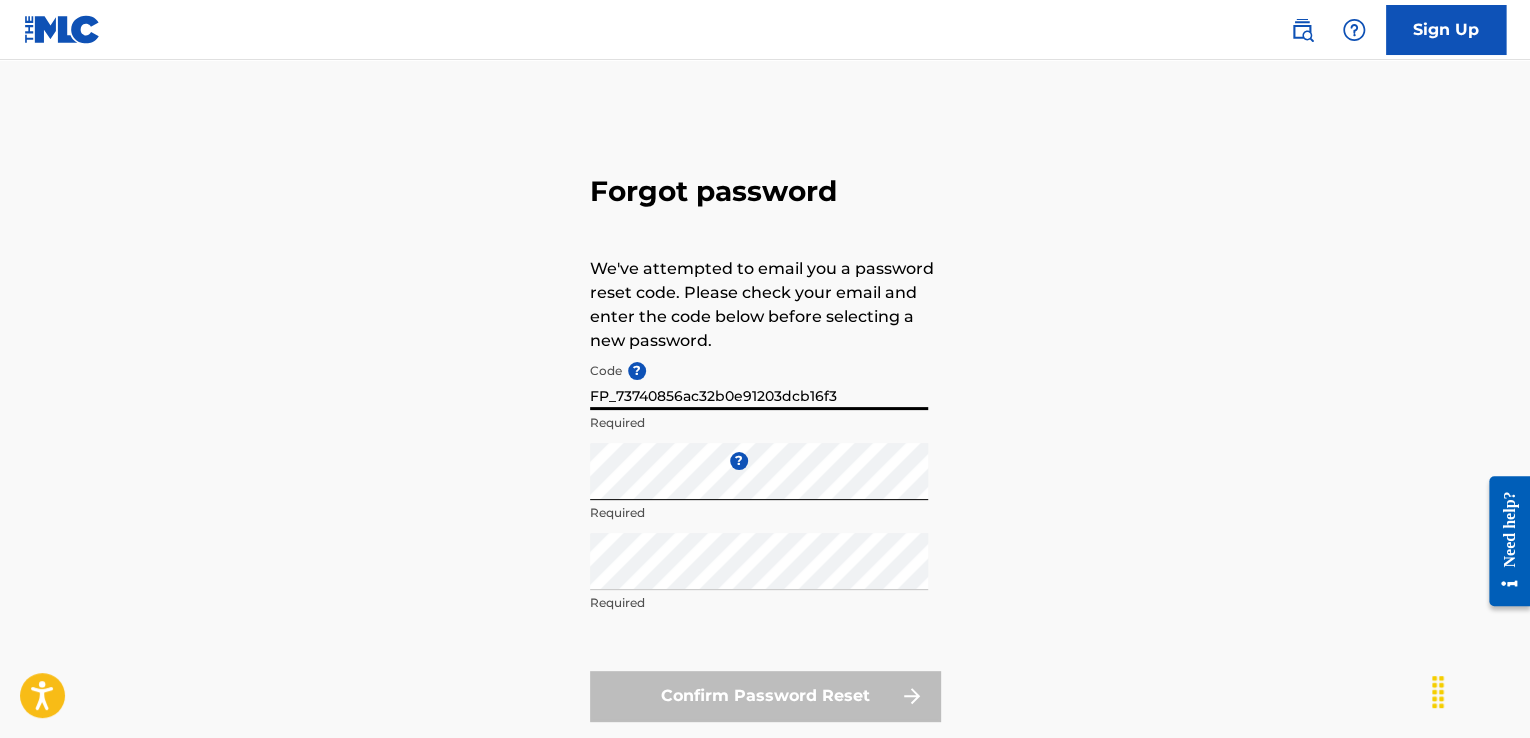 click on "FP_73740856ac32b0e91203dcb16f3" at bounding box center (759, 381) 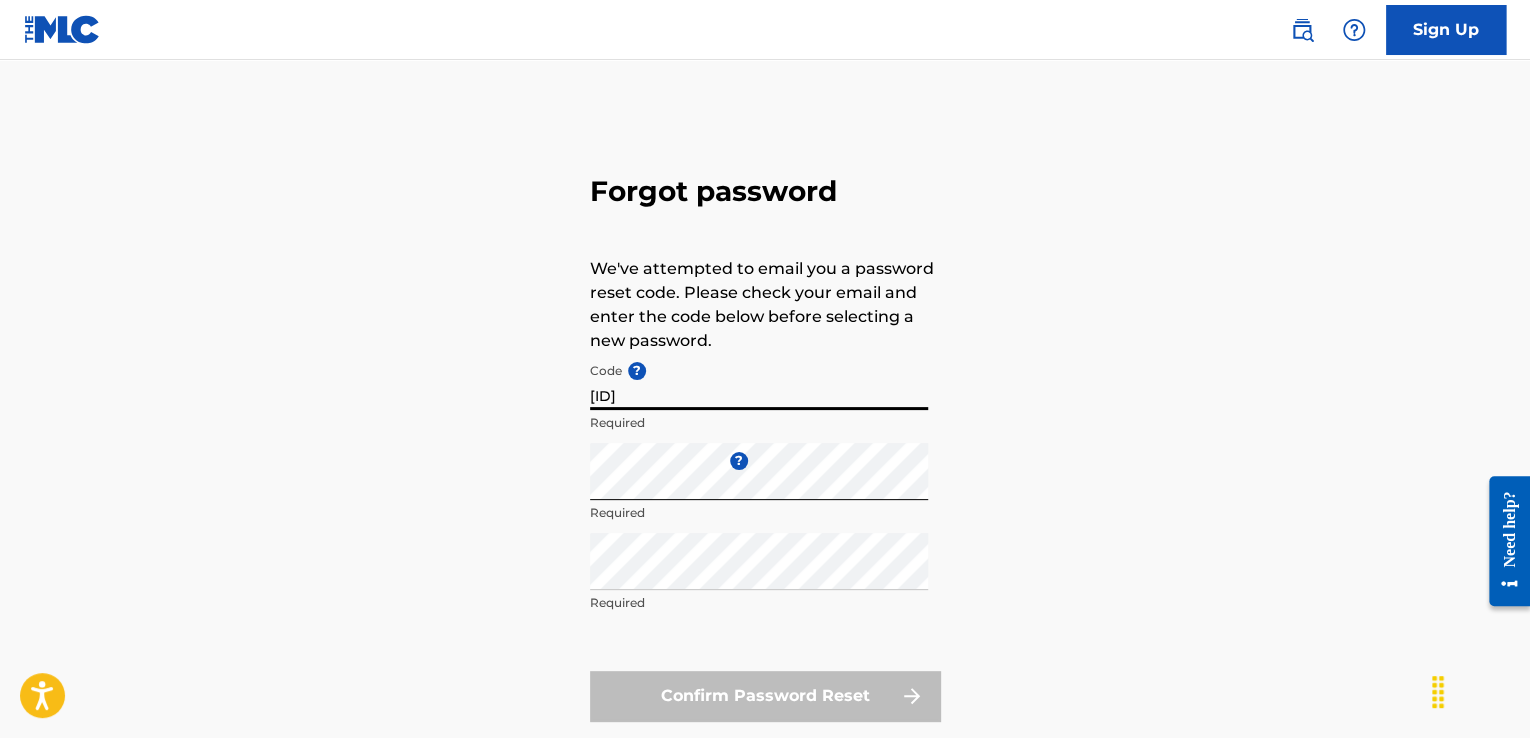 type on "FP_73740856ac32b0e912d03dcb16f3" 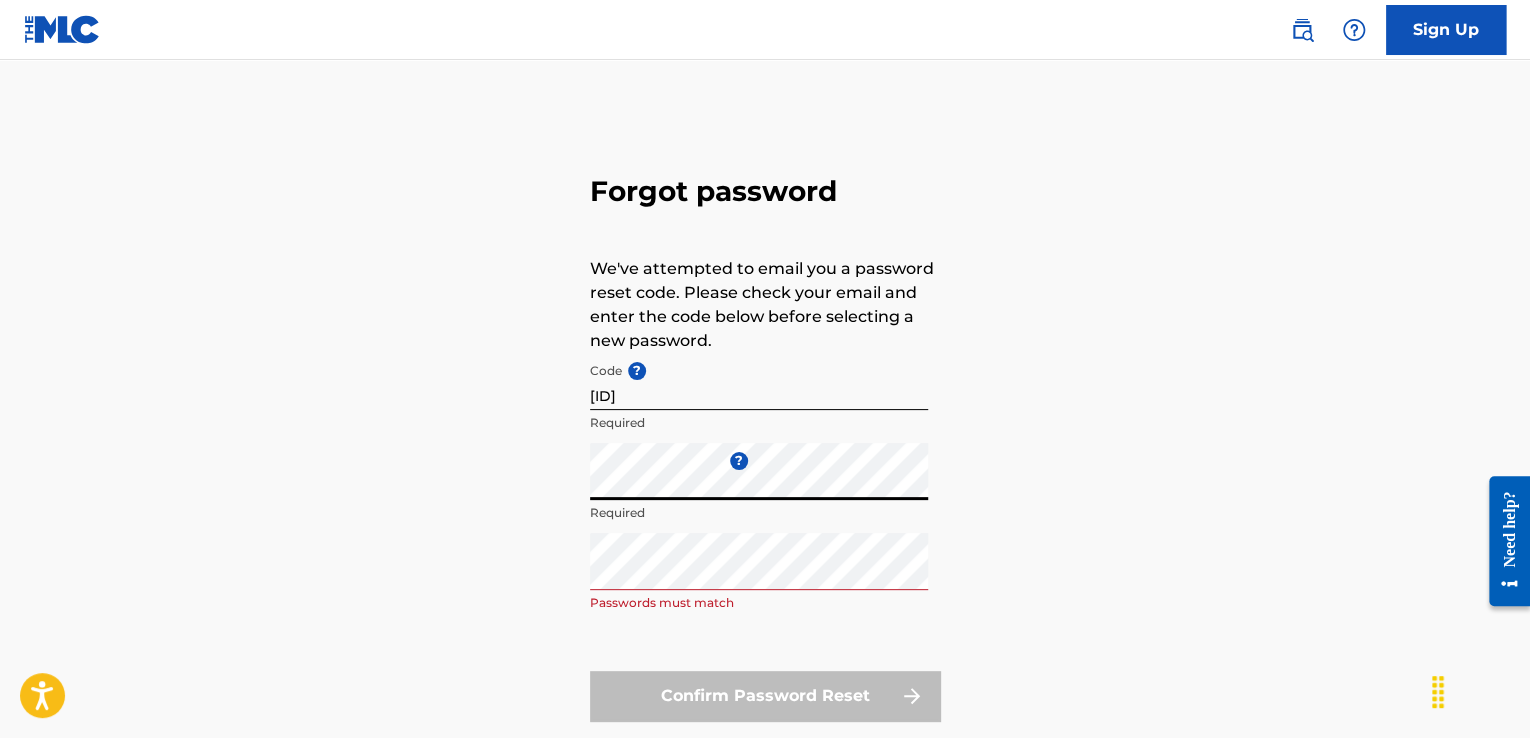 click on "Forgot password We've attempted to email you a password reset code. Please check your email and enter the code below before selecting a new password. Code ? FP_73740856ac32b0e912d03dcb16f3 Required Enter a new password ? Required Repeat the password Passwords must match Confirm Password Reset" at bounding box center [765, 443] 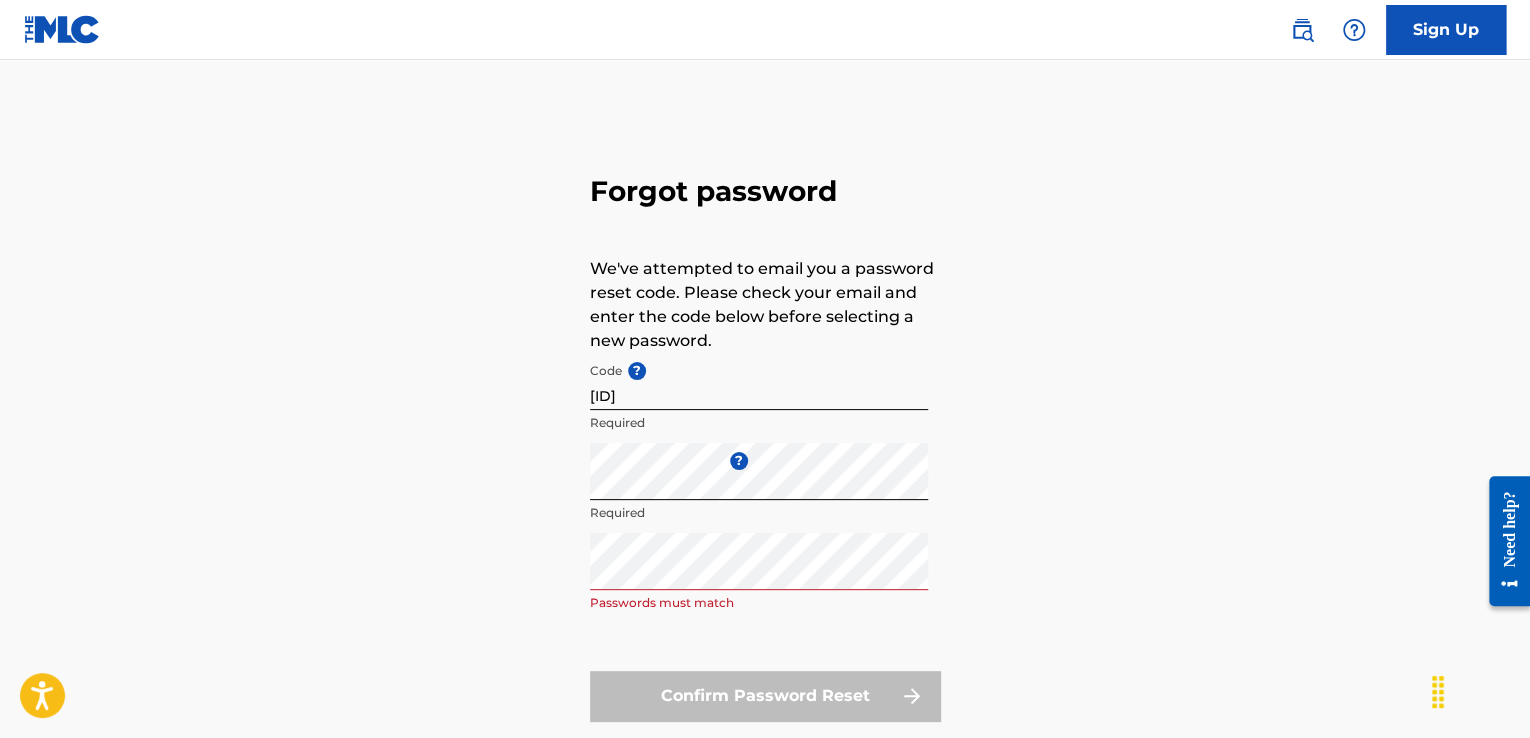 click on "Confirm Password Reset" at bounding box center [765, 696] 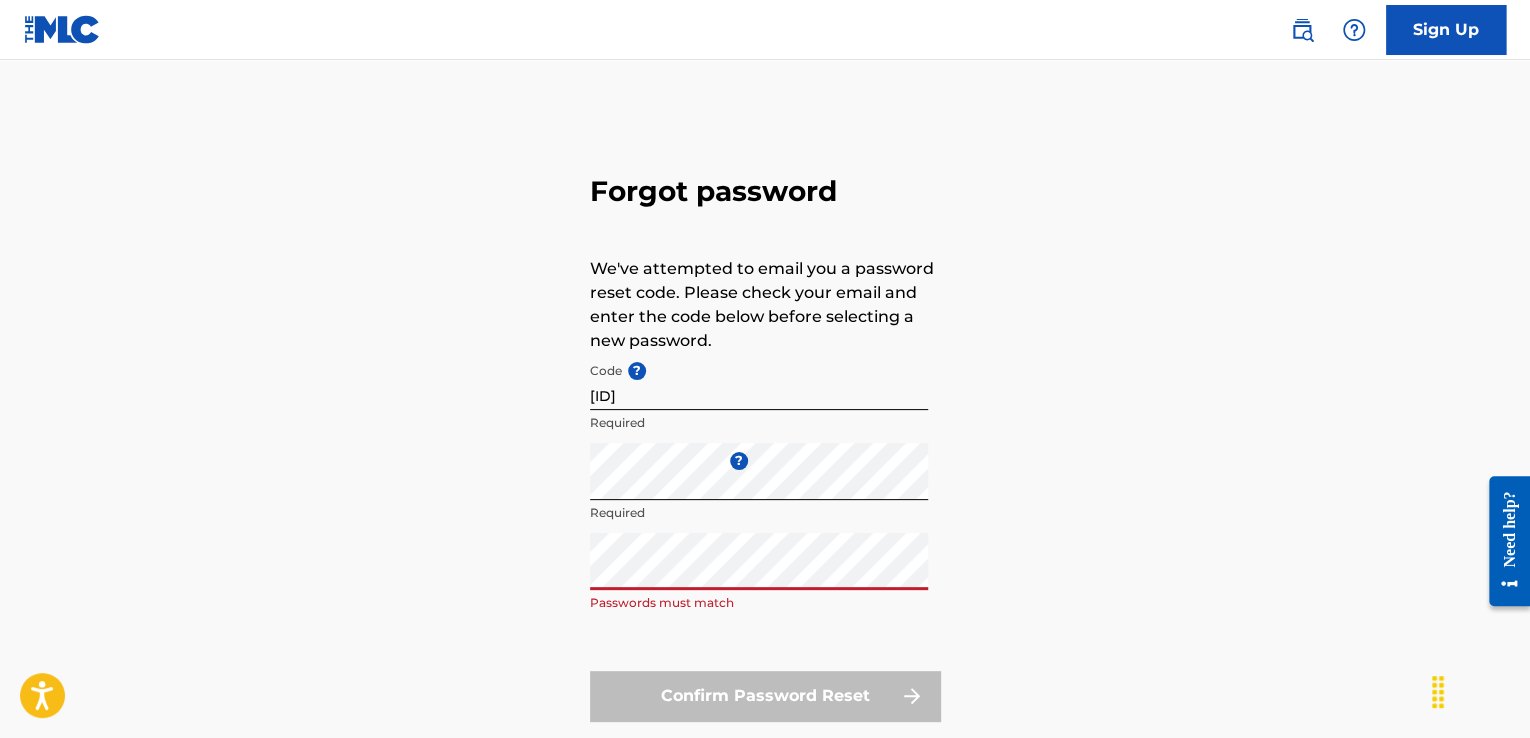 click on "Forgot password We've attempted to email you a password reset code. Please check your email and enter the code below before selecting a new password. Code ? FP_73740856ac32b0e912d03dcb16f3 Required Enter a new password ? Required Repeat the password Passwords must match Confirm Password Reset" at bounding box center (765, 443) 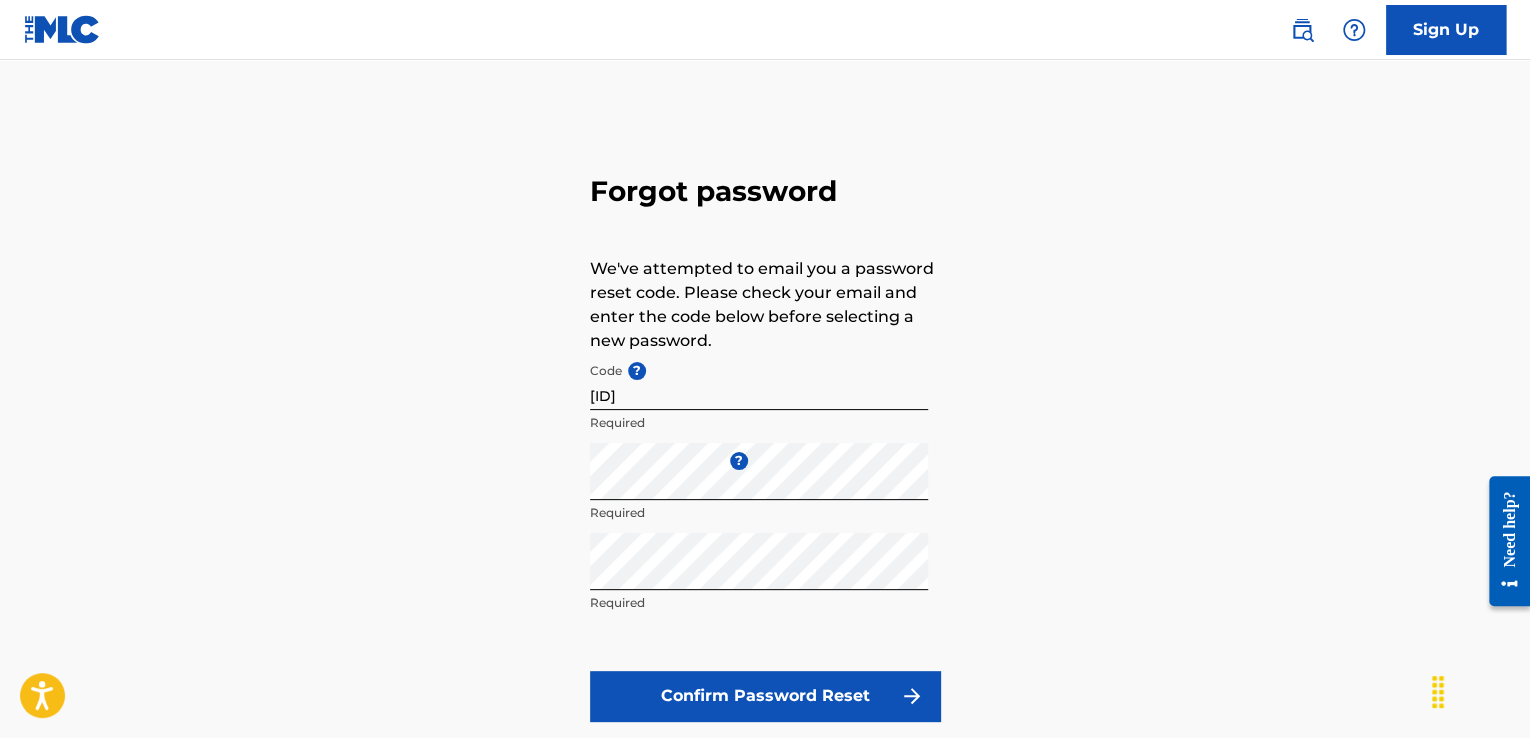 click on "Confirm Password Reset" at bounding box center [765, 696] 